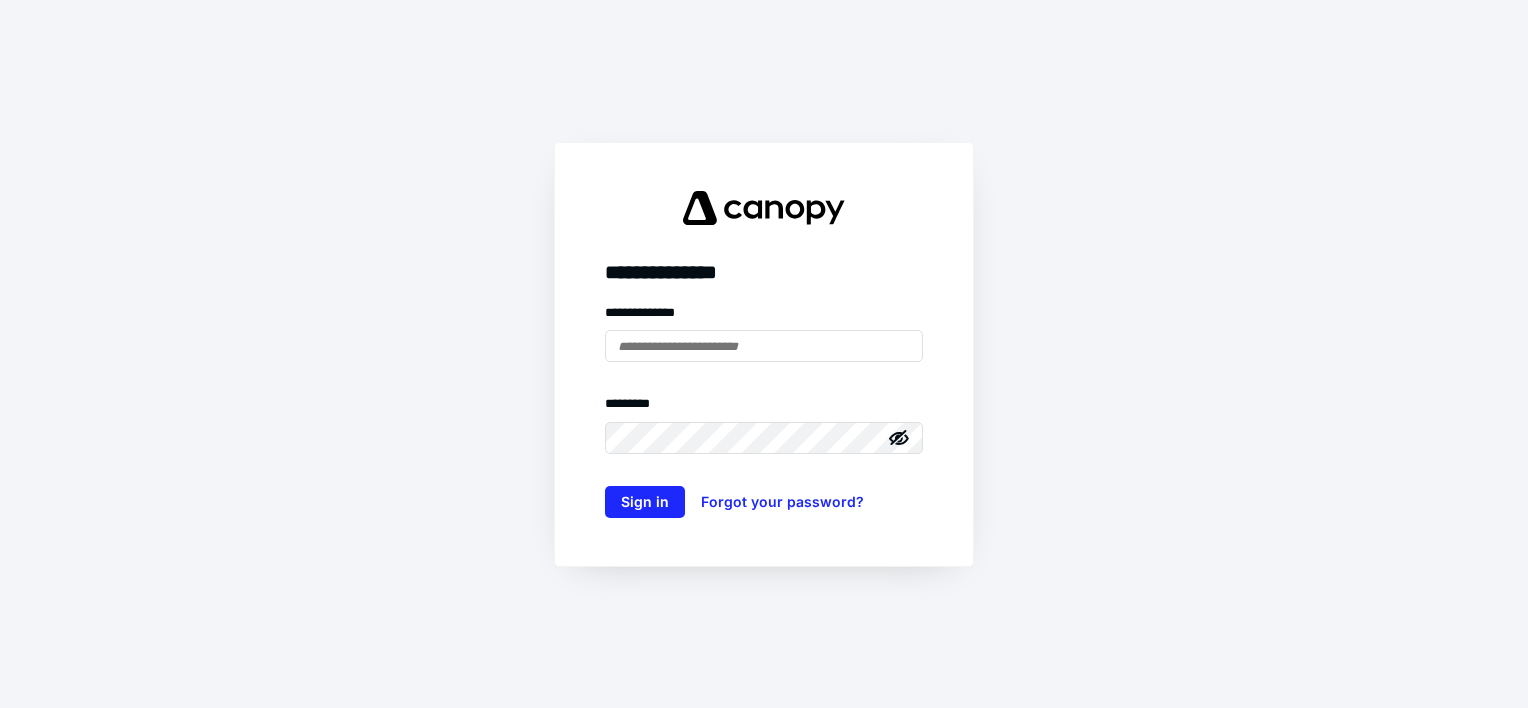 scroll, scrollTop: 0, scrollLeft: 0, axis: both 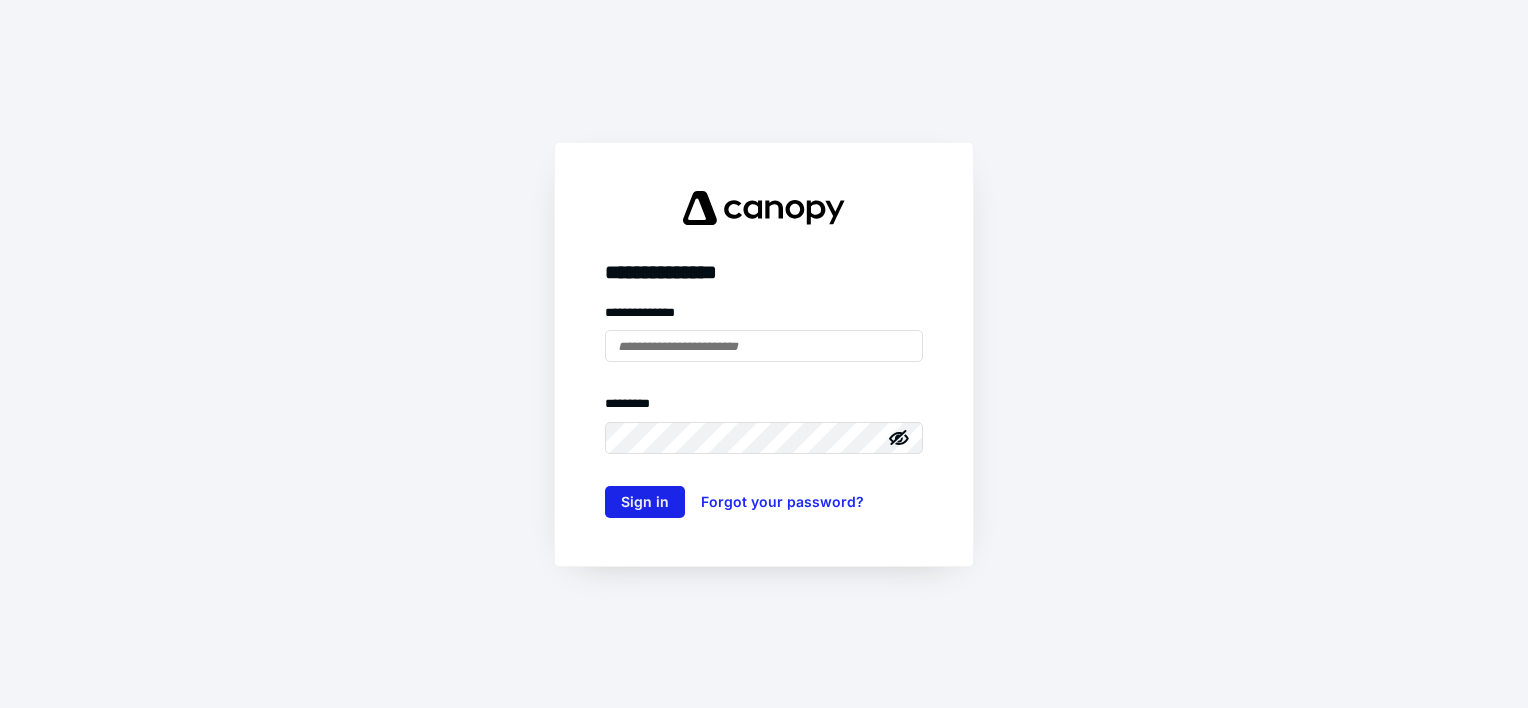 type on "**********" 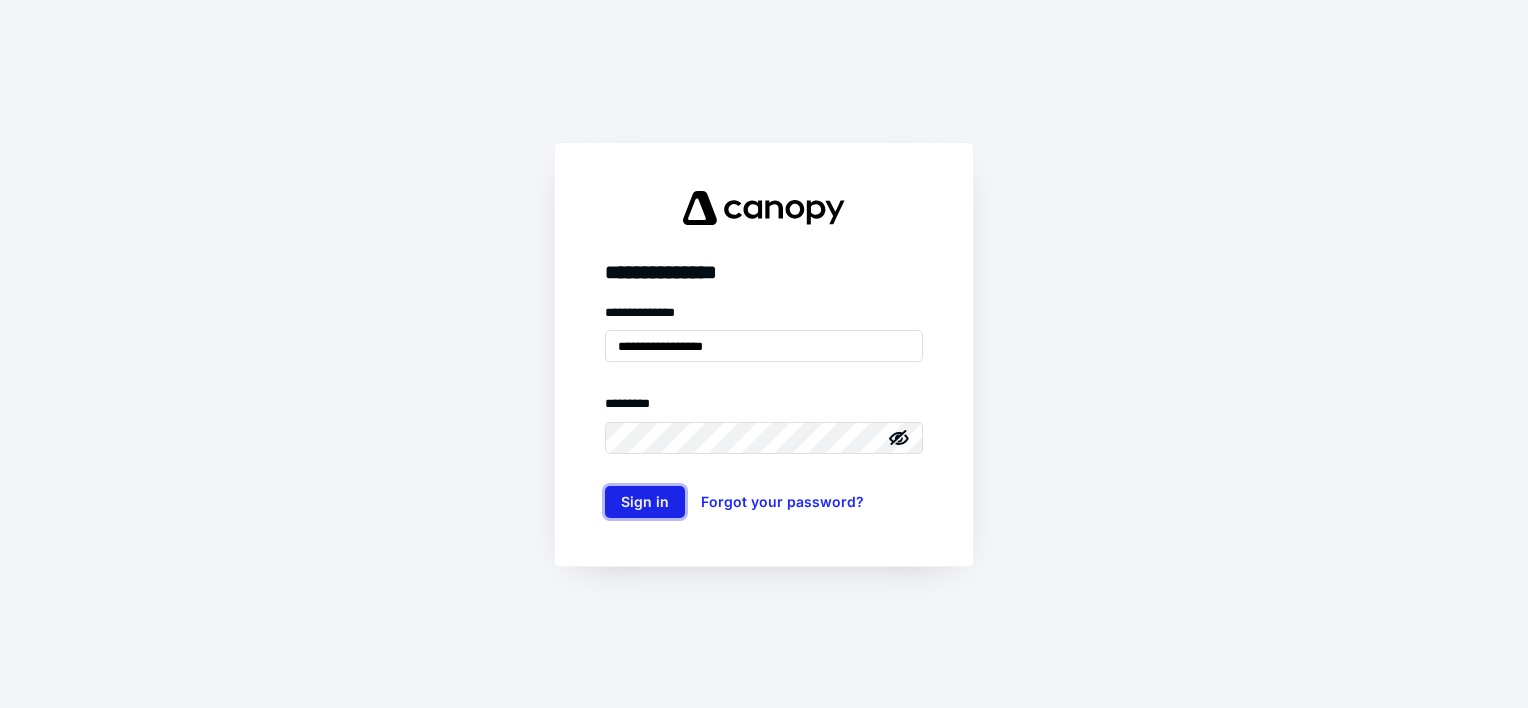 click on "Sign in" at bounding box center [645, 502] 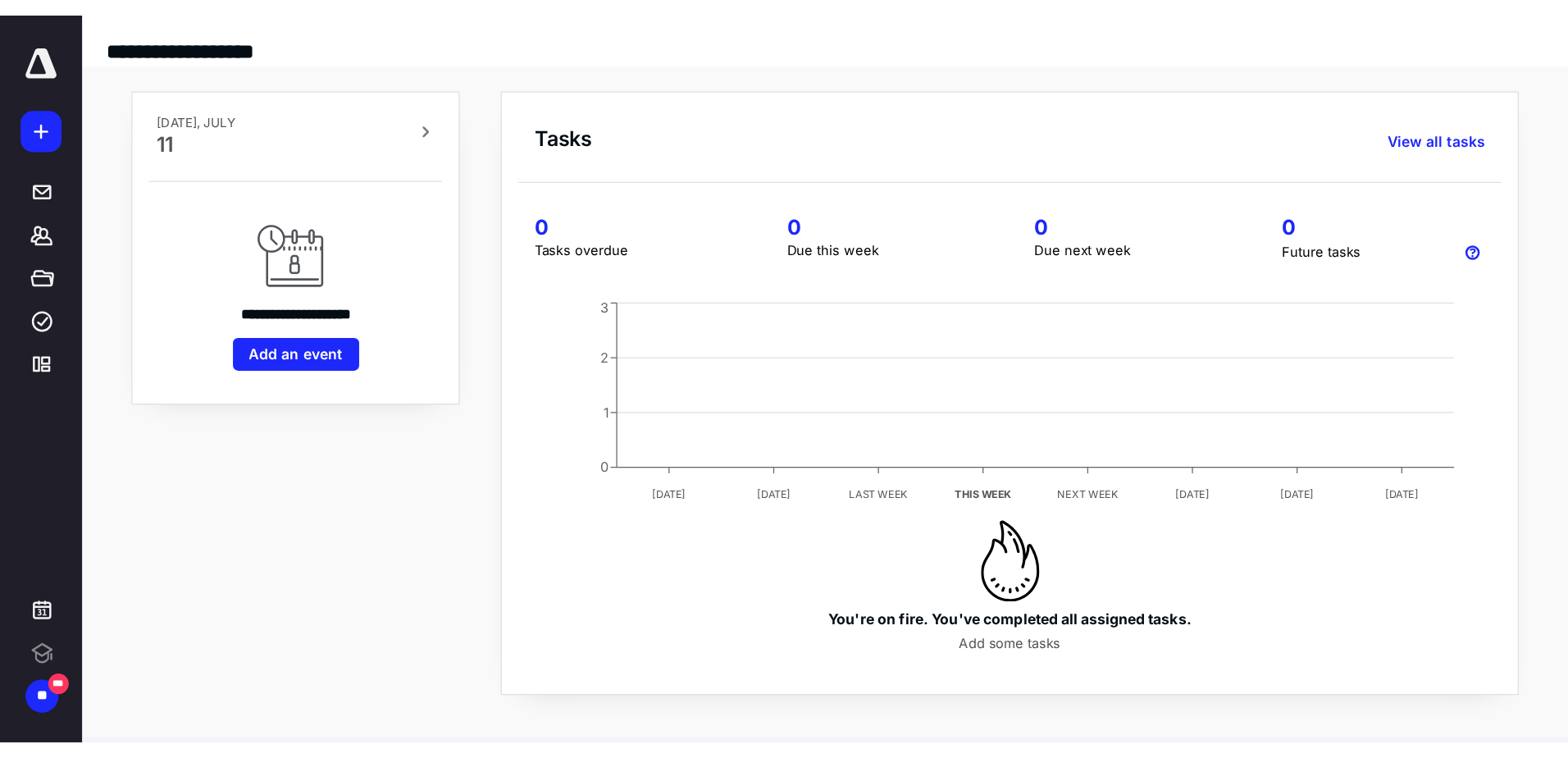 scroll, scrollTop: 0, scrollLeft: 0, axis: both 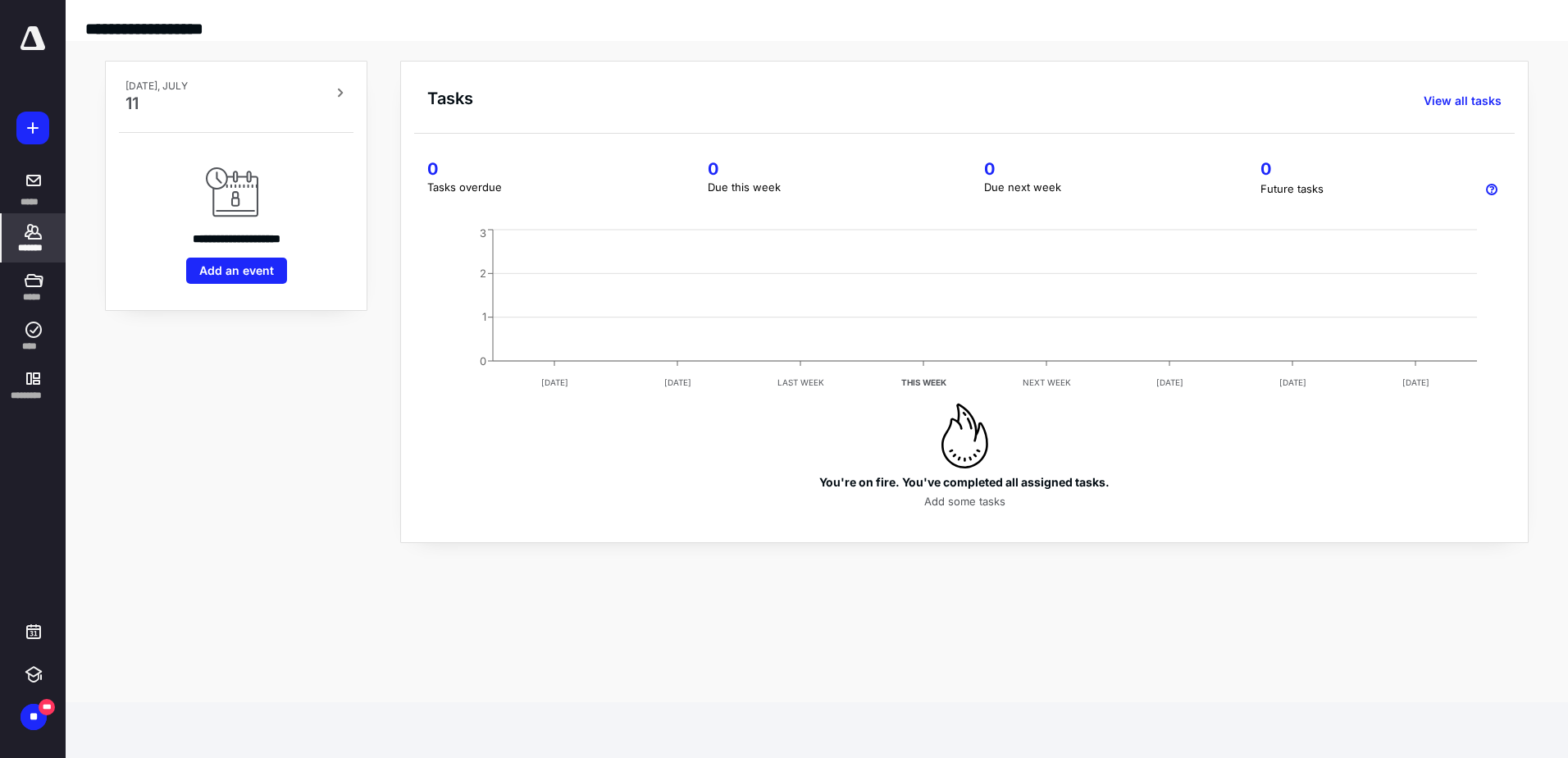 click 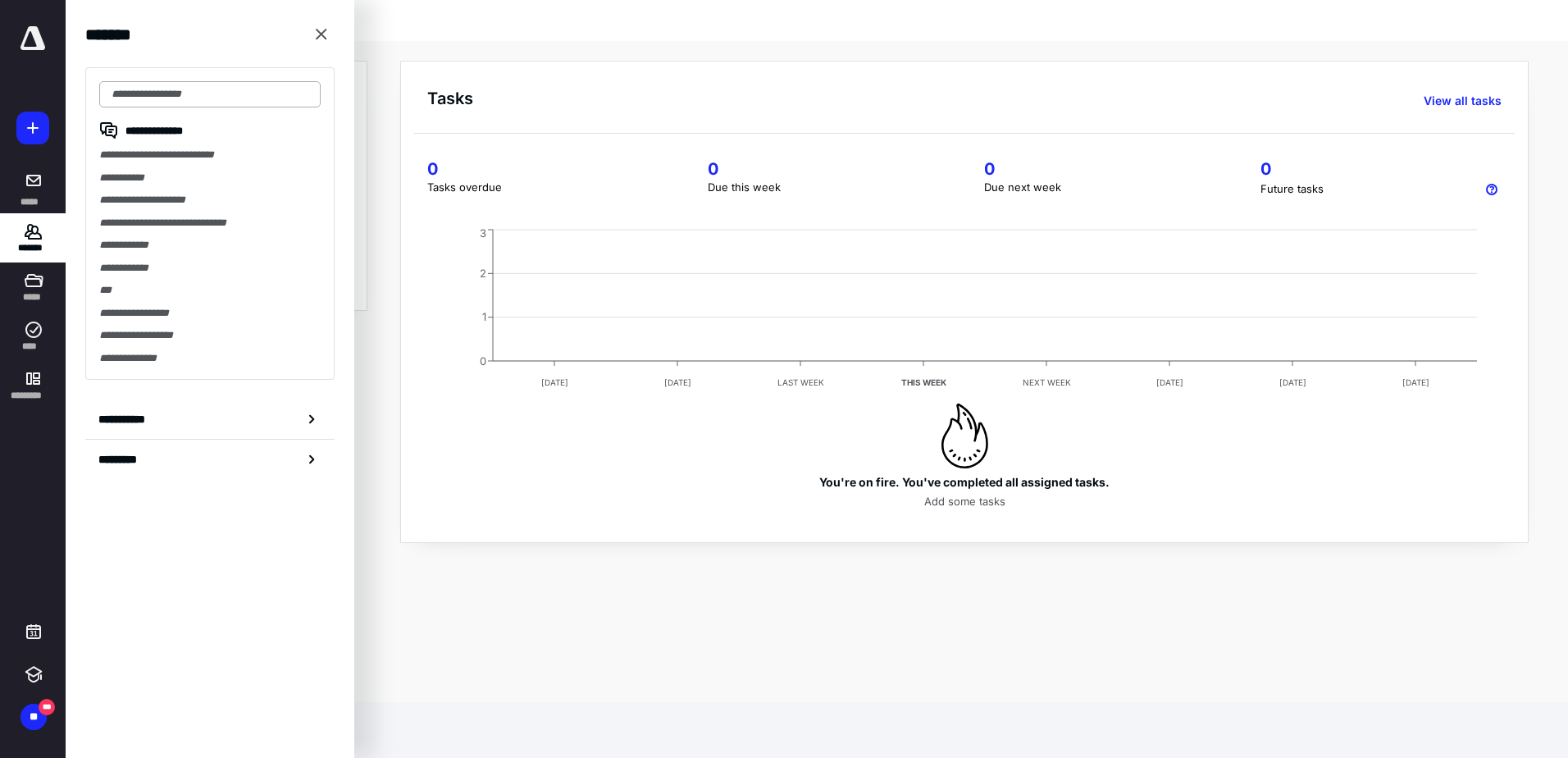 click at bounding box center (210, 94) 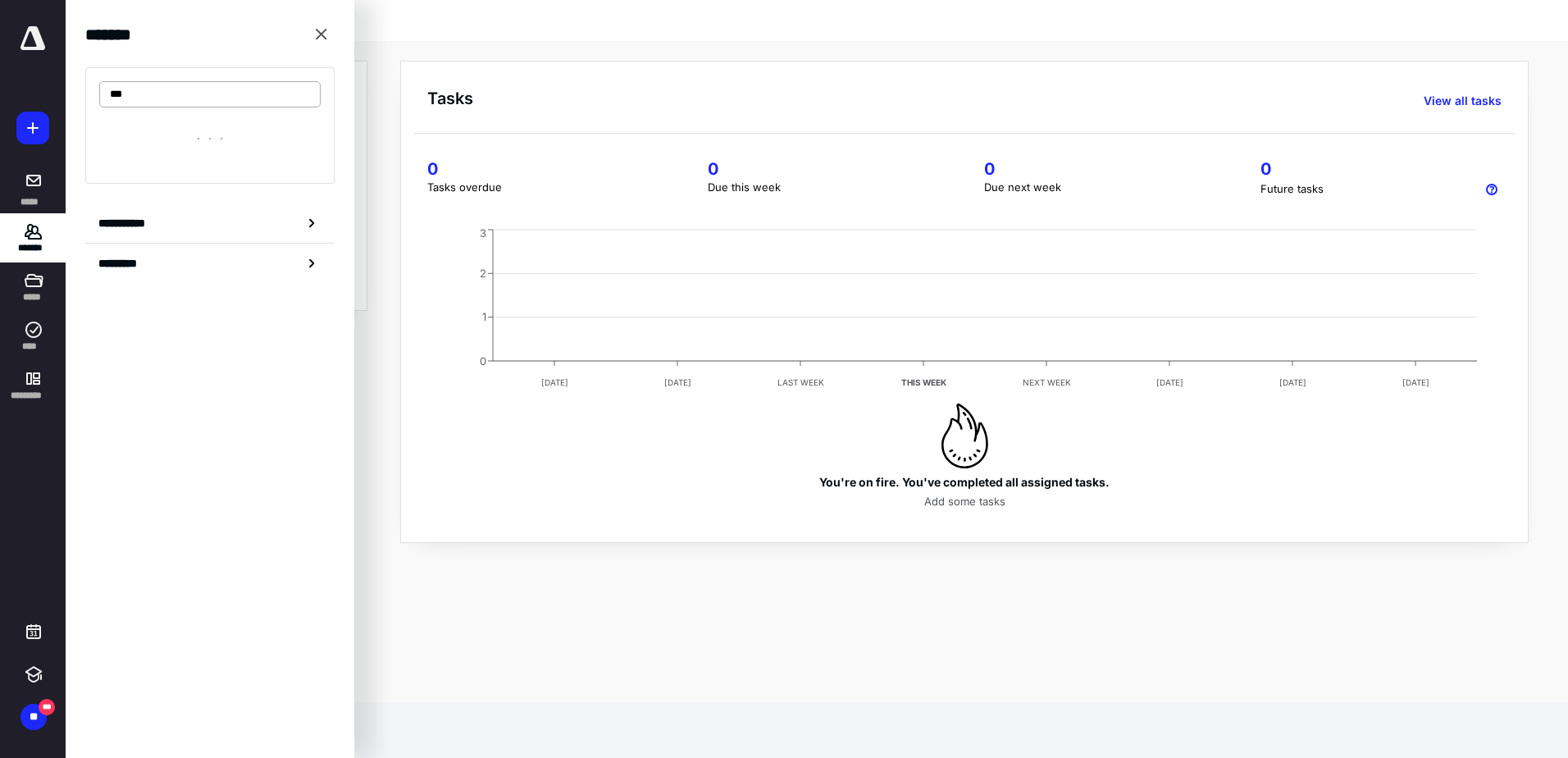 type on "***" 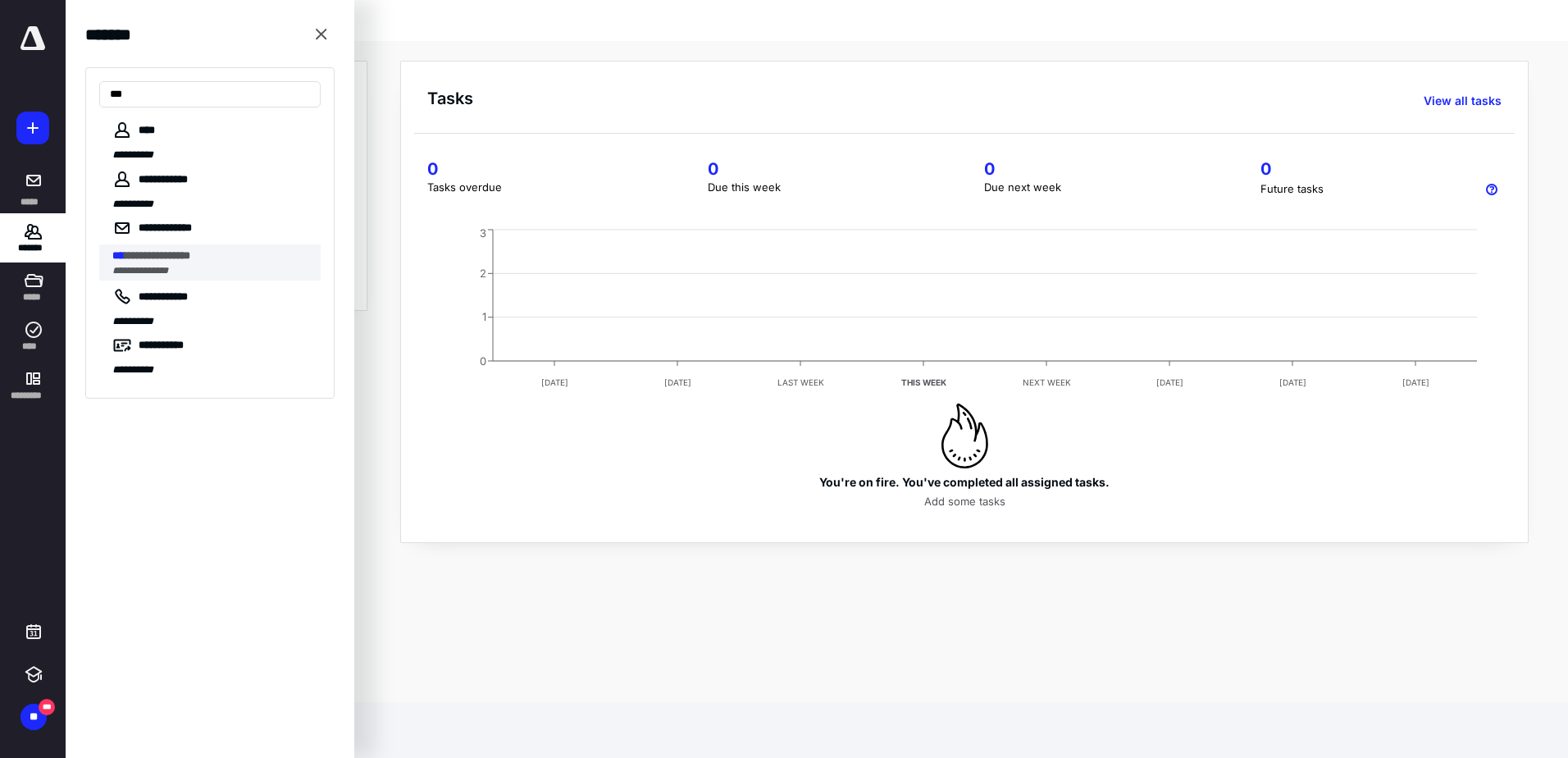 click on "**********" at bounding box center (212, 271) 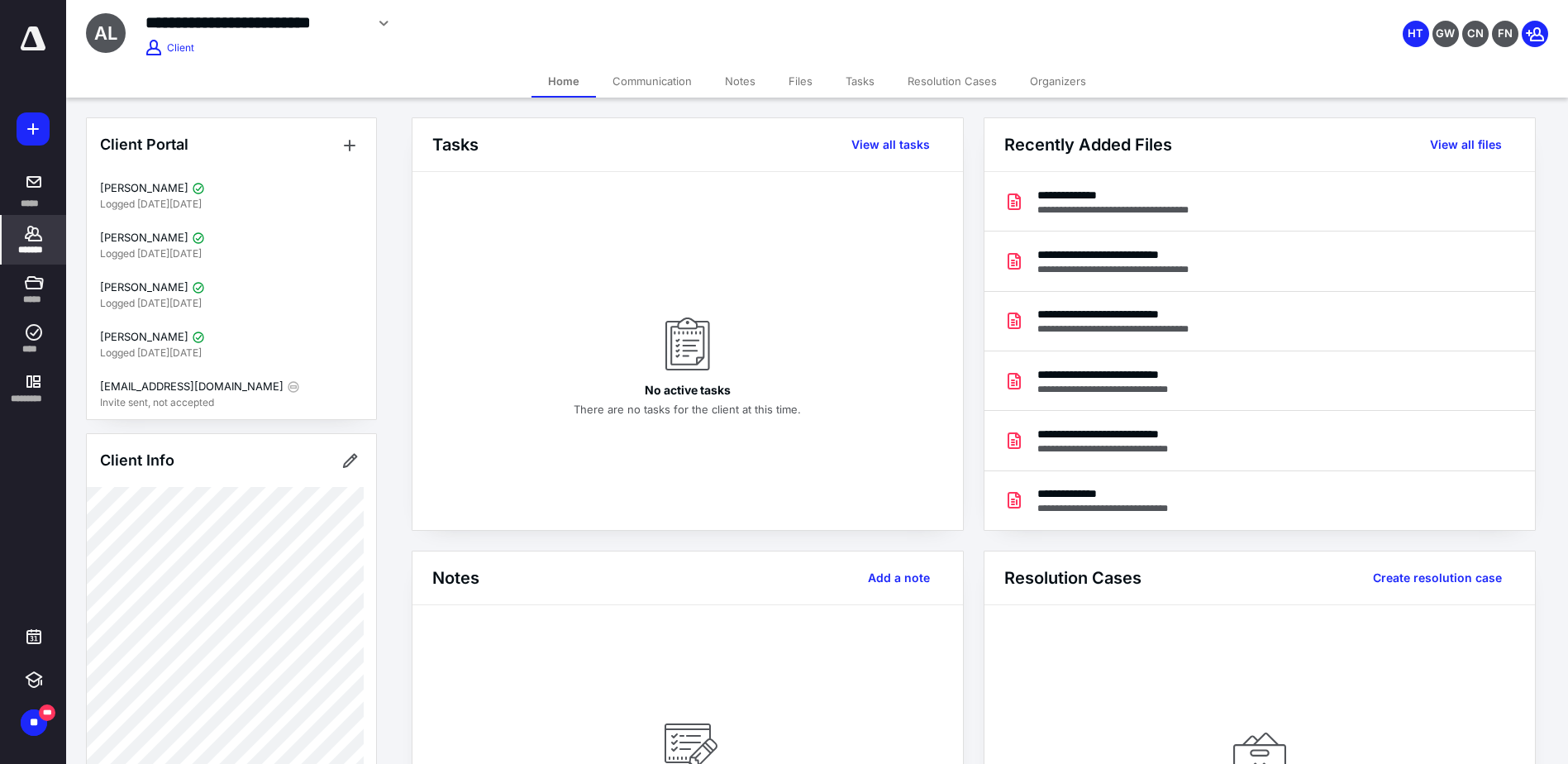 click on "Notes" at bounding box center [740, 81] 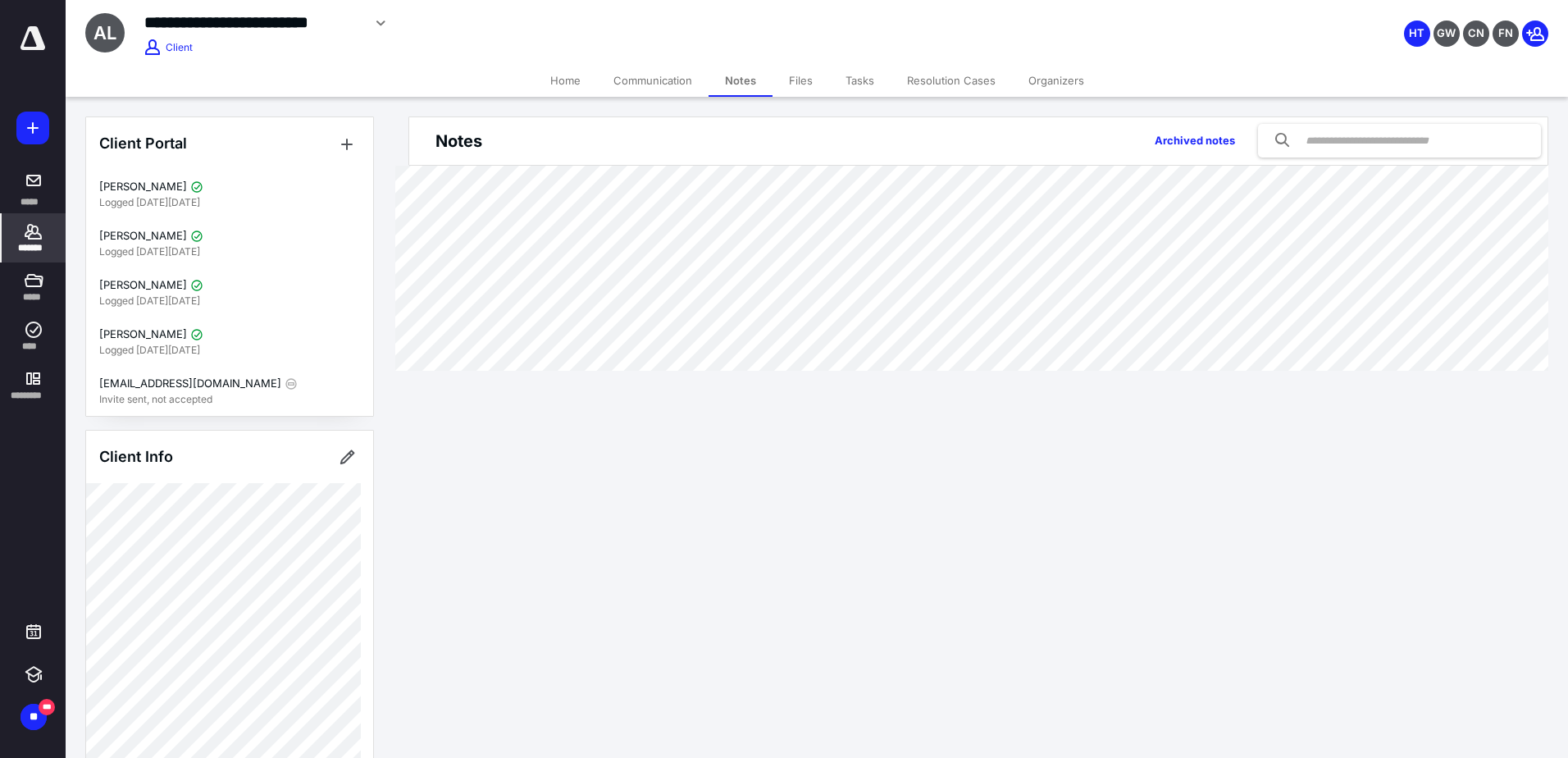 click on "Files" at bounding box center (800, 80) 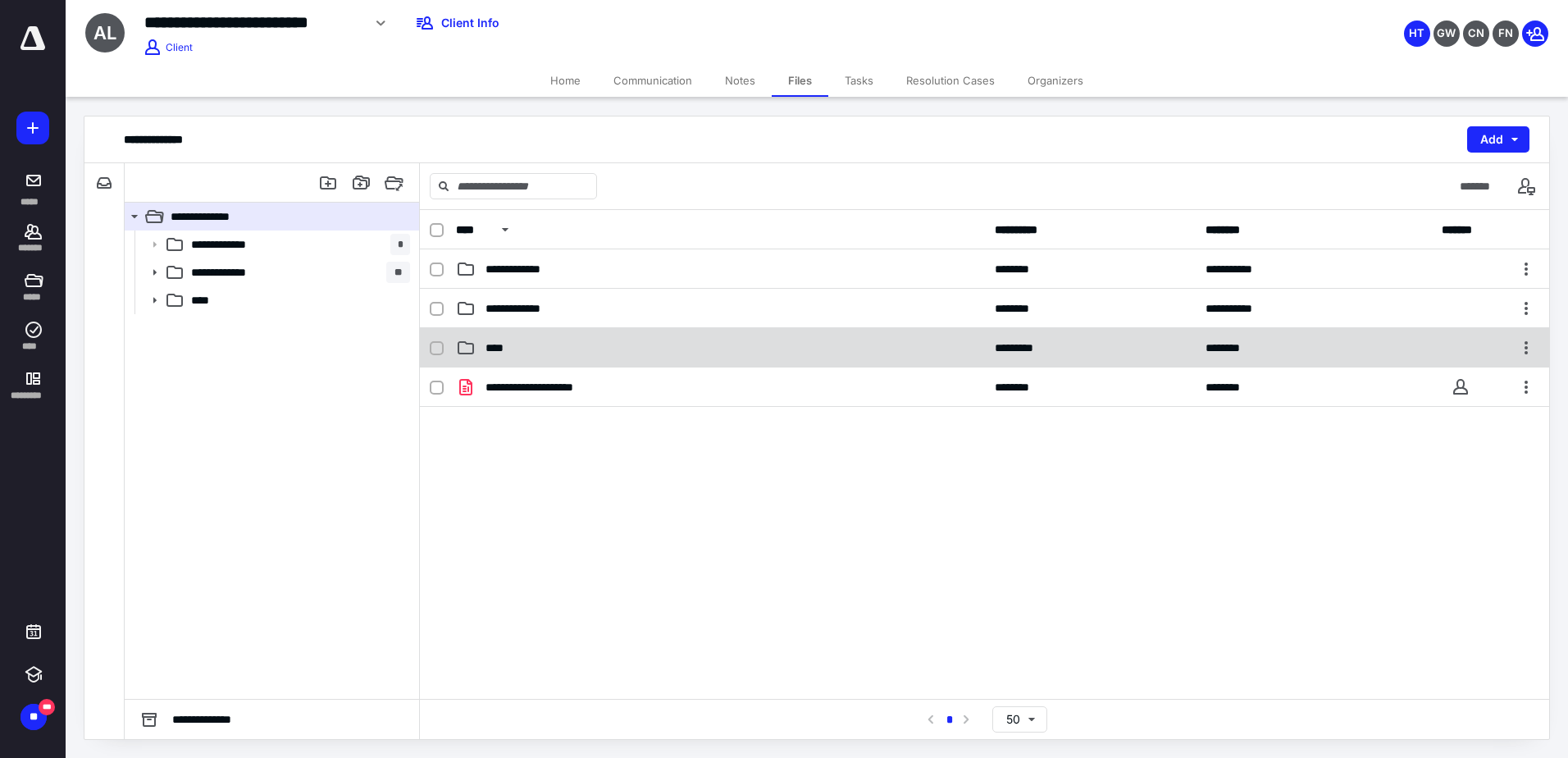 click on "****" at bounding box center (720, 348) 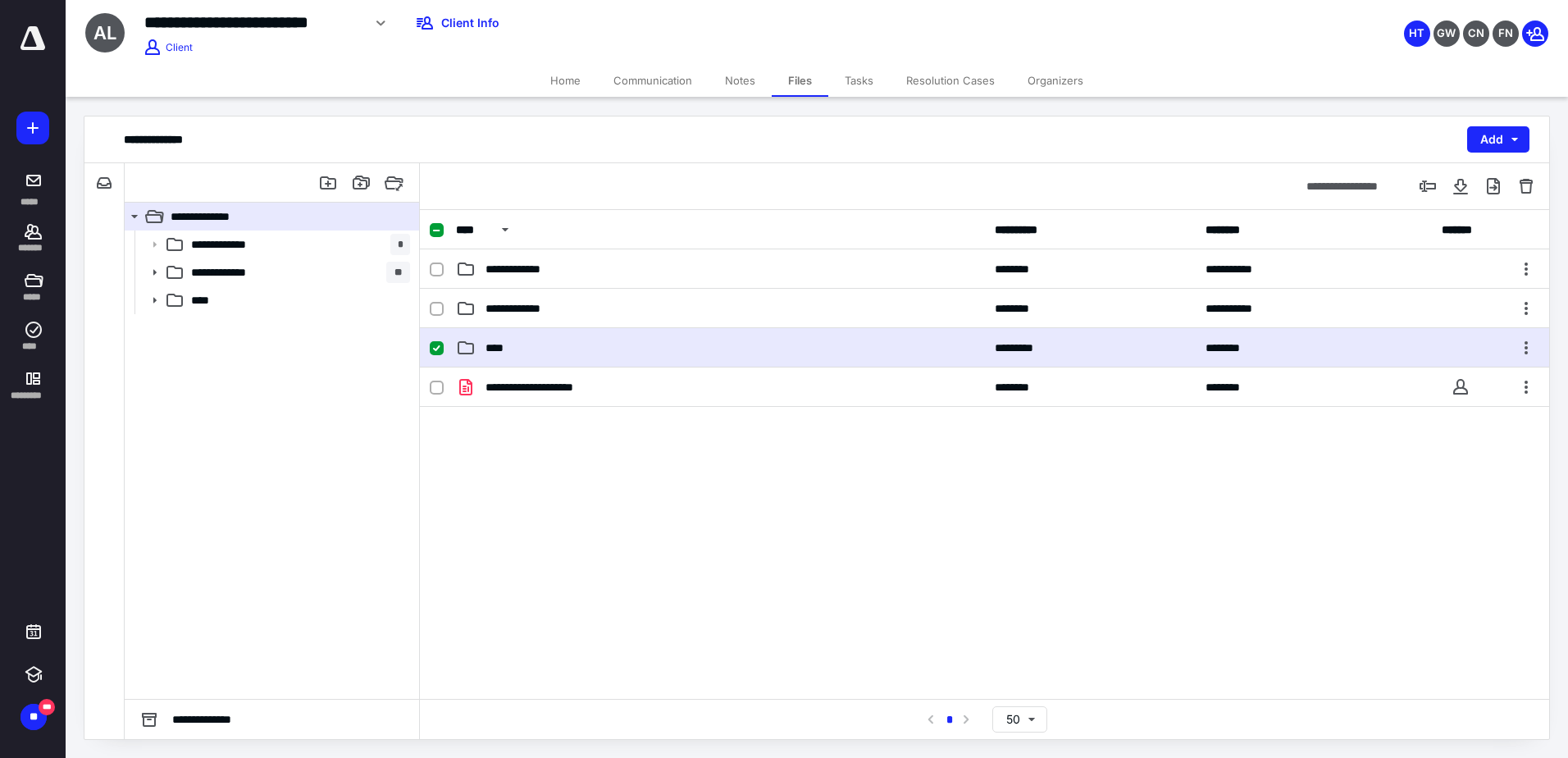 click on "****" at bounding box center [720, 348] 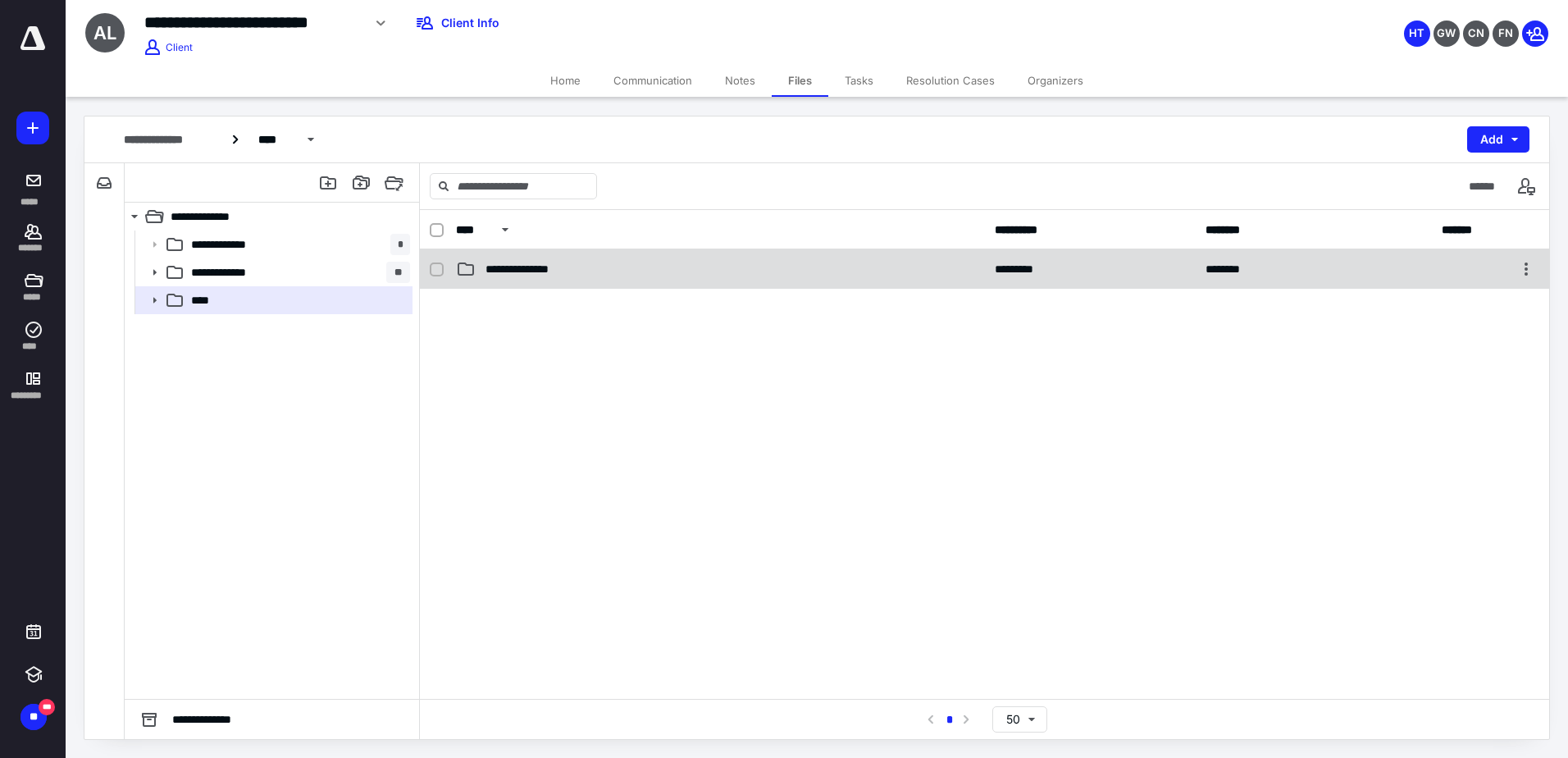 click on "**********" at bounding box center (720, 269) 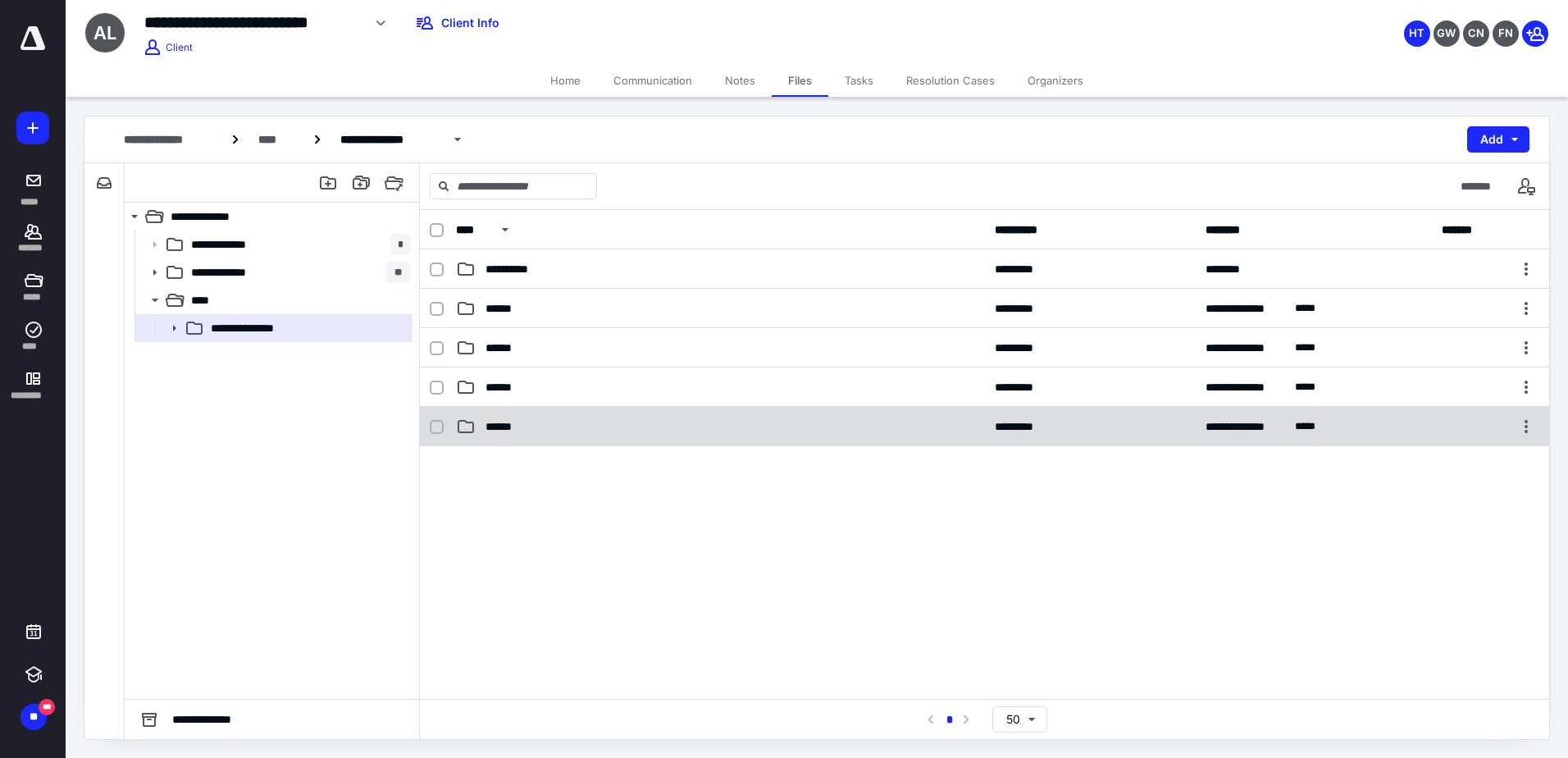 click on "**********" at bounding box center (984, 427) 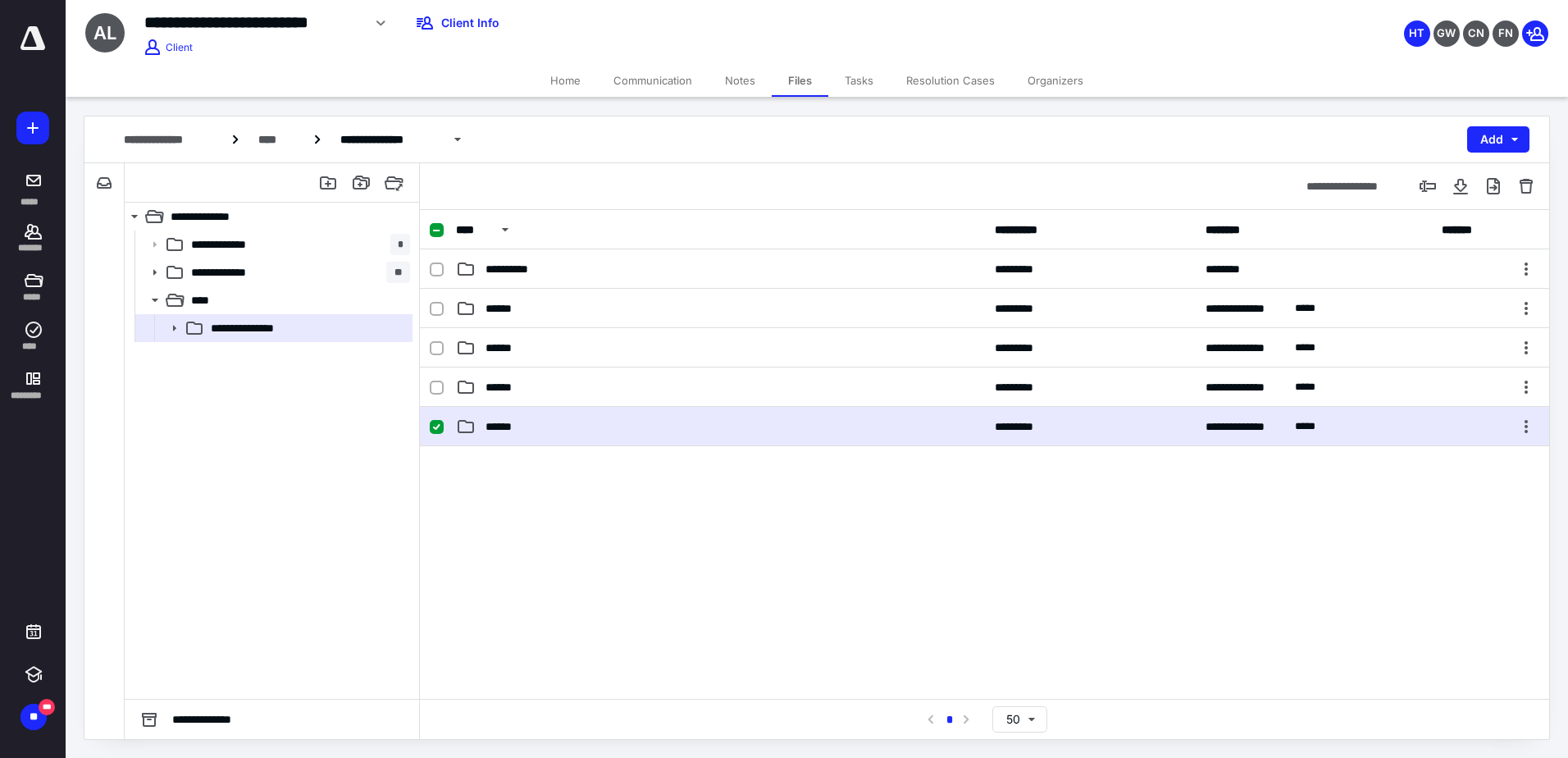 click on "**********" at bounding box center [984, 427] 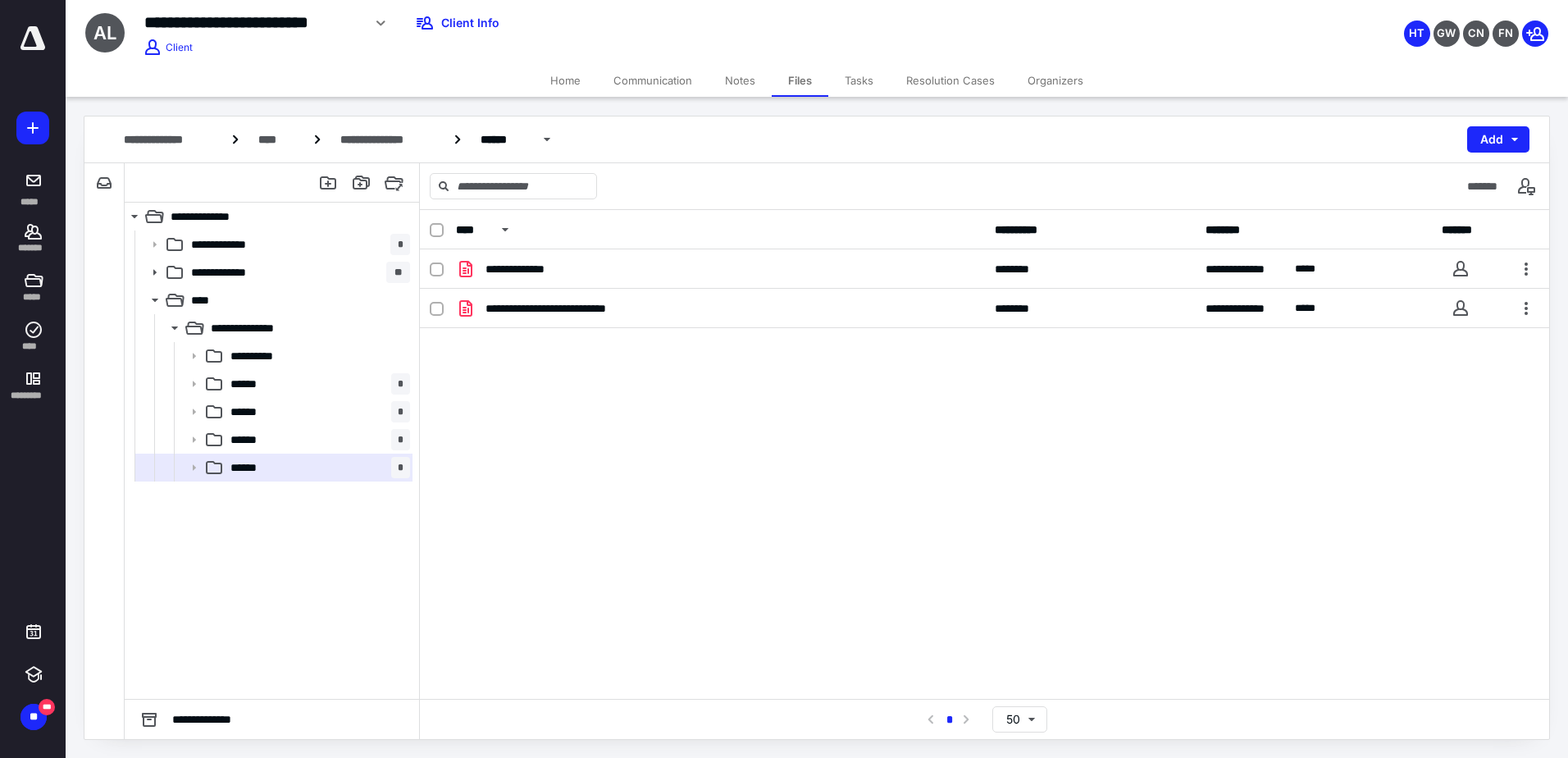 click on "**********" at bounding box center (817, 139) 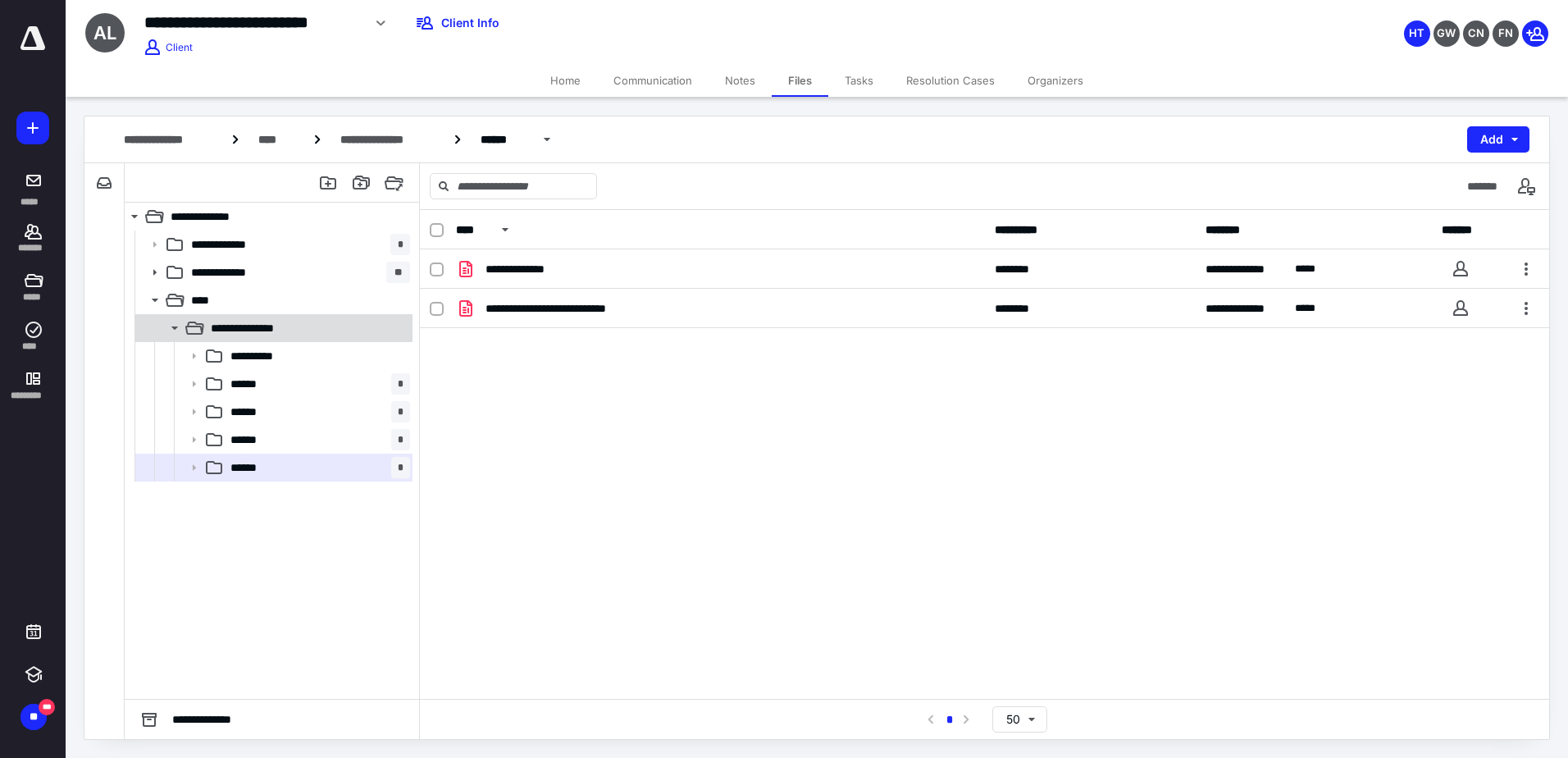 click on "**********" at bounding box center (272, 328) 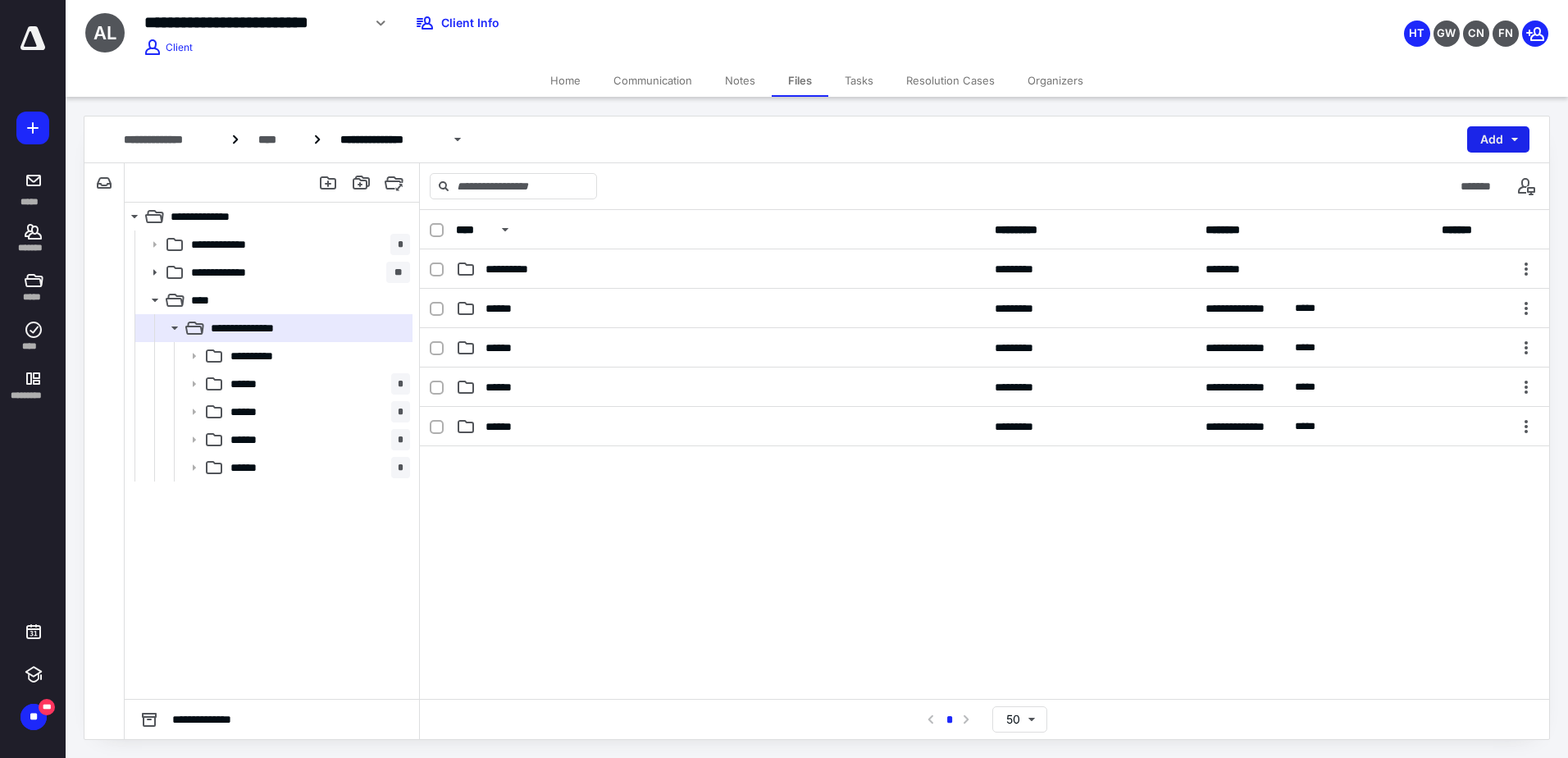 click on "Add" at bounding box center [1498, 139] 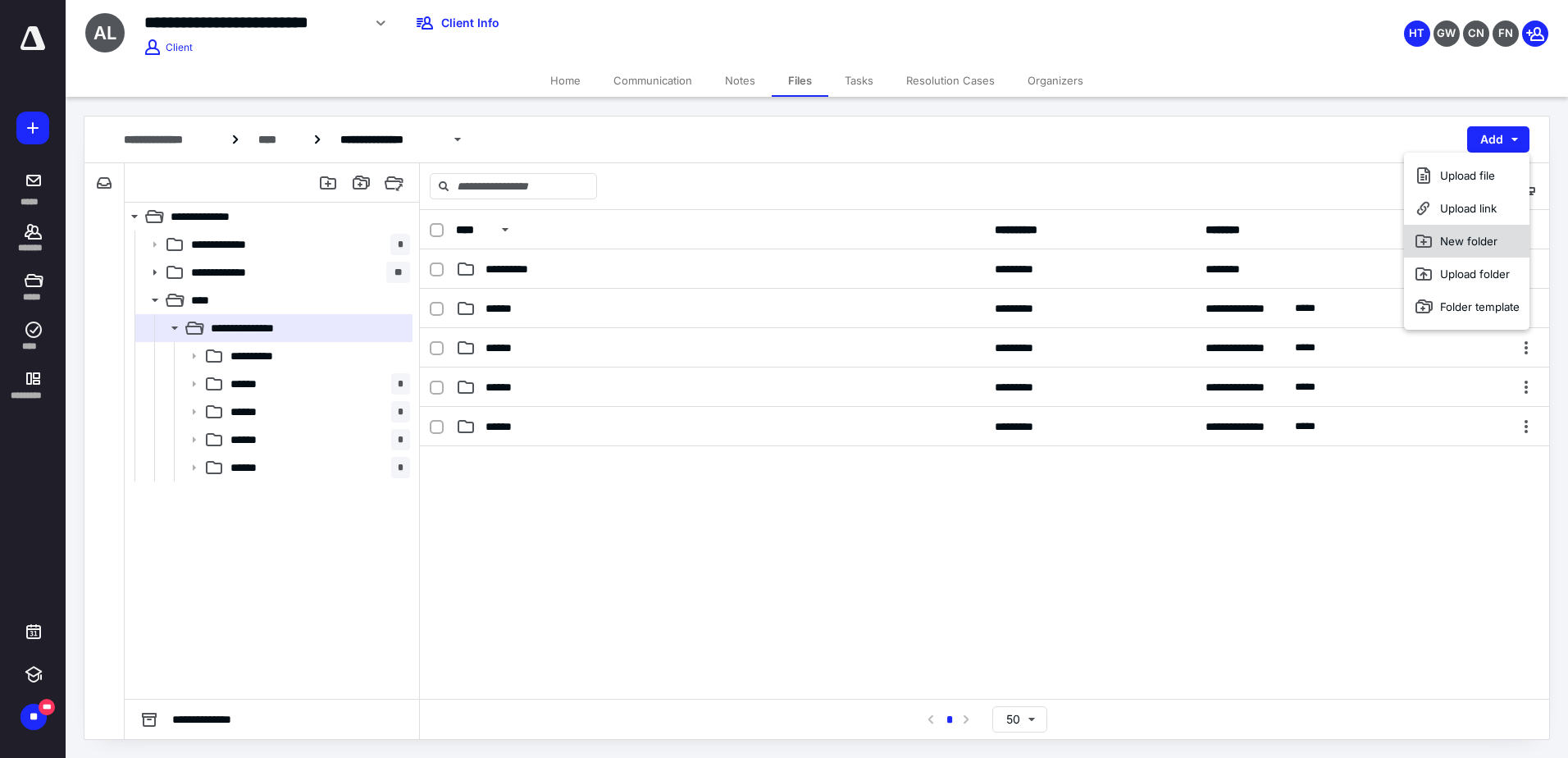 click on "New folder" at bounding box center (1466, 241) 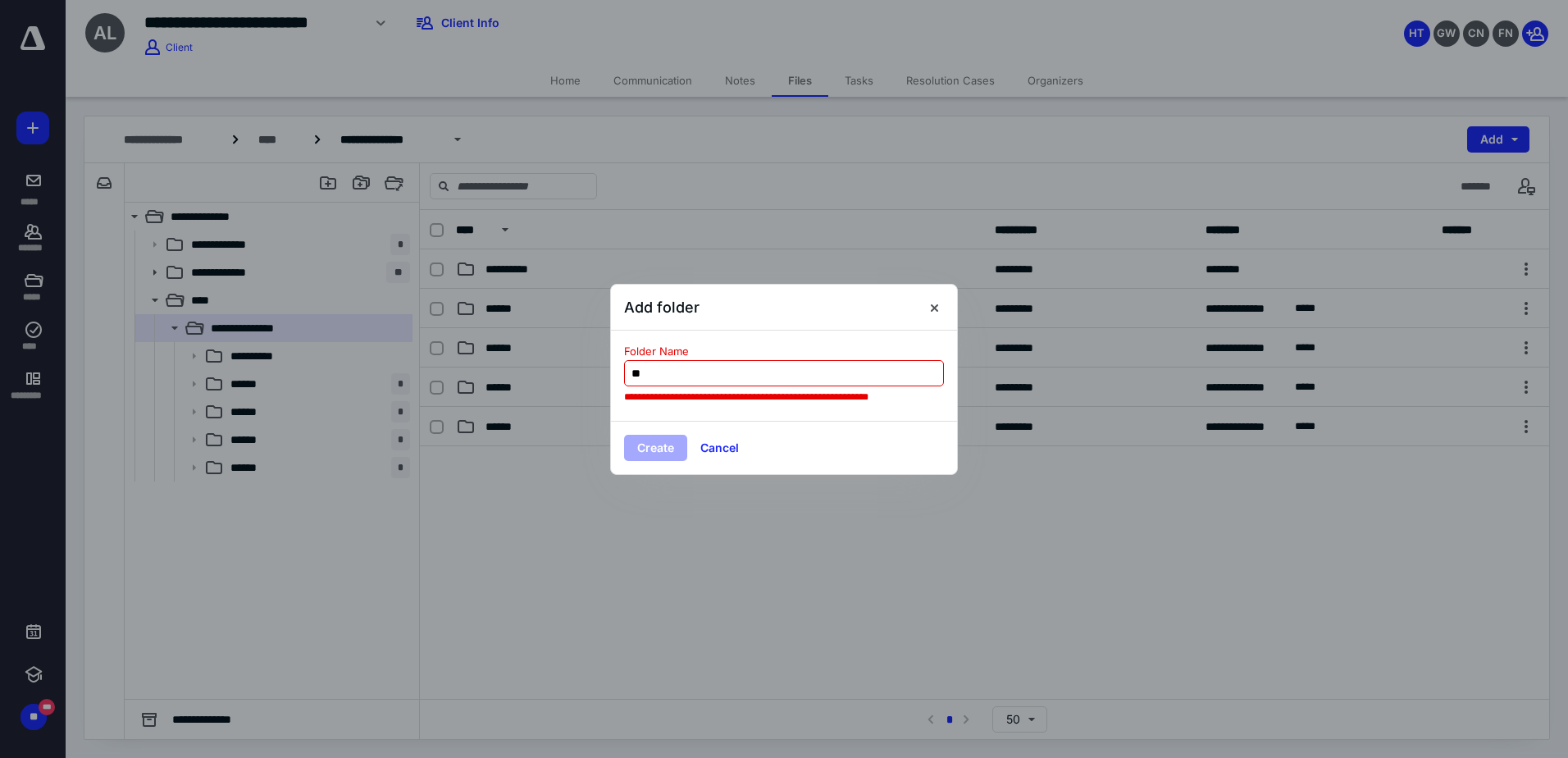 type on "*" 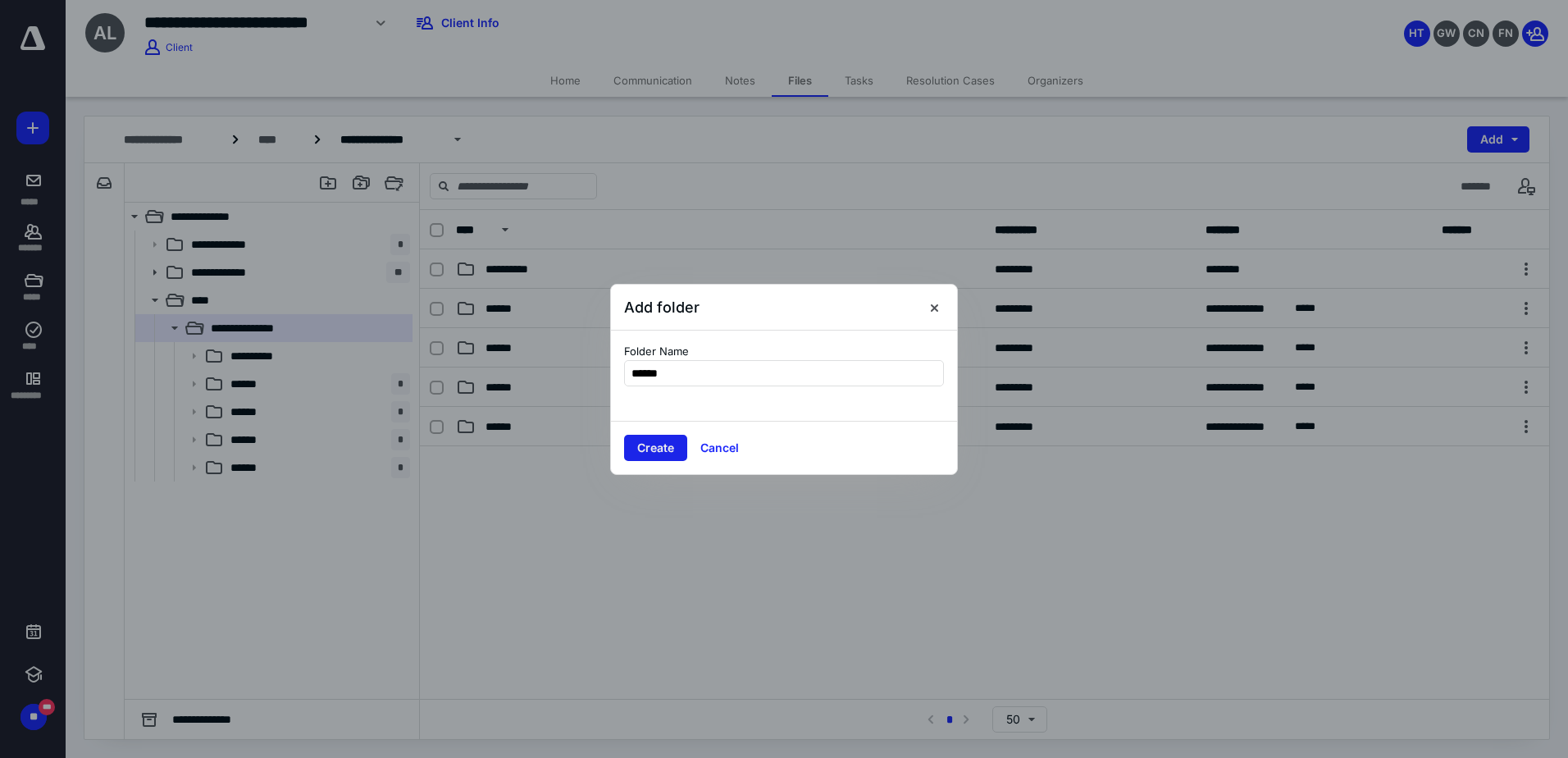 type on "******" 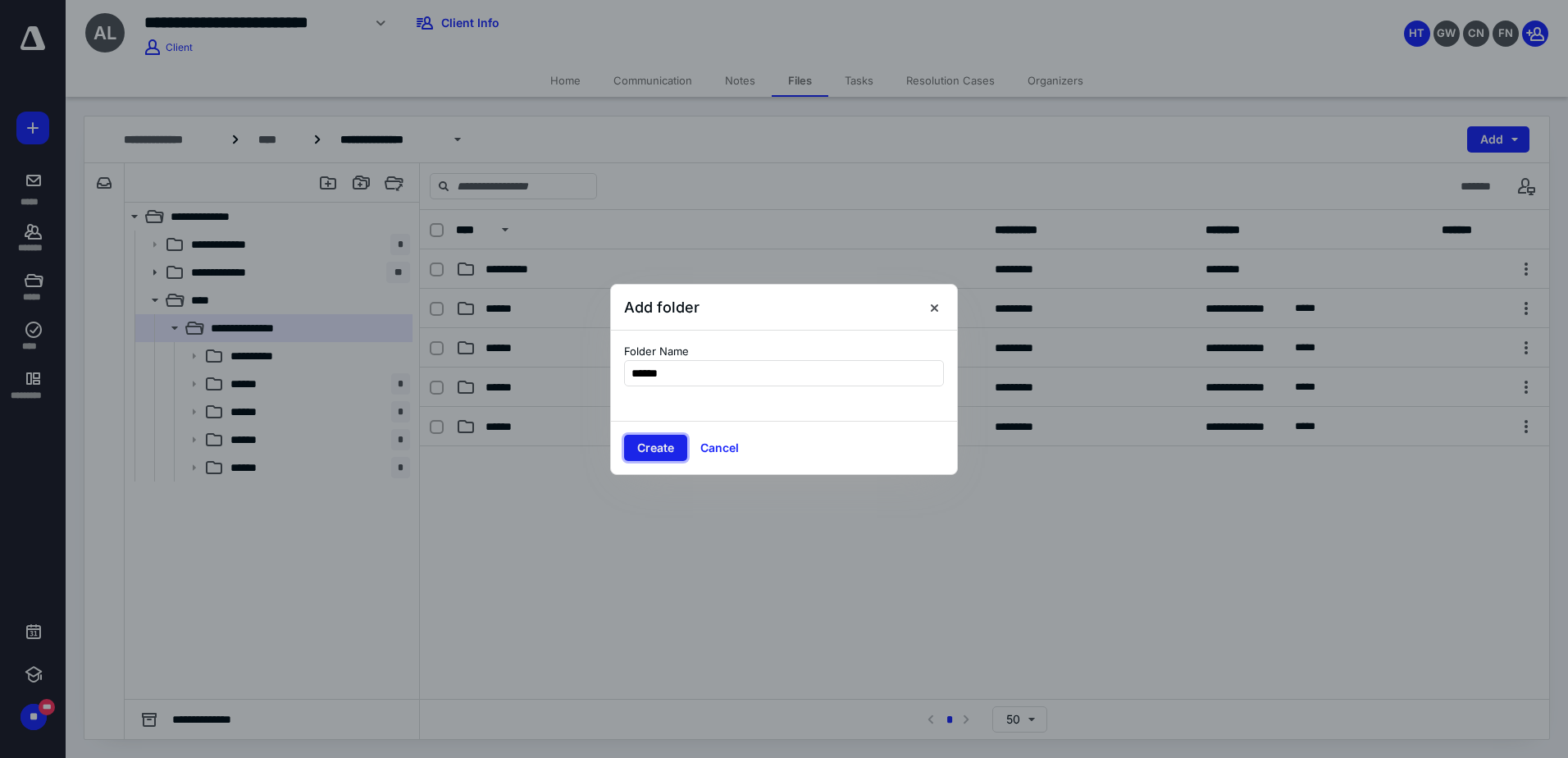 click on "Create" at bounding box center (655, 448) 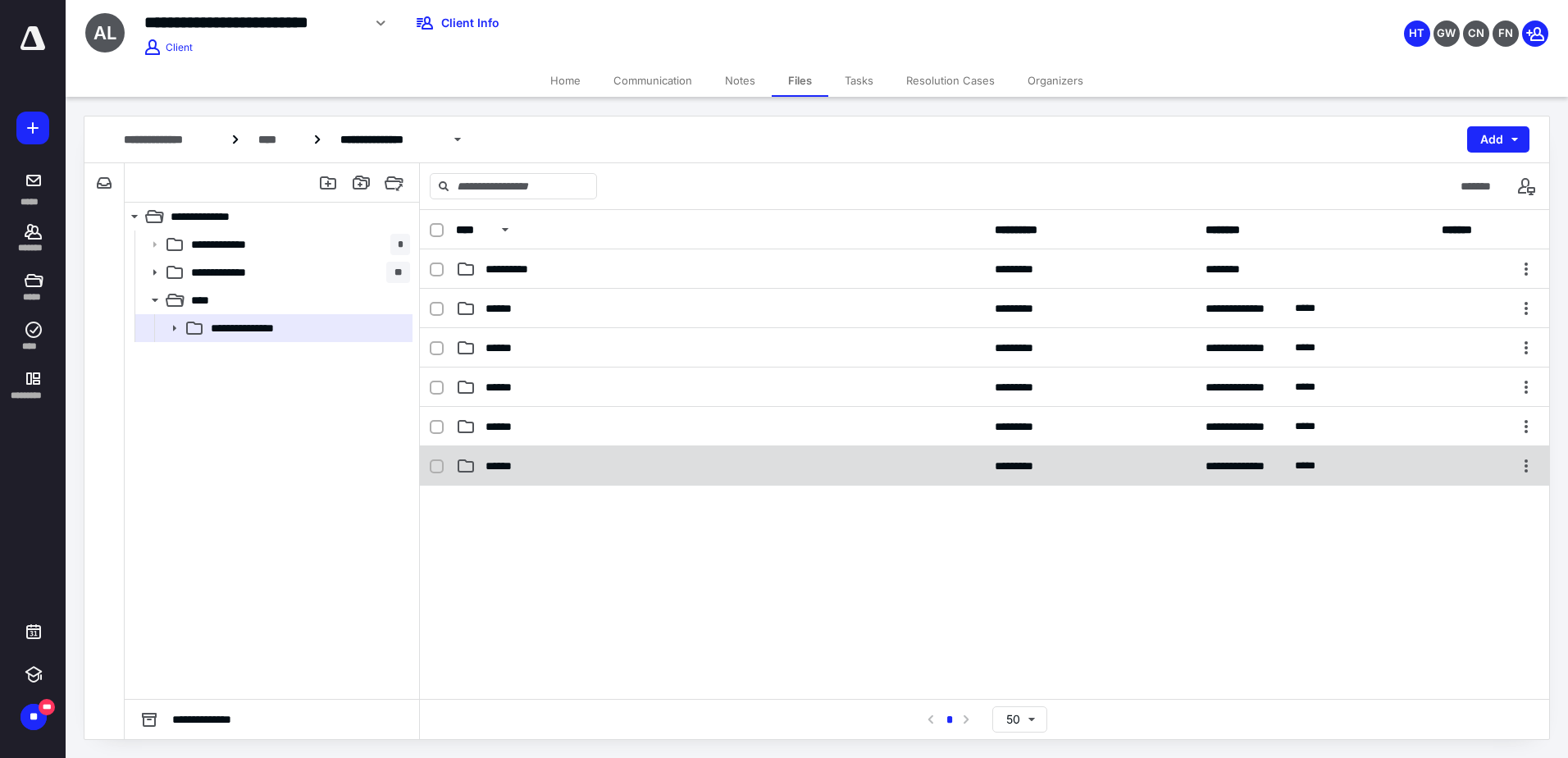 click on "**********" at bounding box center [984, 466] 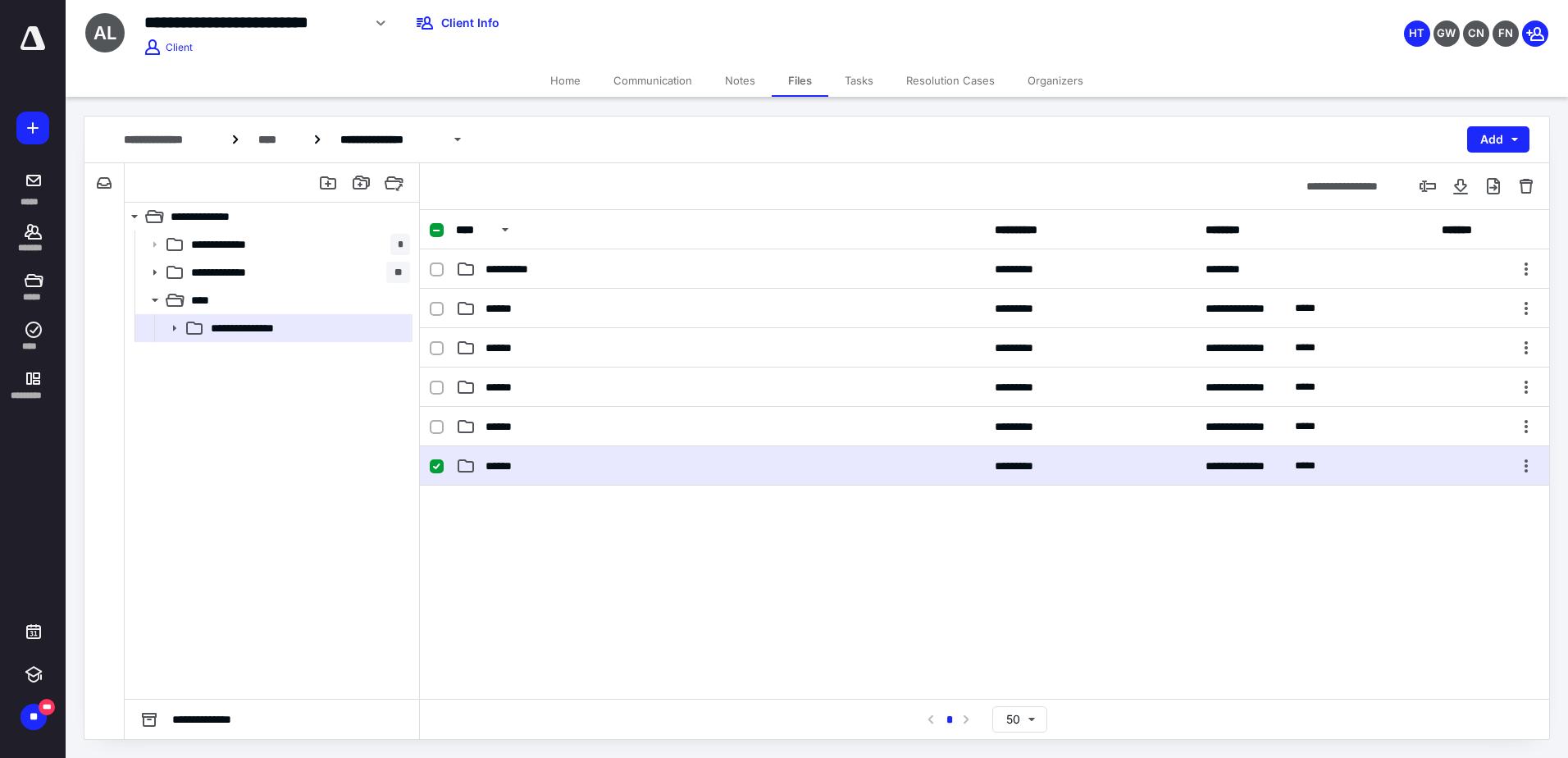 click on "**********" at bounding box center (984, 466) 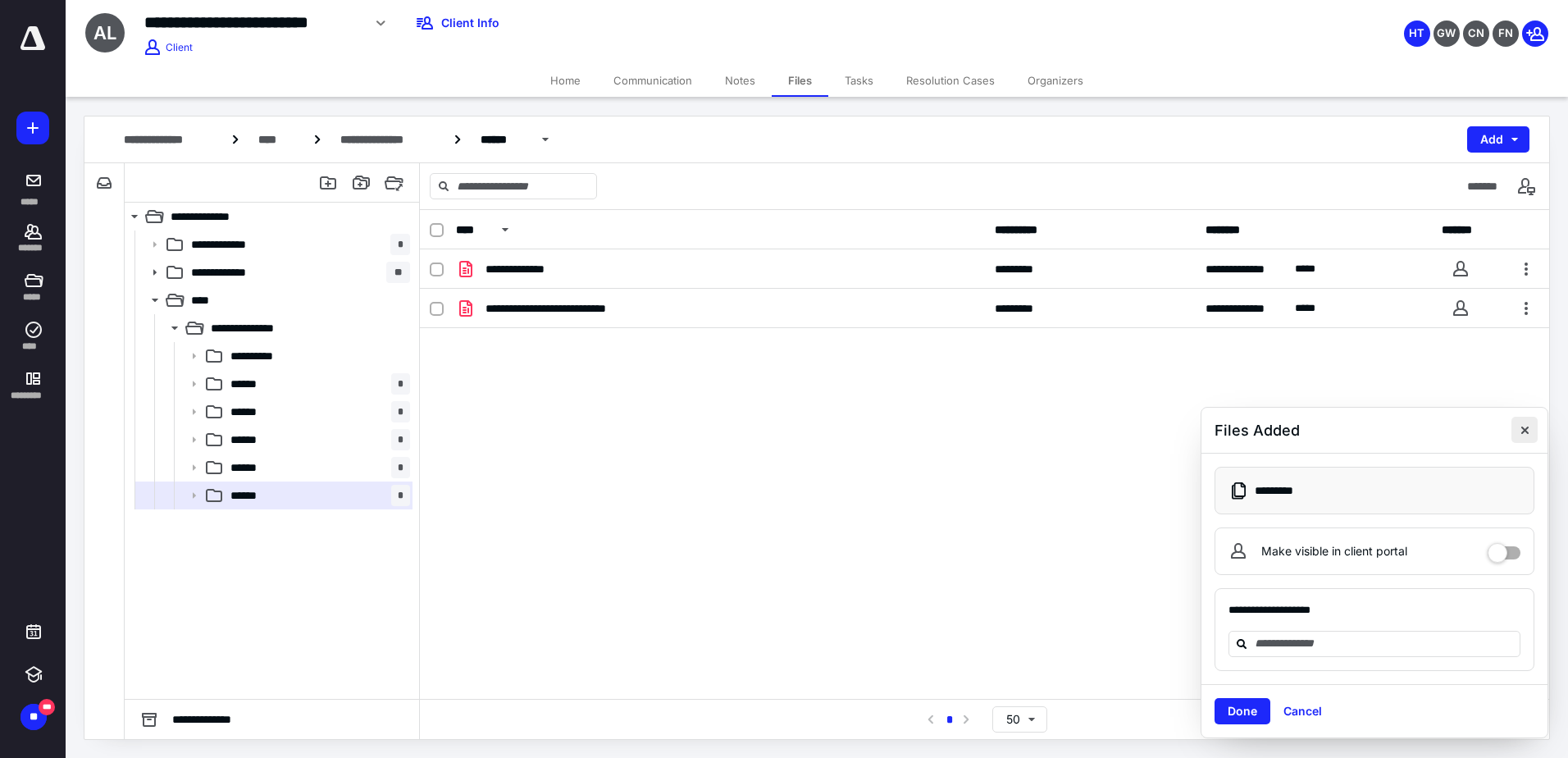 click at bounding box center [1525, 430] 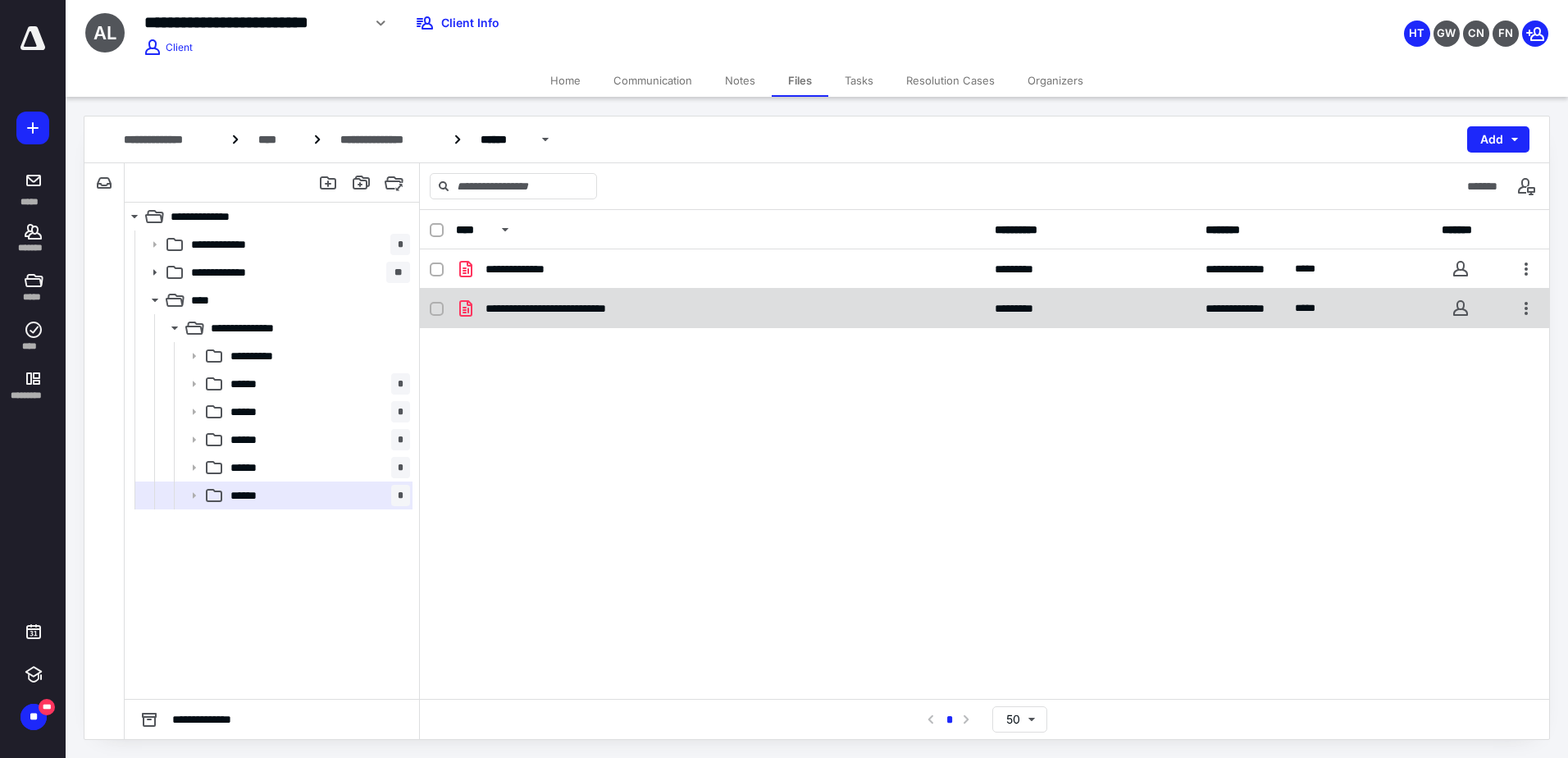 click on "**********" at bounding box center (720, 308) 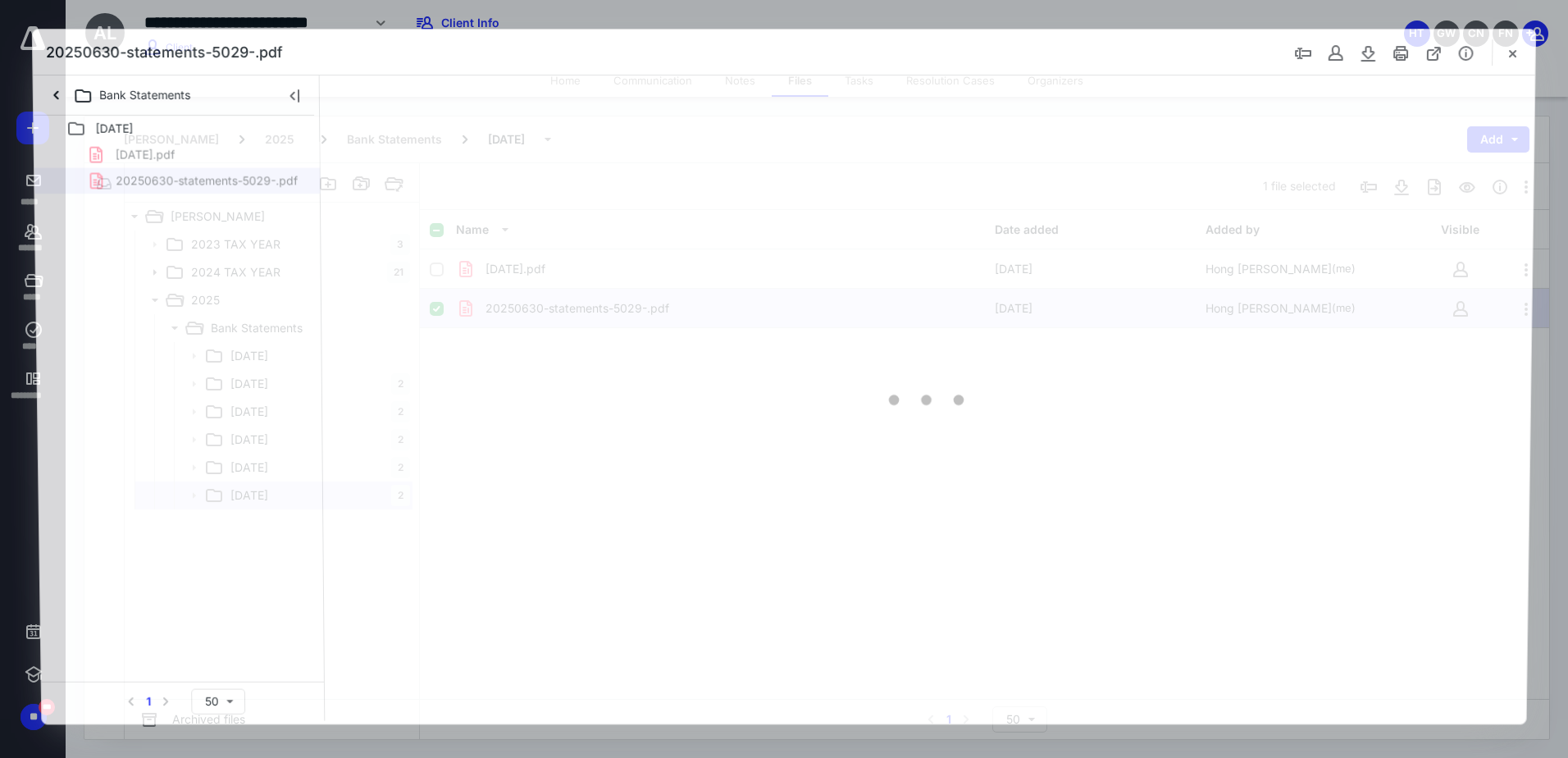 scroll, scrollTop: 0, scrollLeft: 0, axis: both 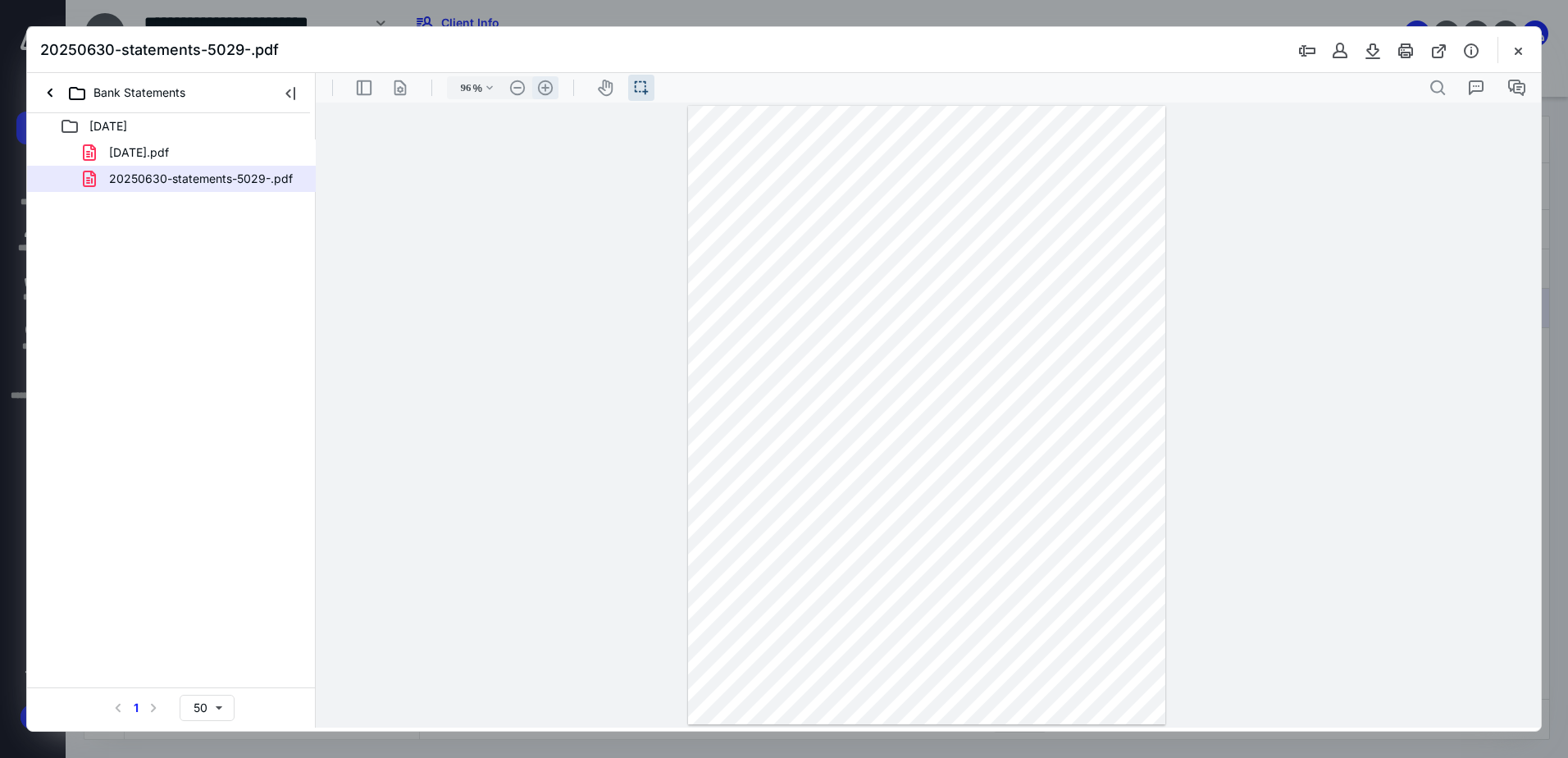 click on ".cls-1{fill:#abb0c4;} icon - header - zoom - in - line" at bounding box center [545, 88] 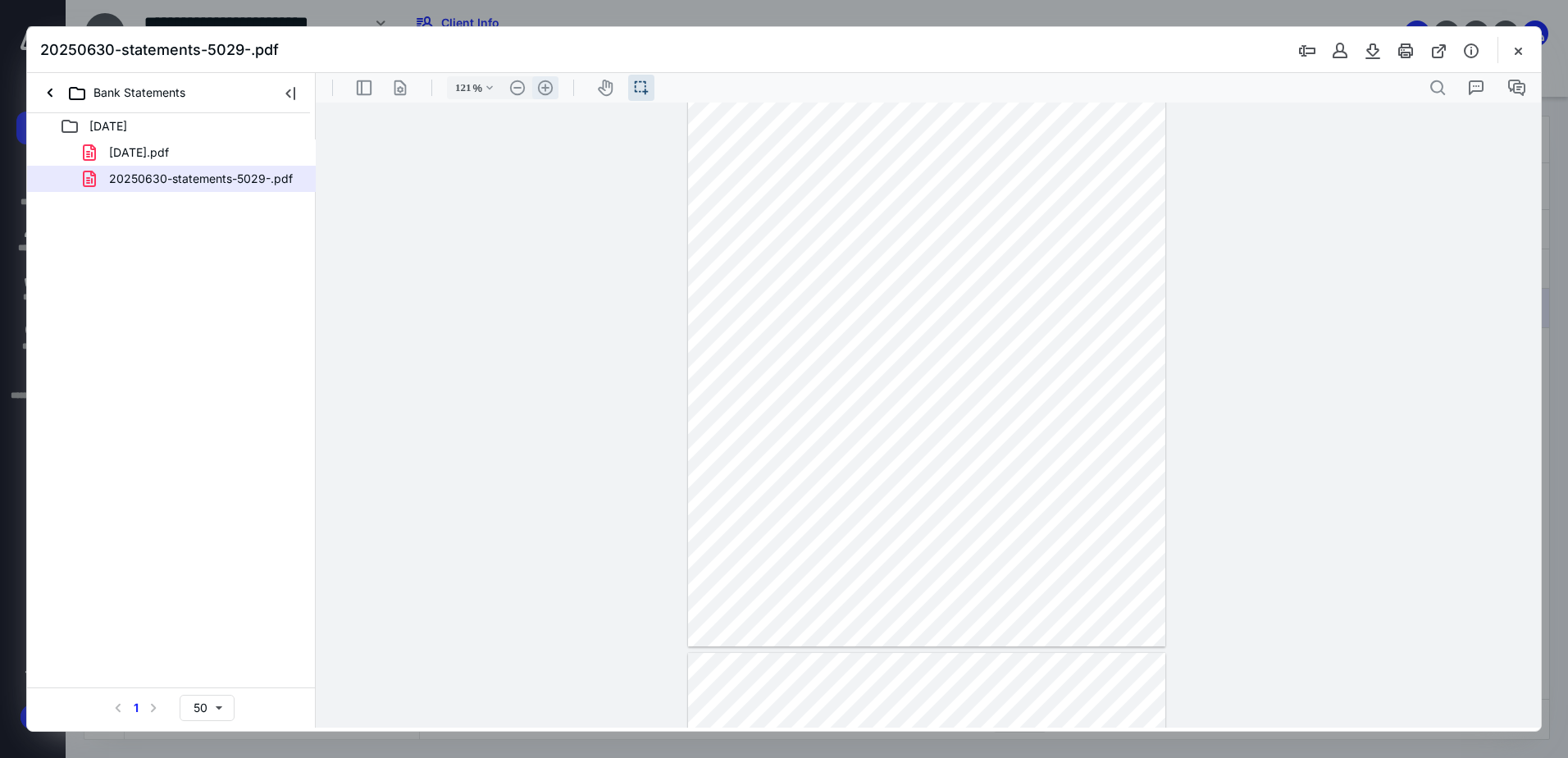 click on ".cls-1{fill:#abb0c4;} icon - header - zoom - in - line" at bounding box center (545, 88) 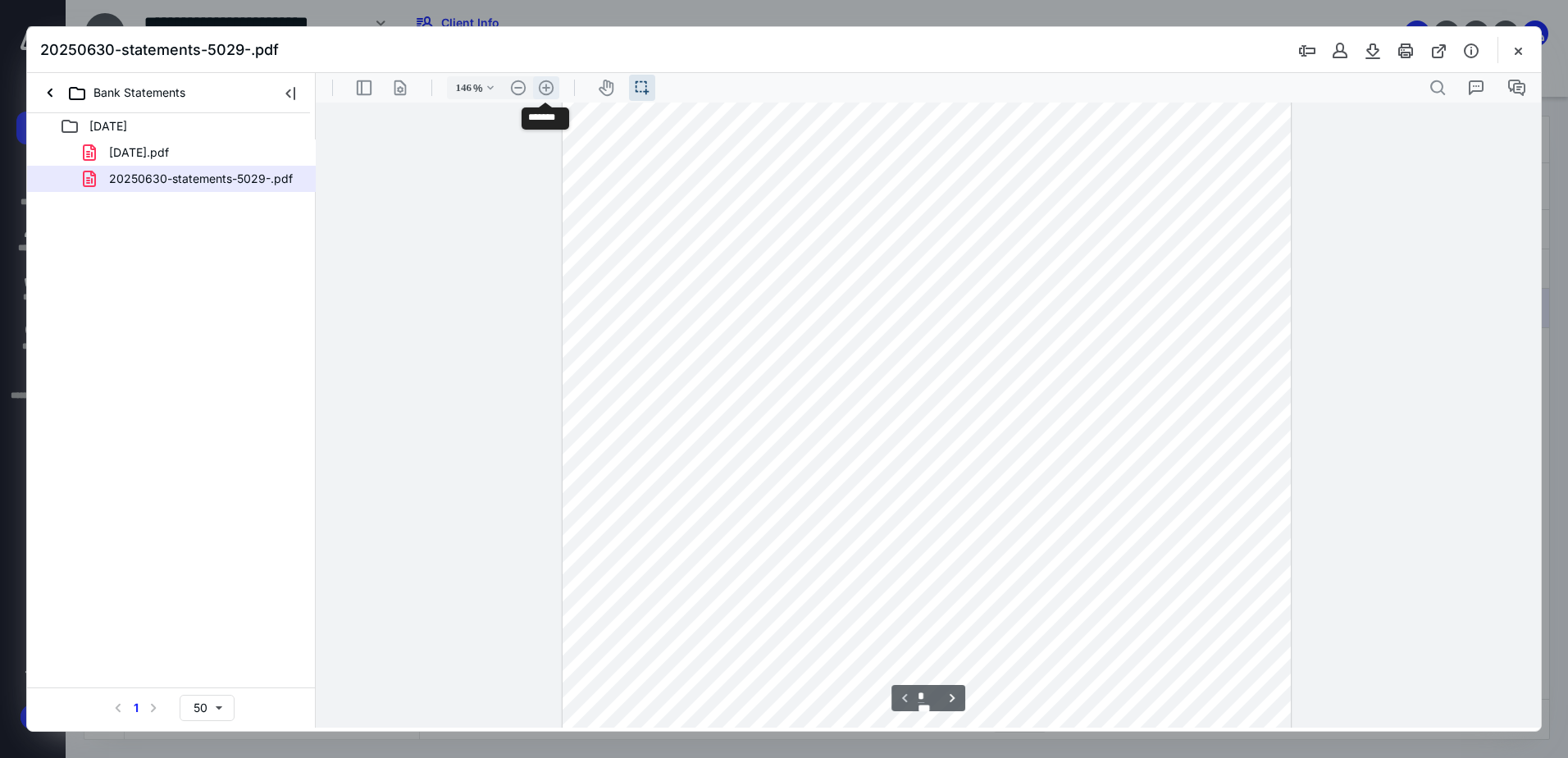 click on ".cls-1{fill:#abb0c4;} icon - header - zoom - in - line" at bounding box center [546, 88] 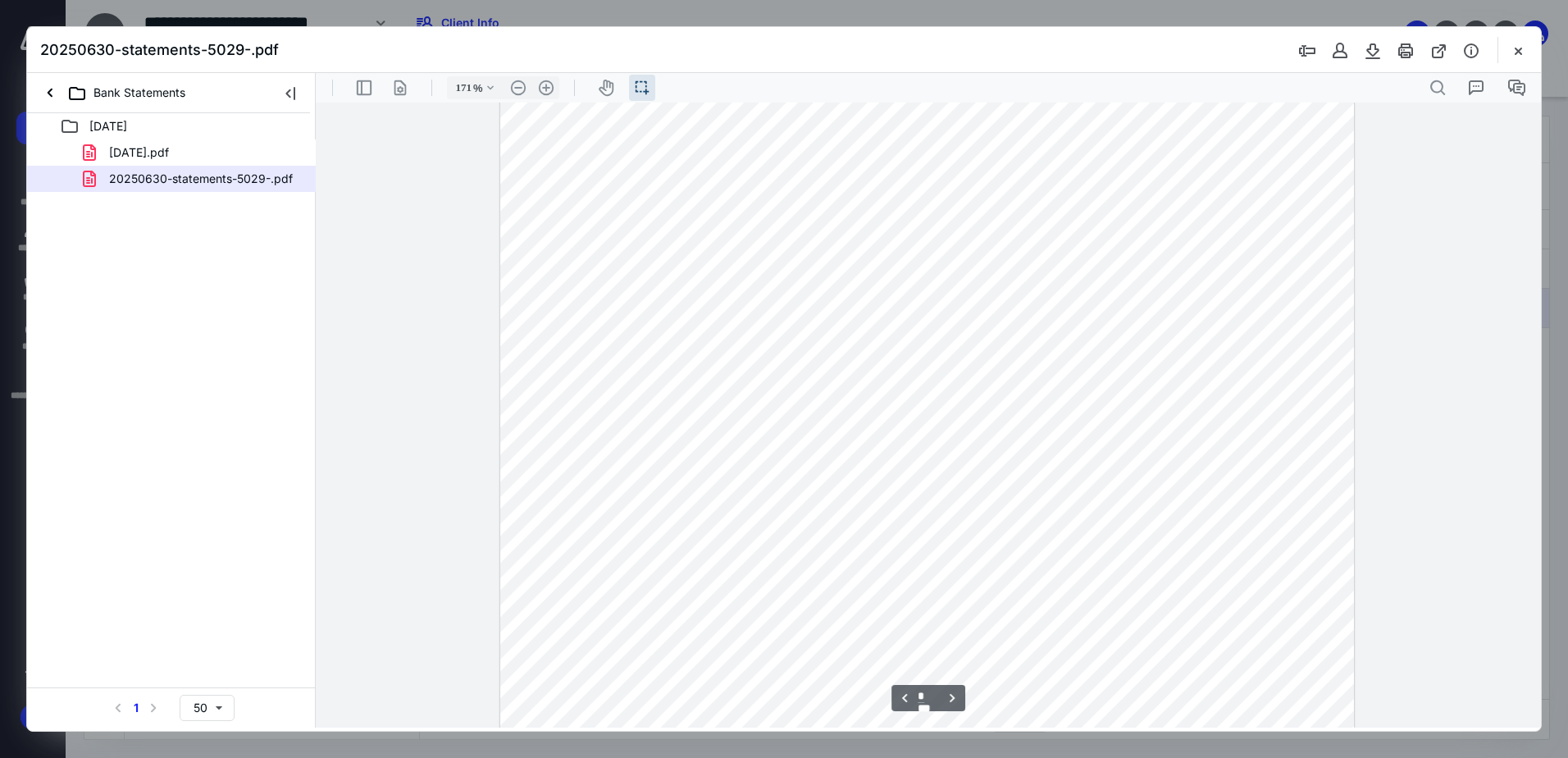 scroll, scrollTop: 1066, scrollLeft: 0, axis: vertical 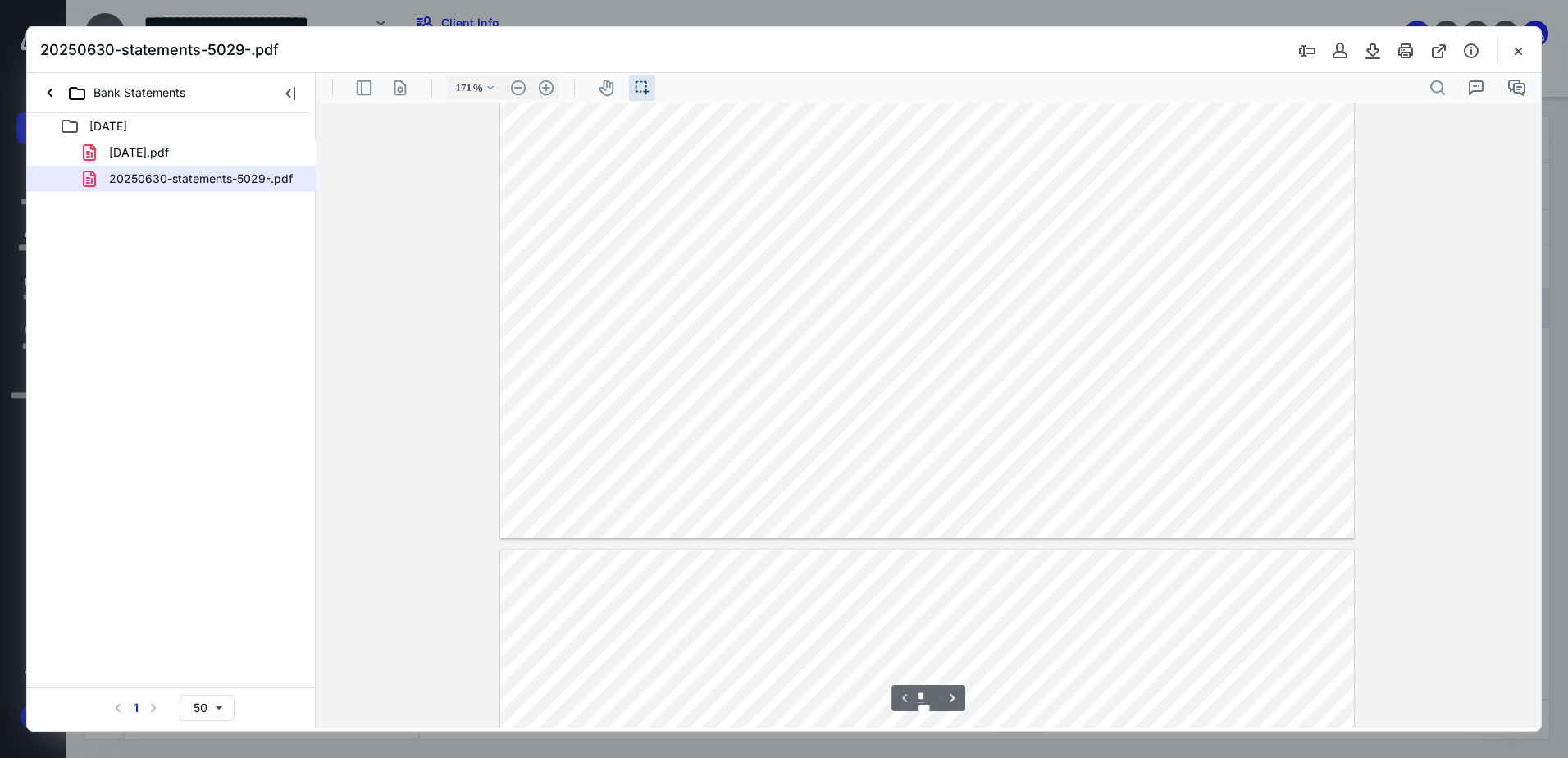 type on "*" 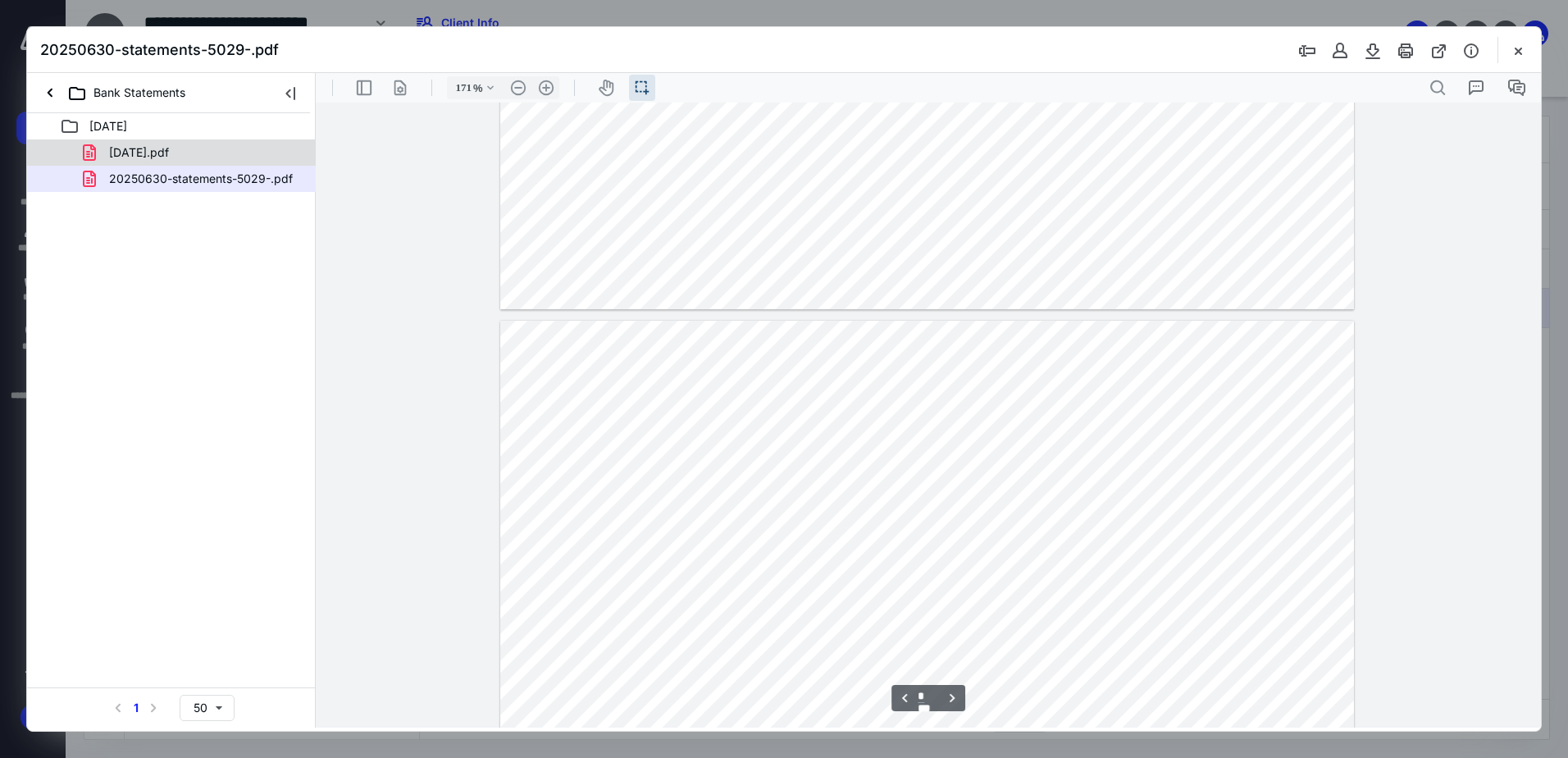 scroll, scrollTop: 902, scrollLeft: 0, axis: vertical 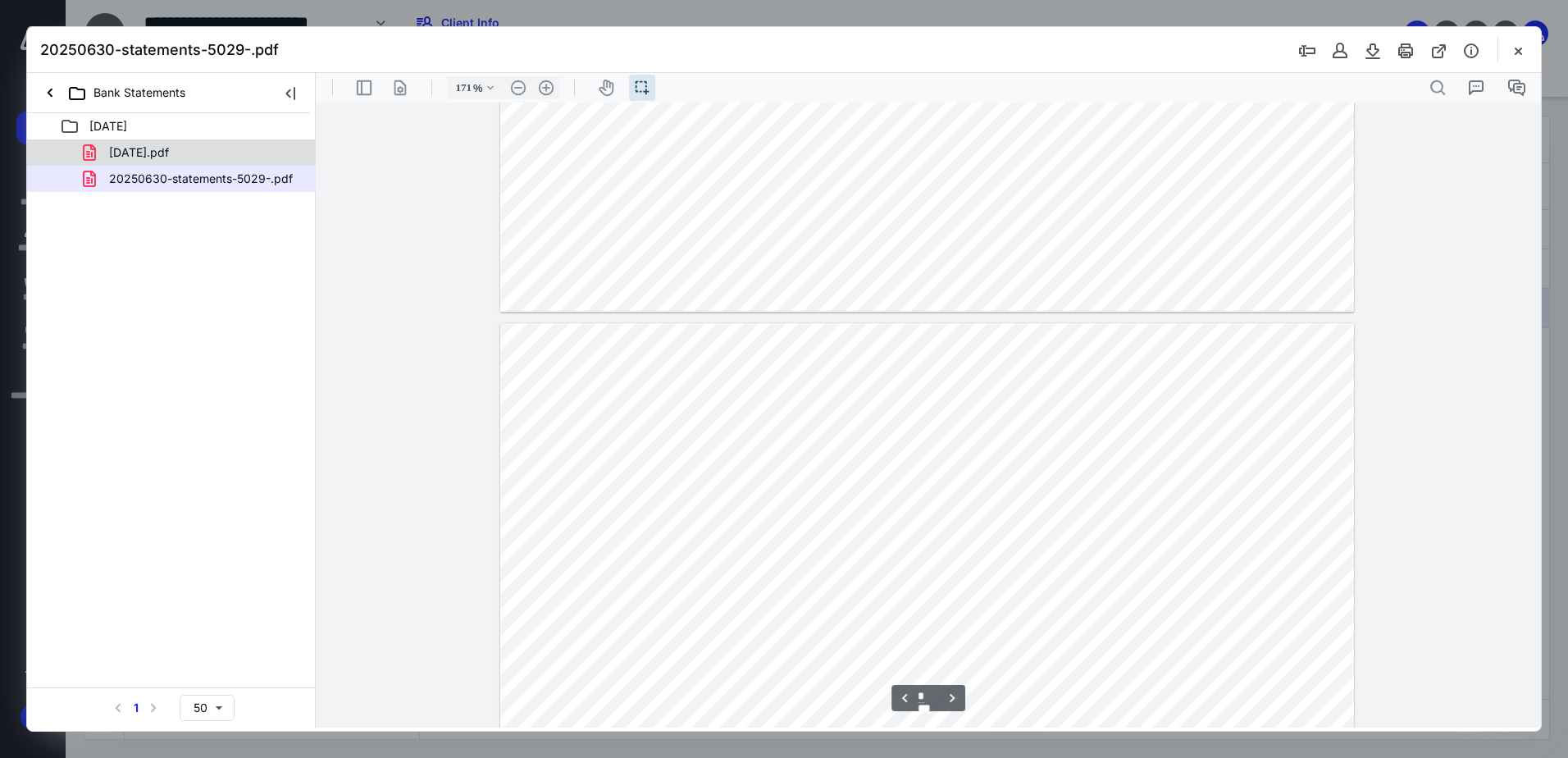 click on "[DATE].pdf" at bounding box center (129, 153) 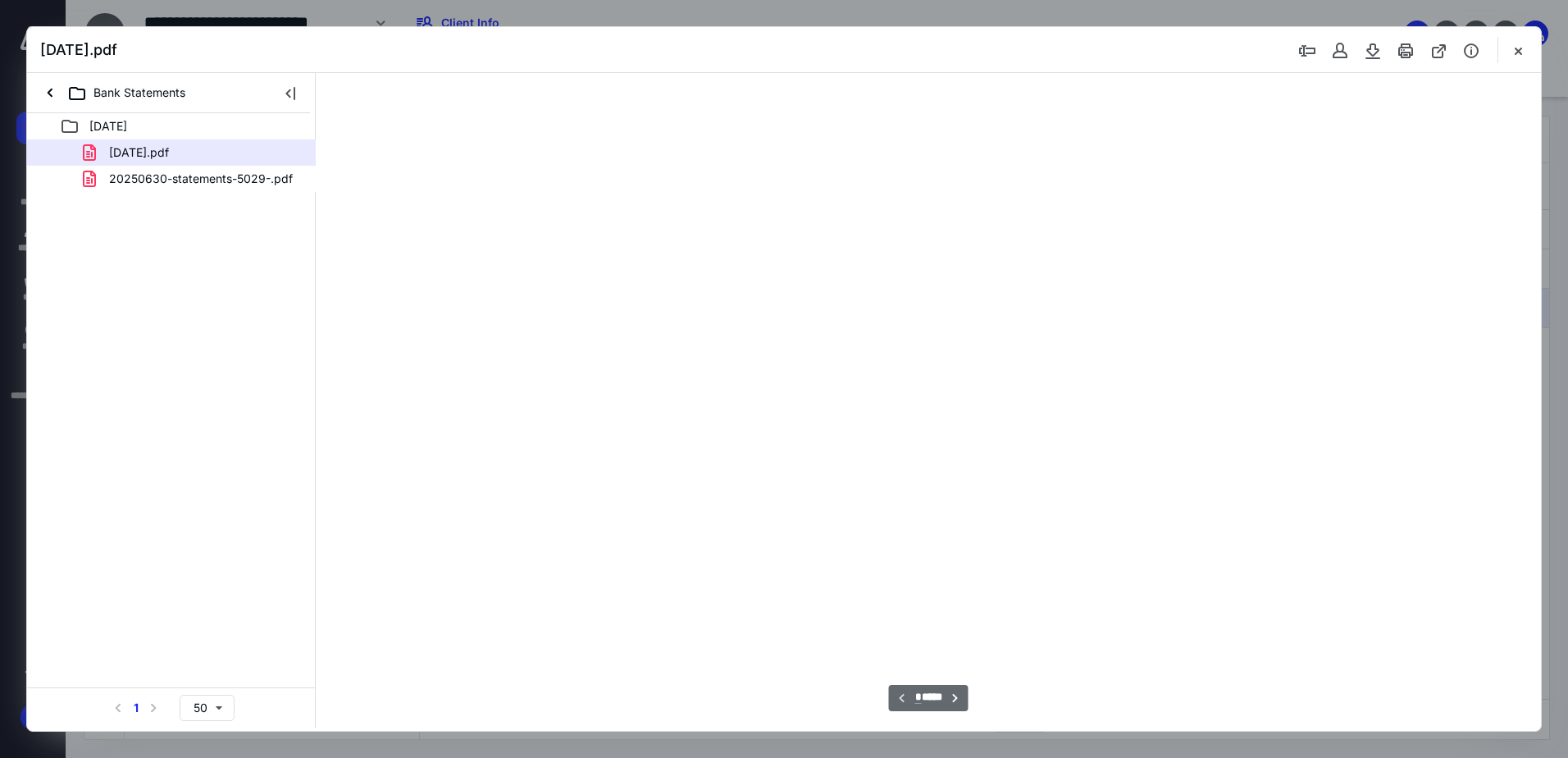 scroll, scrollTop: 33, scrollLeft: 0, axis: vertical 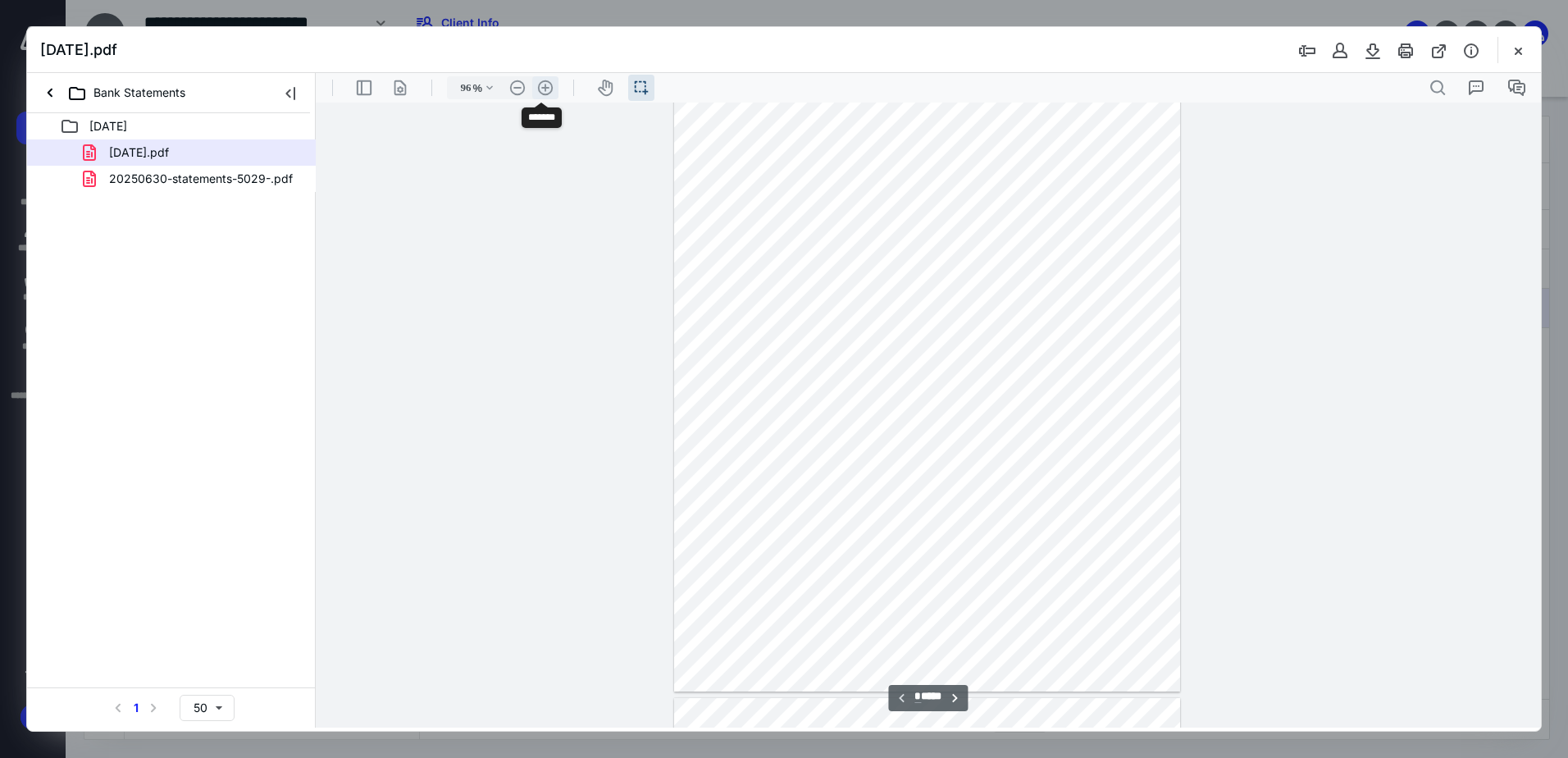 click on ".cls-1{fill:#abb0c4;} icon - header - zoom - in - line" at bounding box center (545, 88) 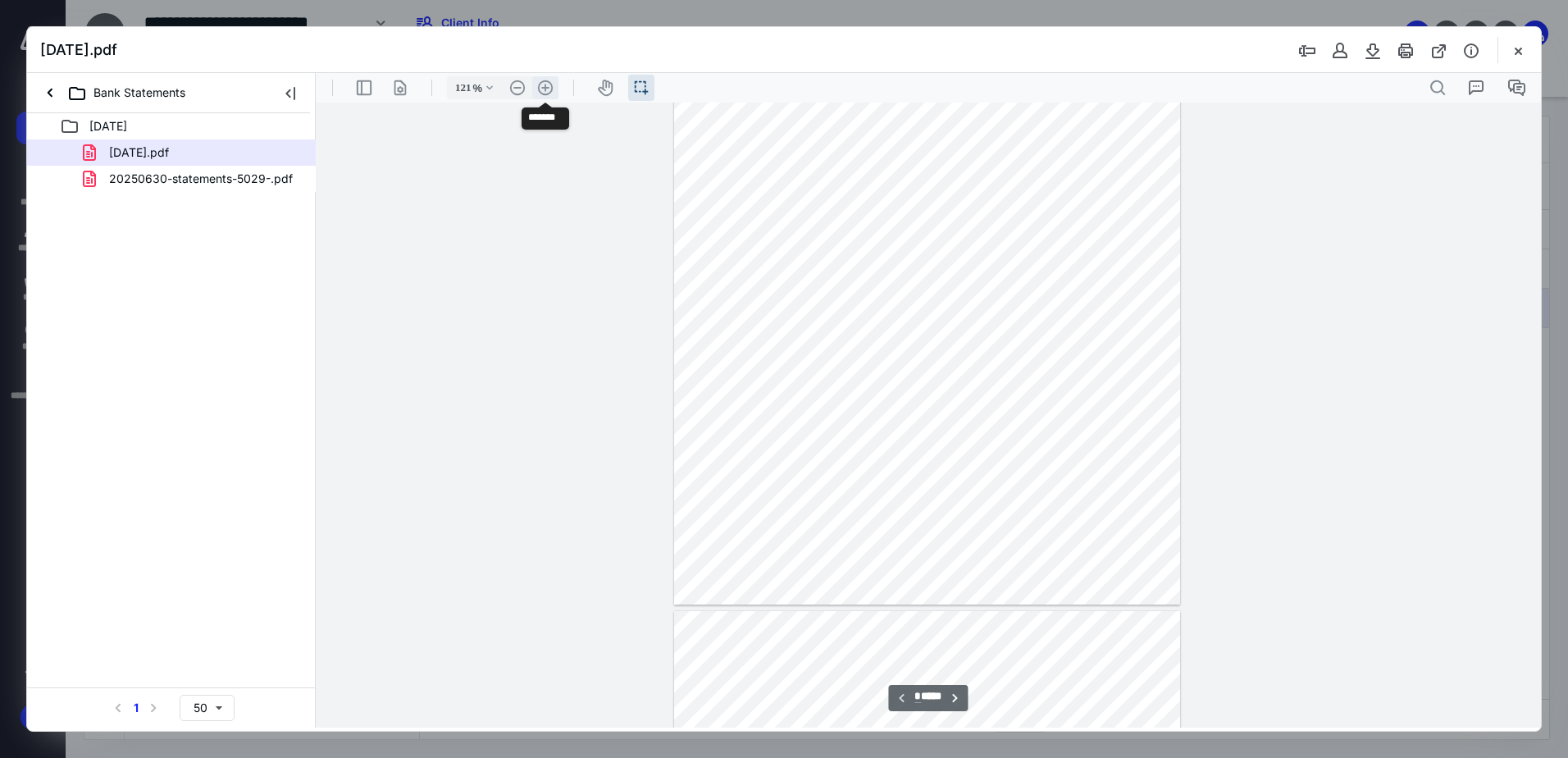click on ".cls-1{fill:#abb0c4;} icon - header - zoom - in - line" at bounding box center (545, 88) 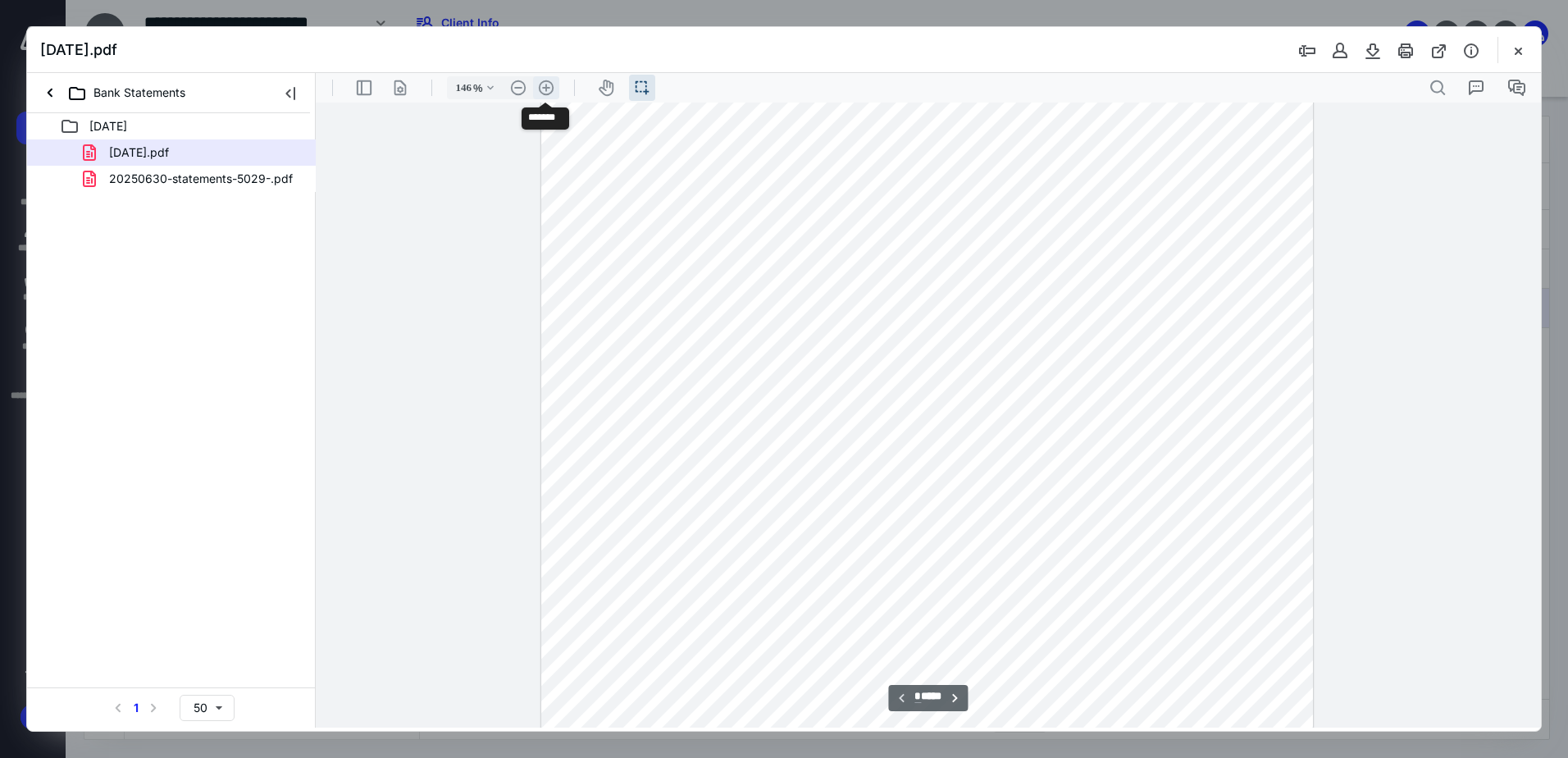 click on ".cls-1{fill:#abb0c4;} icon - header - zoom - in - line" at bounding box center (546, 88) 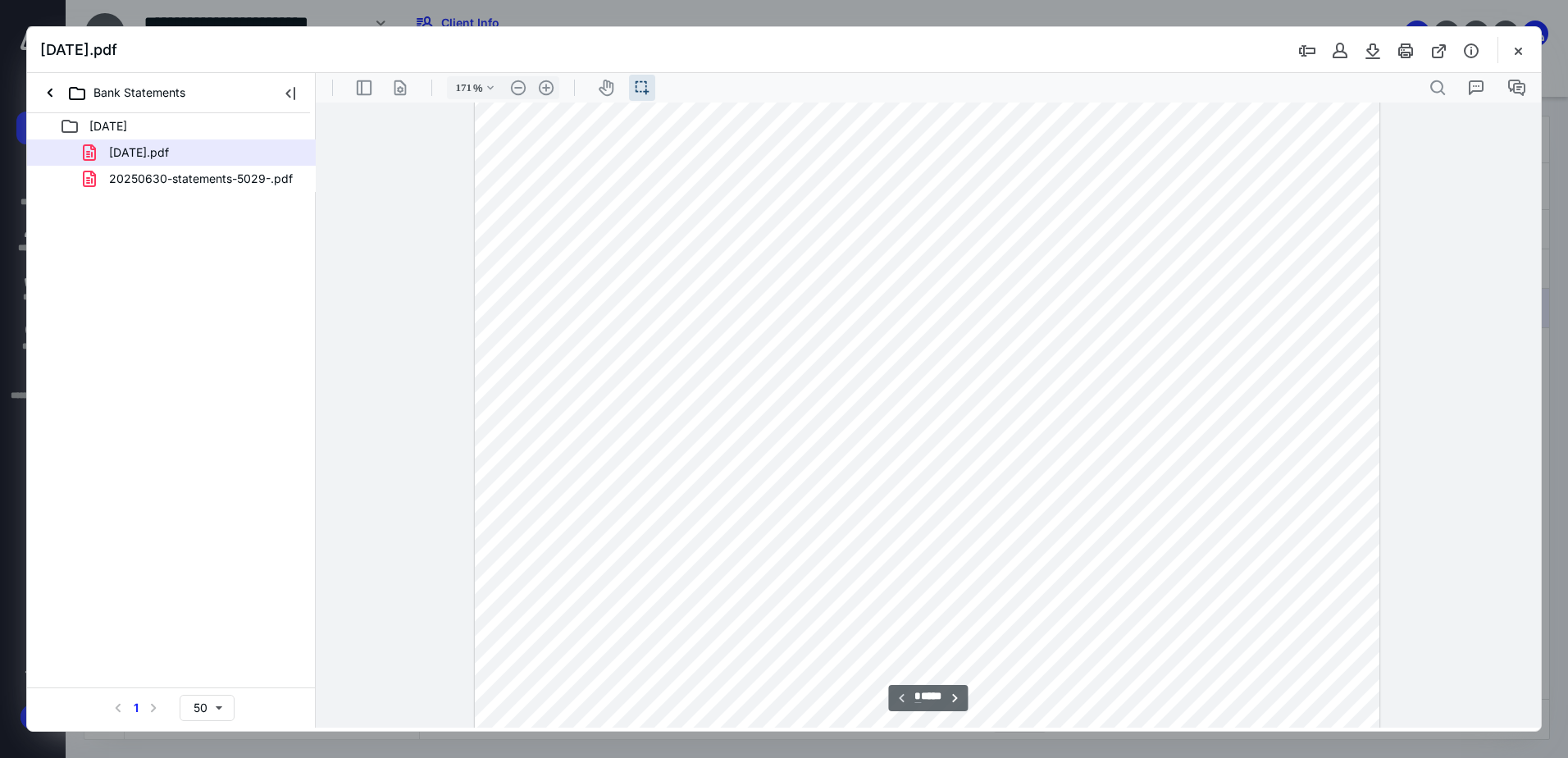 scroll, scrollTop: 246, scrollLeft: 0, axis: vertical 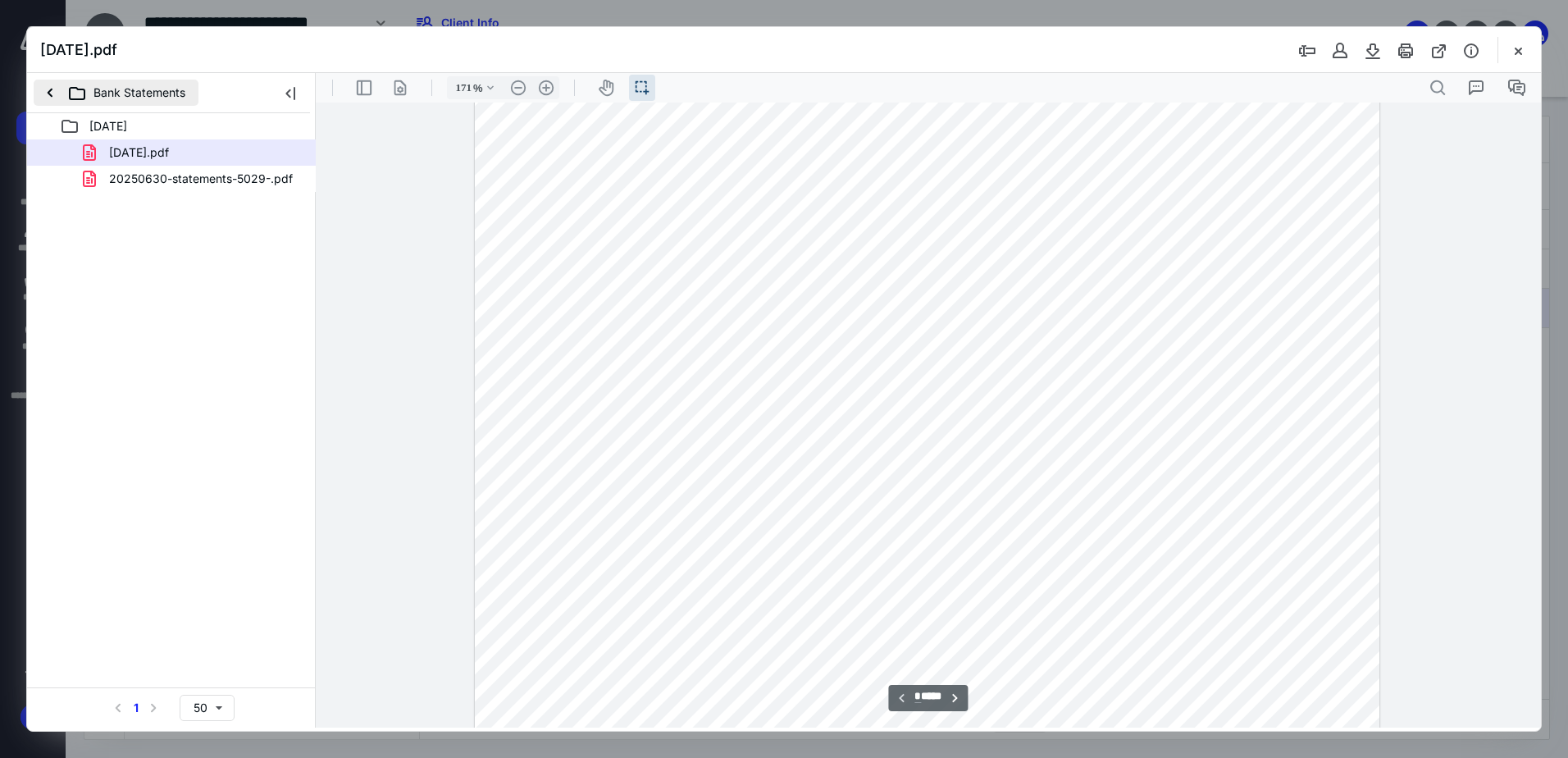 click on "Bank Statements" at bounding box center (116, 93) 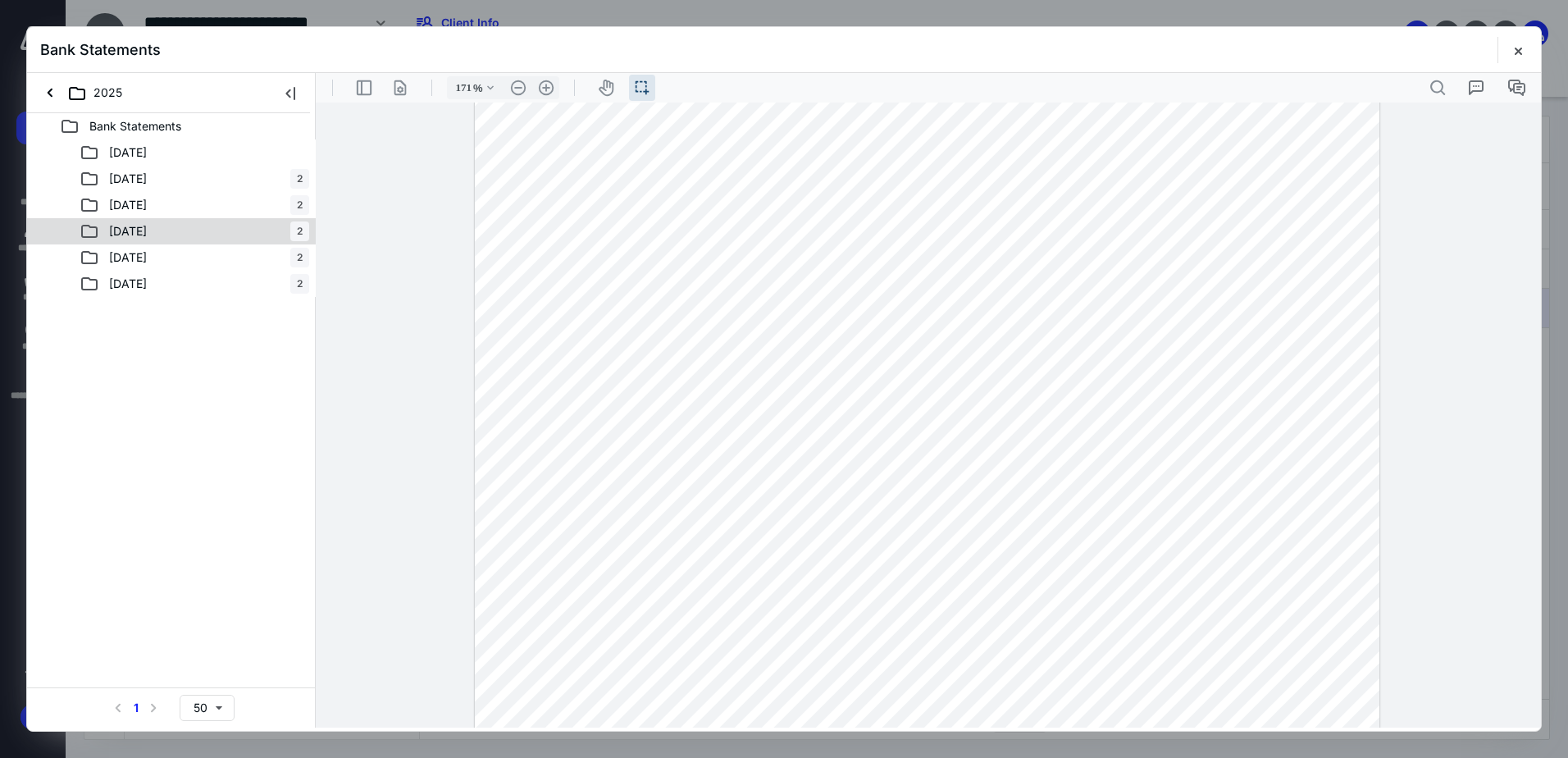 click on "[DATE]" at bounding box center (128, 231) 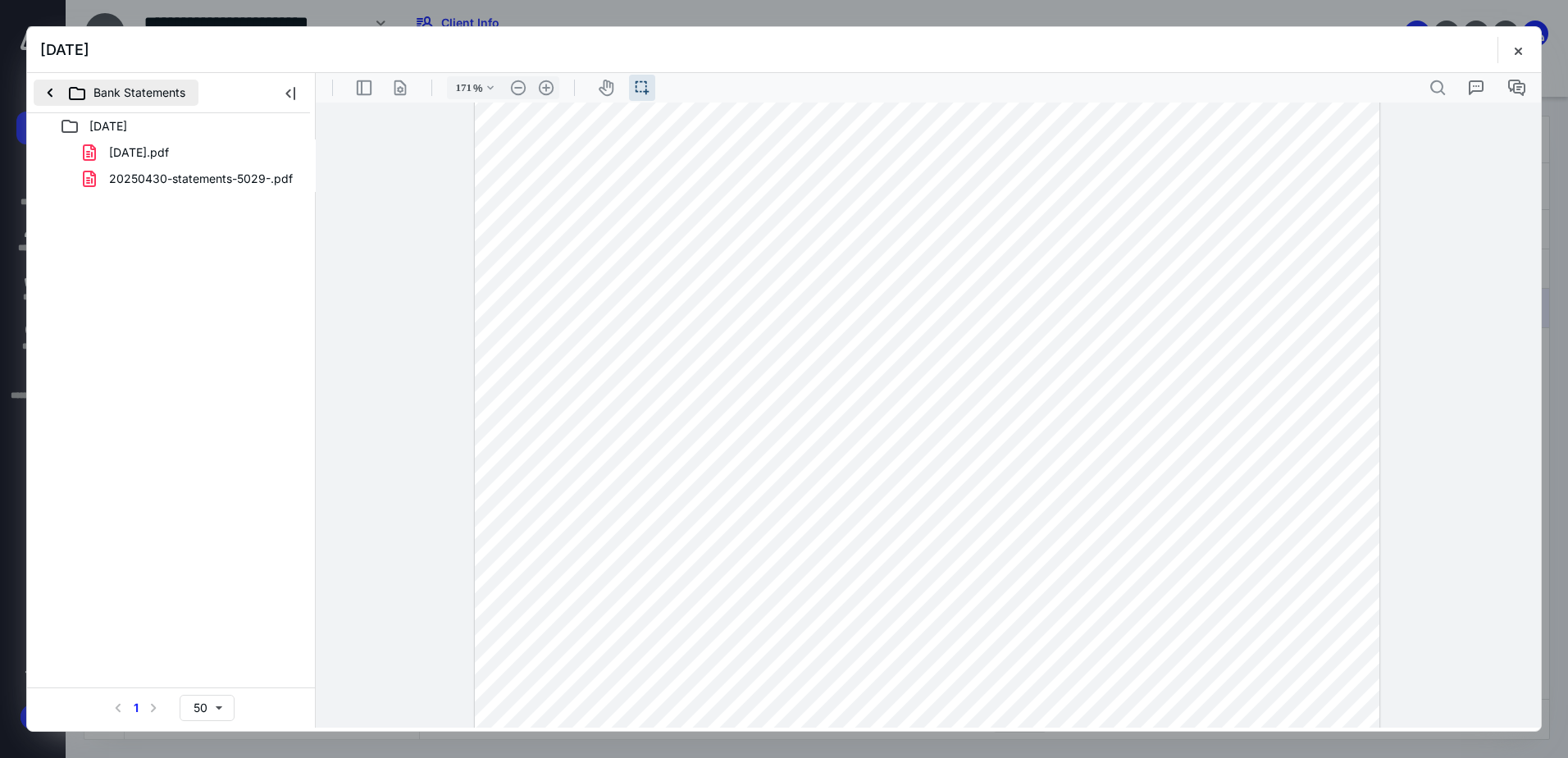 click on "Bank Statements" at bounding box center [116, 93] 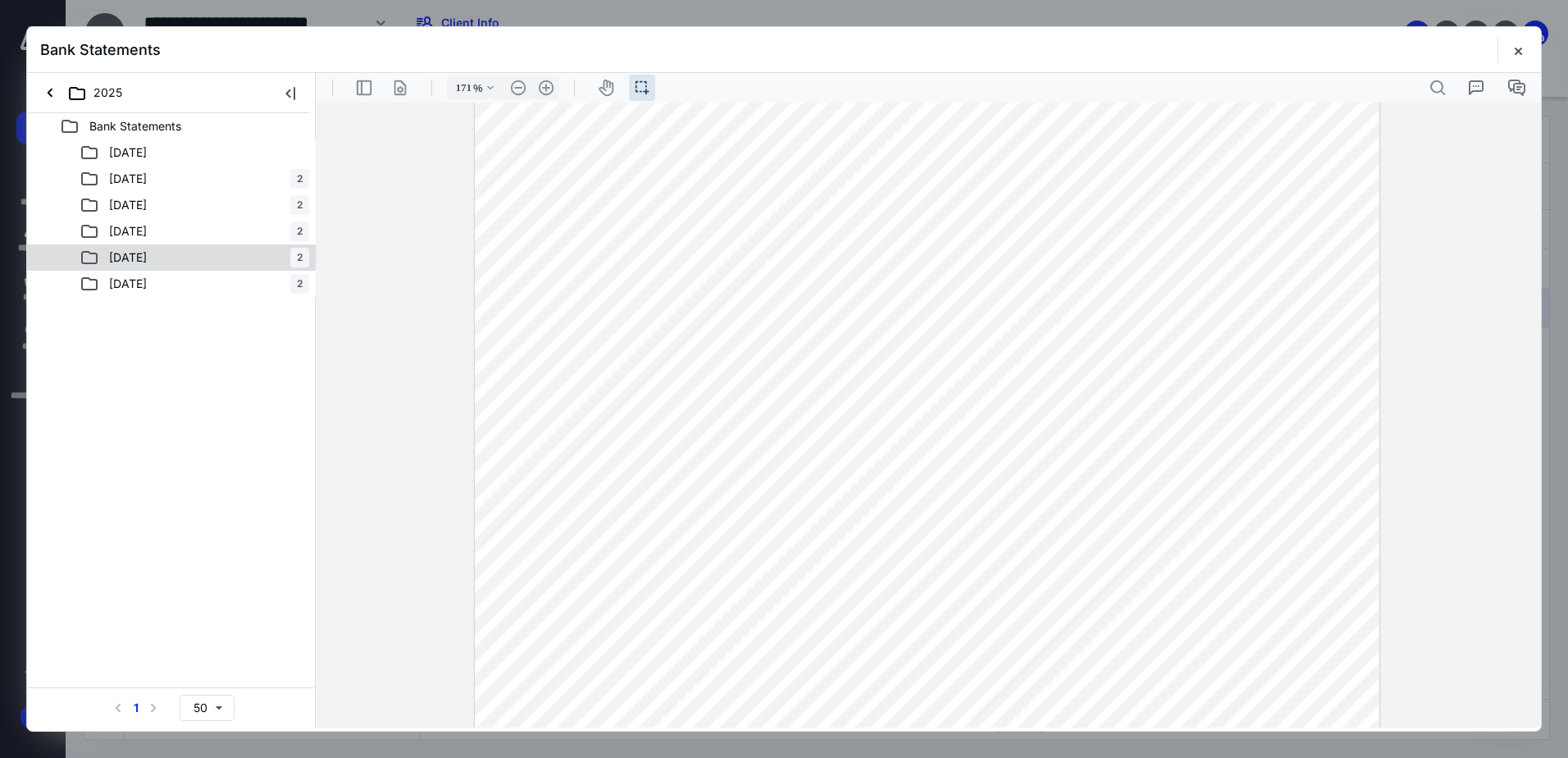click on "[DATE]" at bounding box center [128, 258] 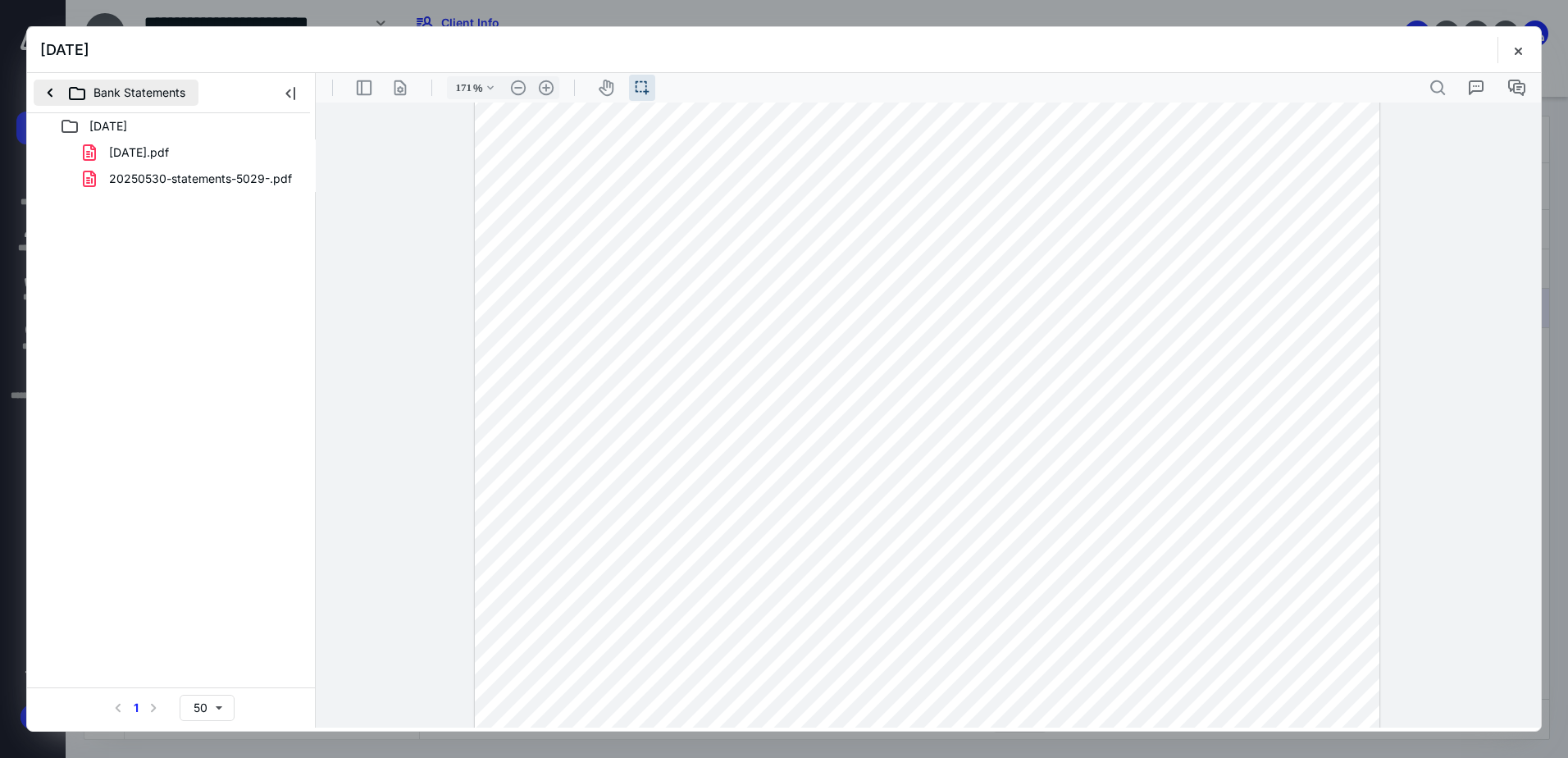click on "Bank Statements" at bounding box center [116, 93] 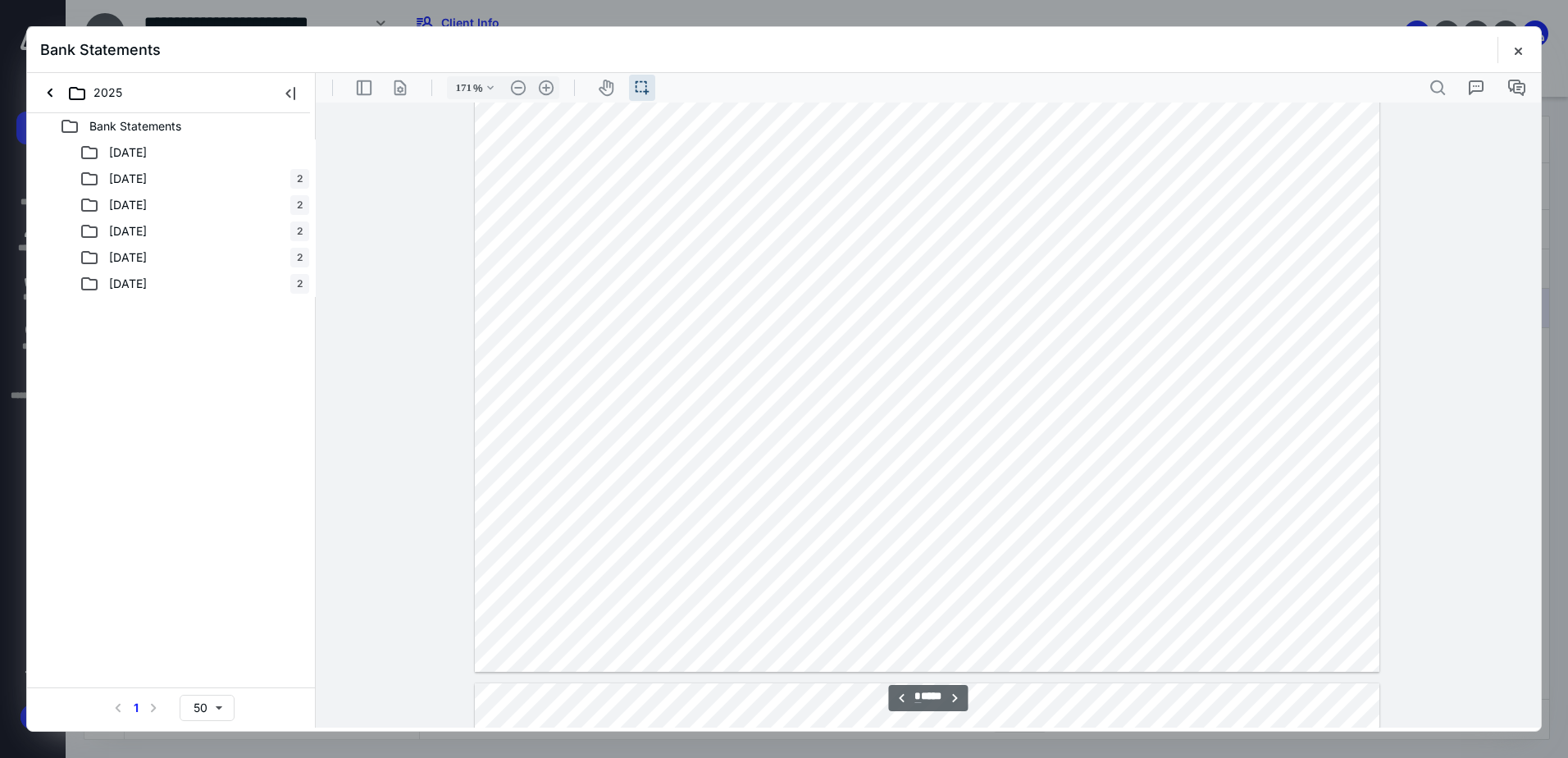 scroll, scrollTop: 2789, scrollLeft: 0, axis: vertical 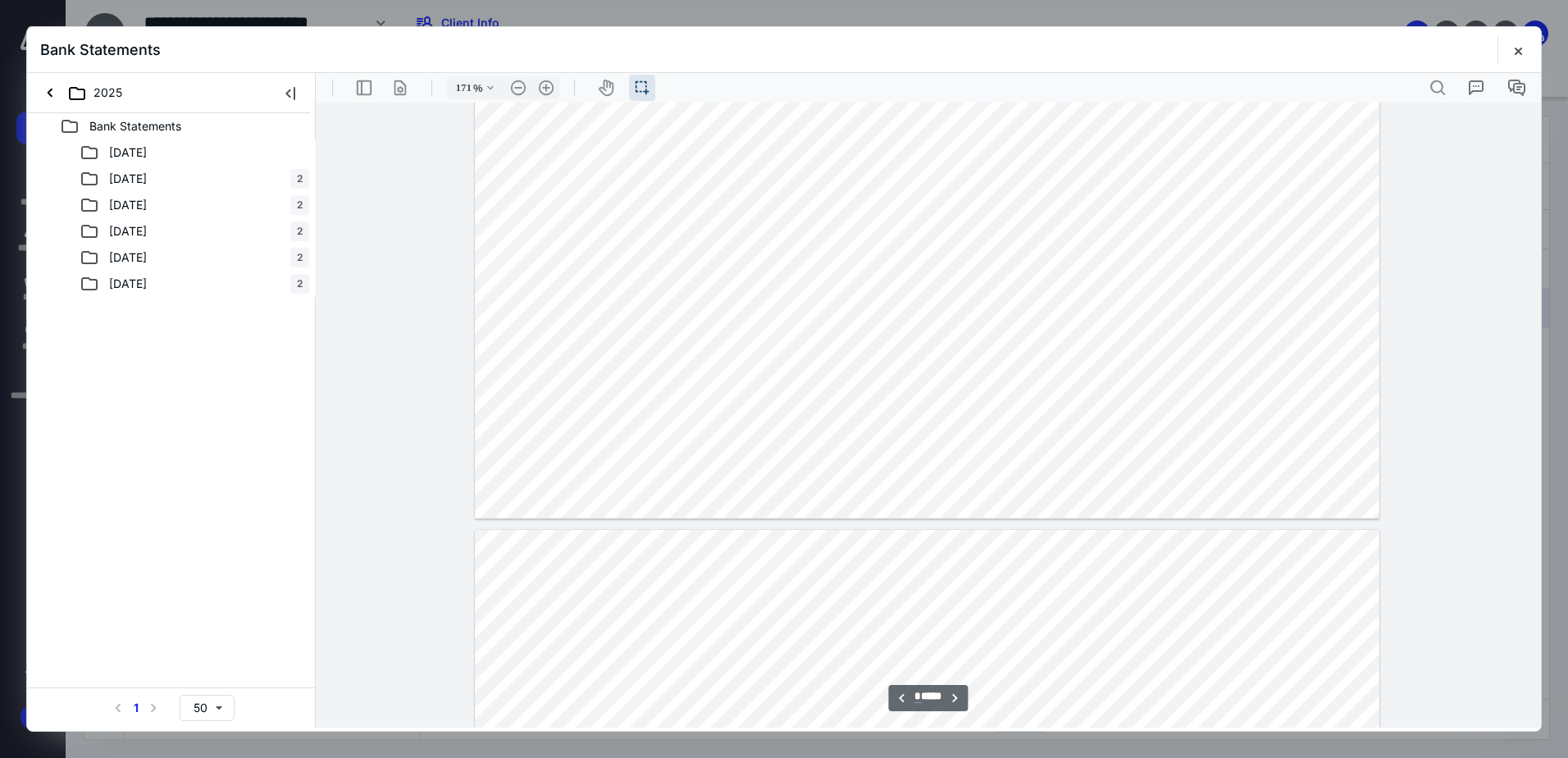 type on "*" 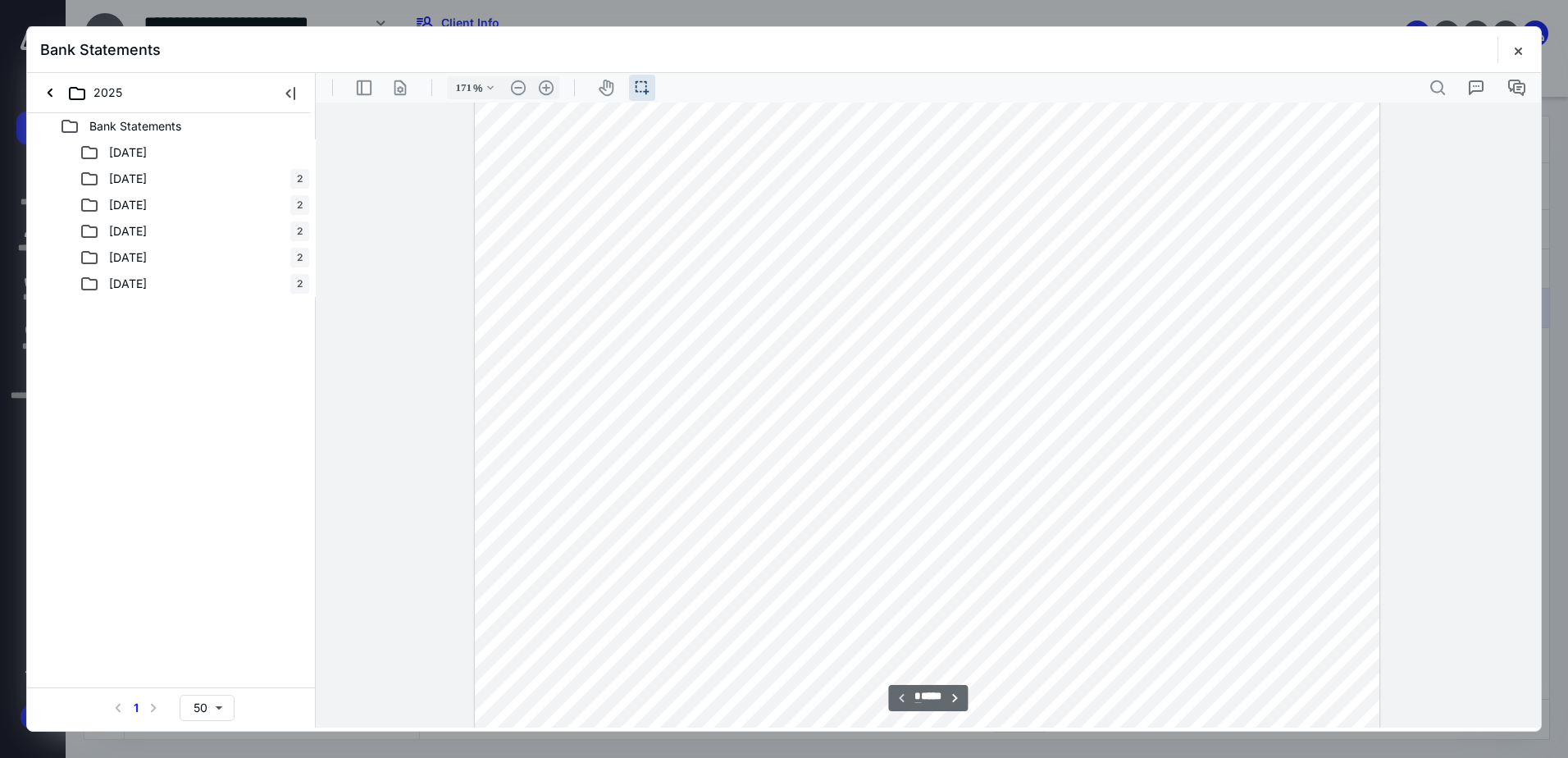 scroll, scrollTop: 0, scrollLeft: 0, axis: both 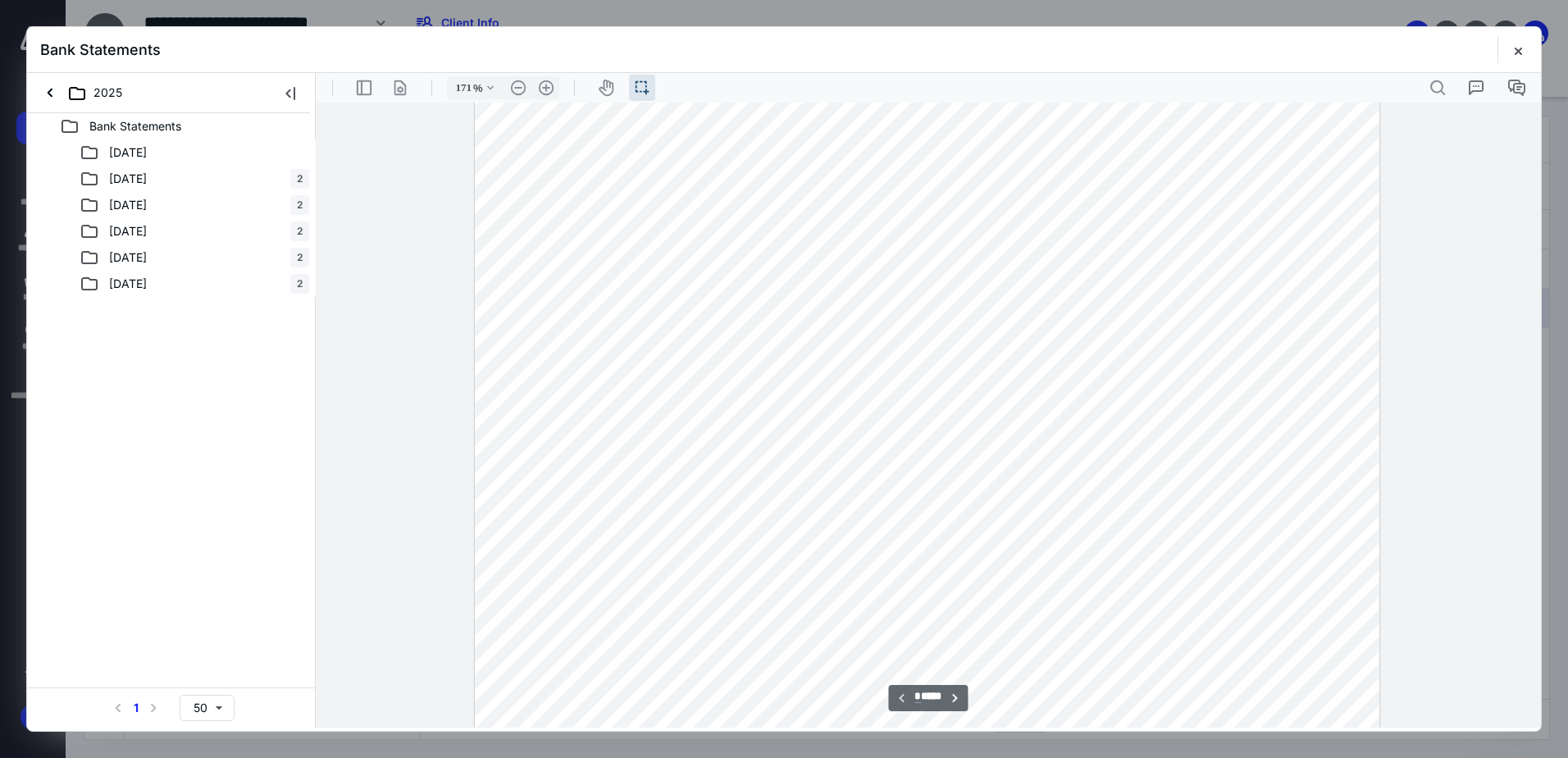 type 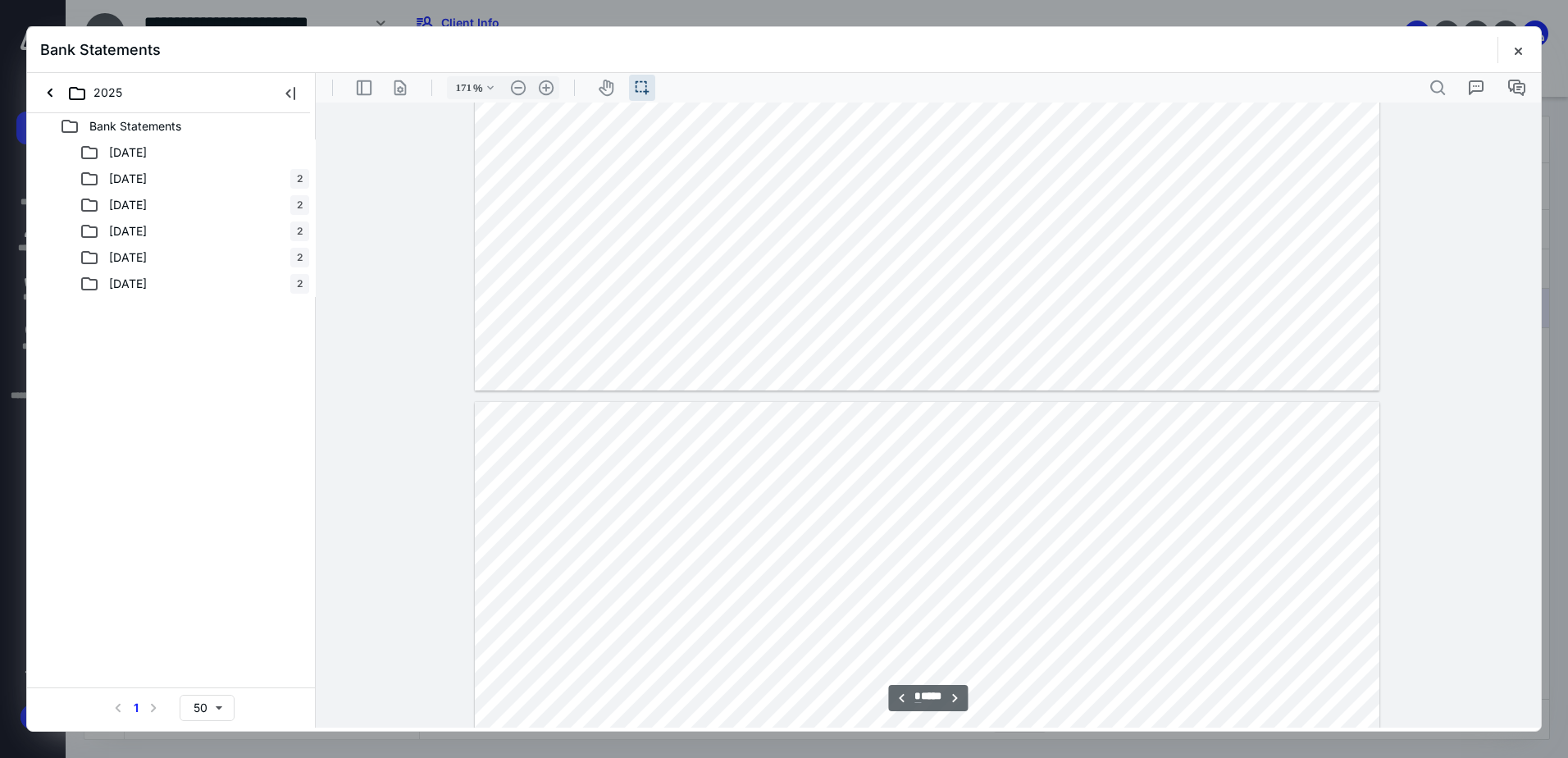 scroll, scrollTop: 3363, scrollLeft: 0, axis: vertical 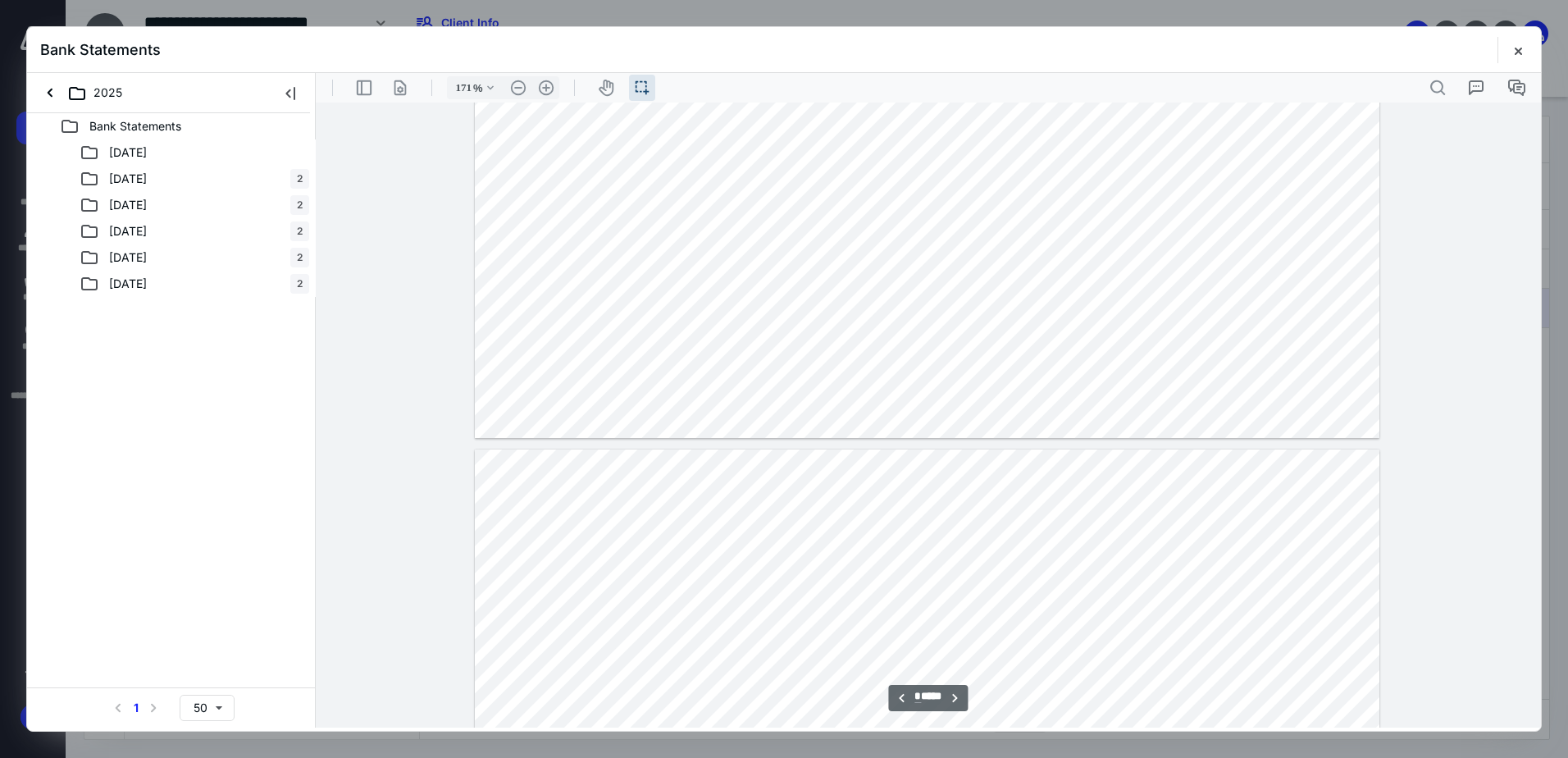 type on "*" 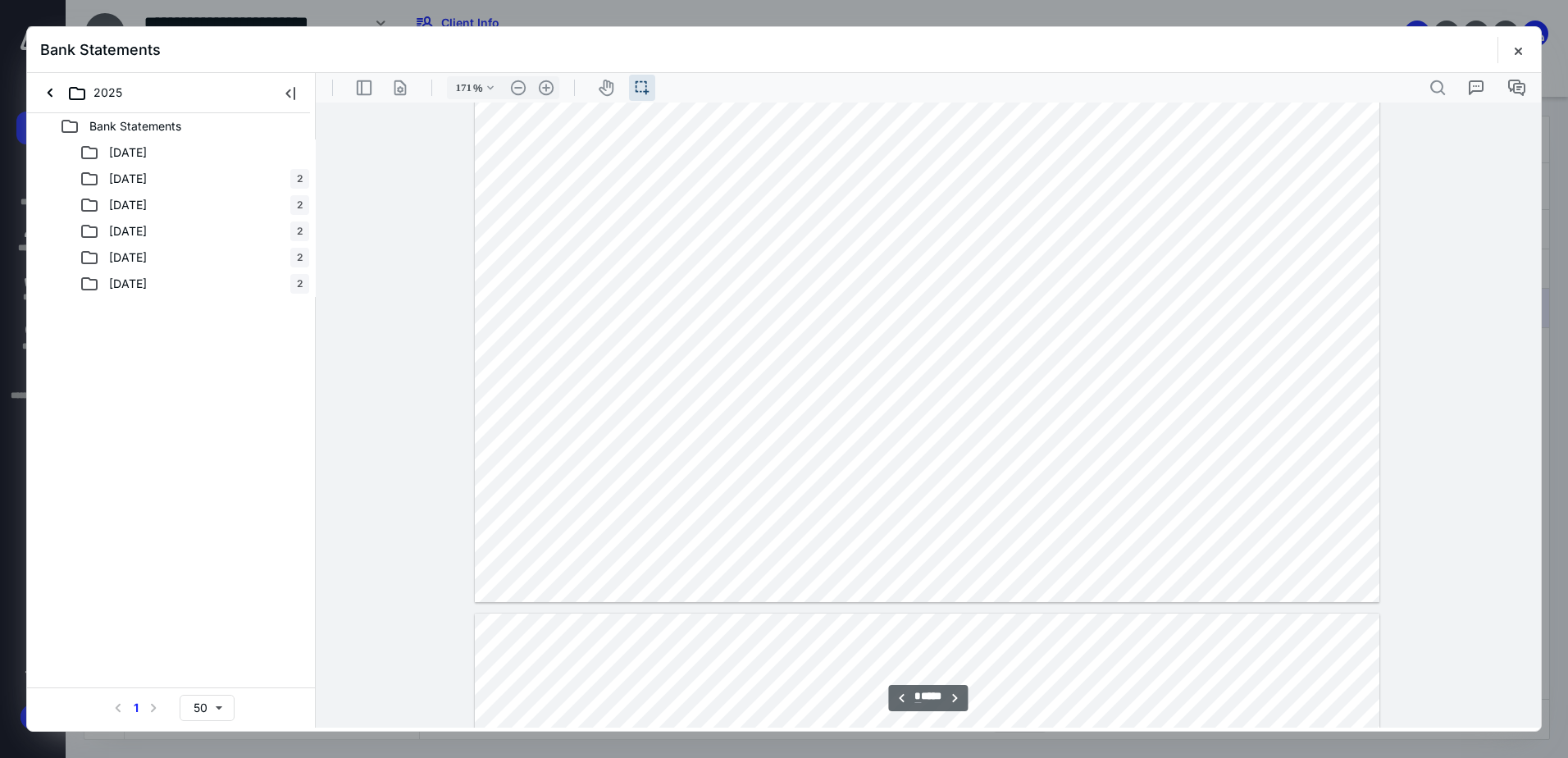 scroll, scrollTop: 3938, scrollLeft: 0, axis: vertical 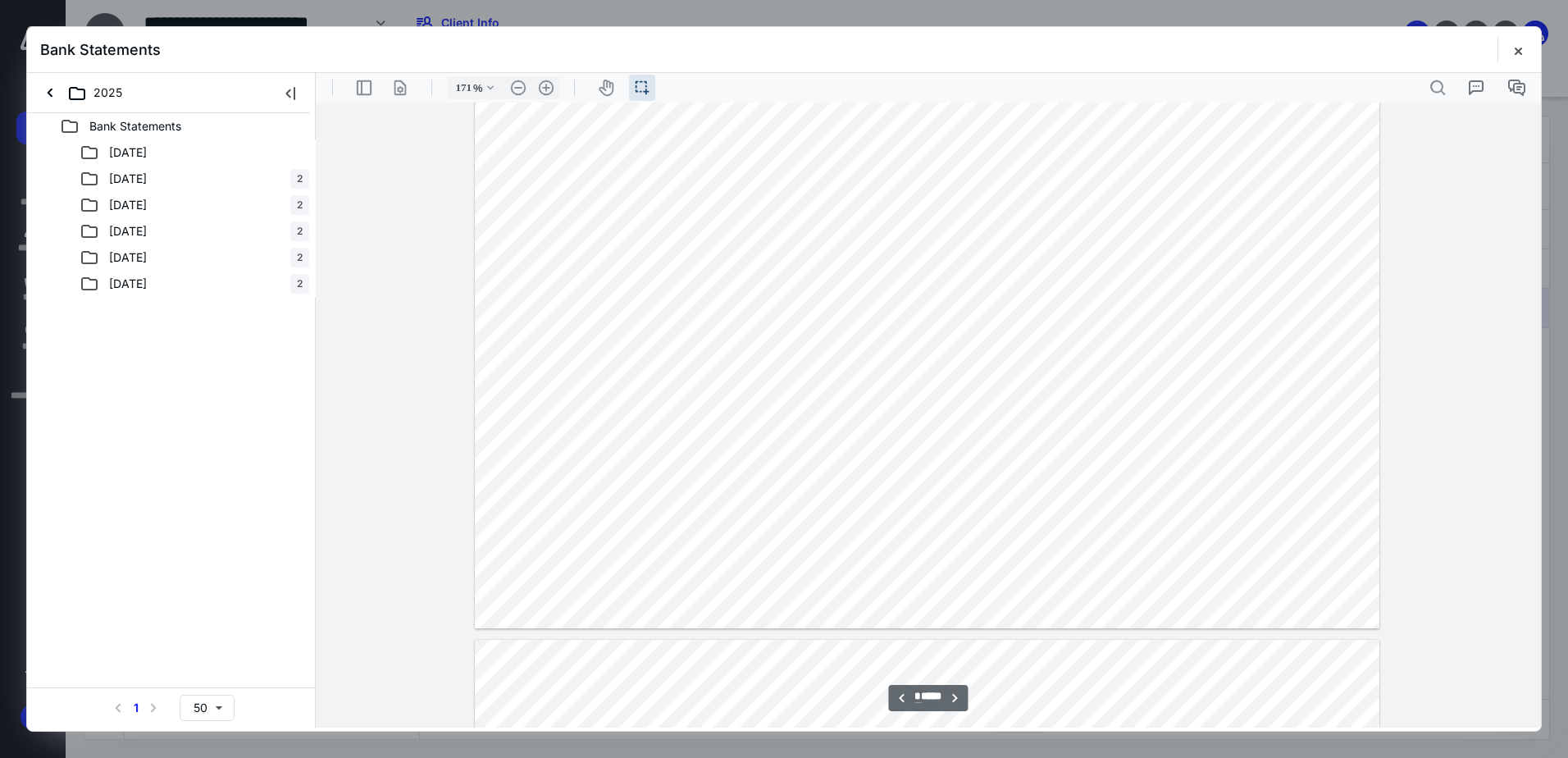 drag, startPoint x: 611, startPoint y: 290, endPoint x: 666, endPoint y: 283, distance: 55.443665 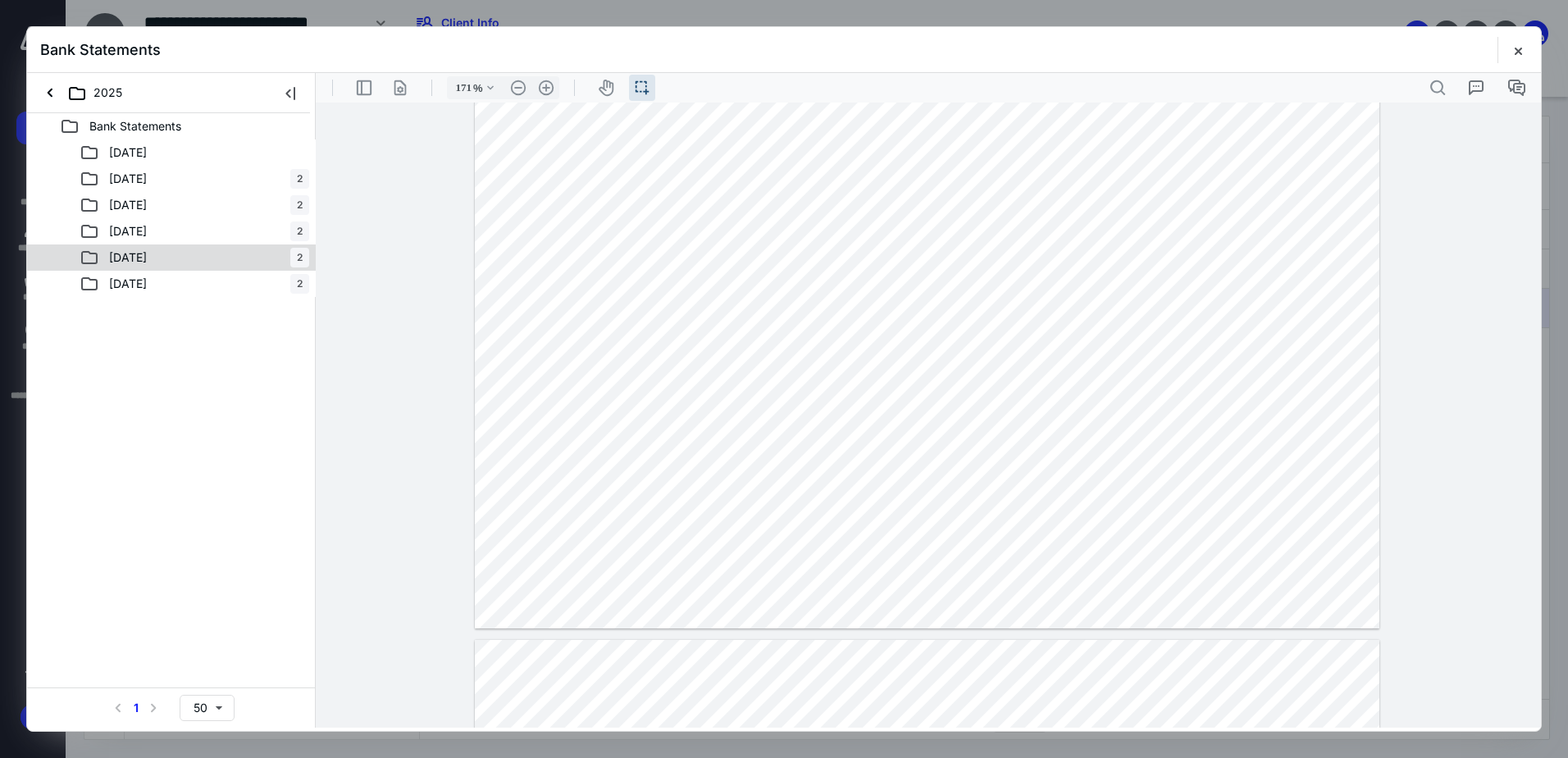click on "[DATE] 2" at bounding box center [194, 258] 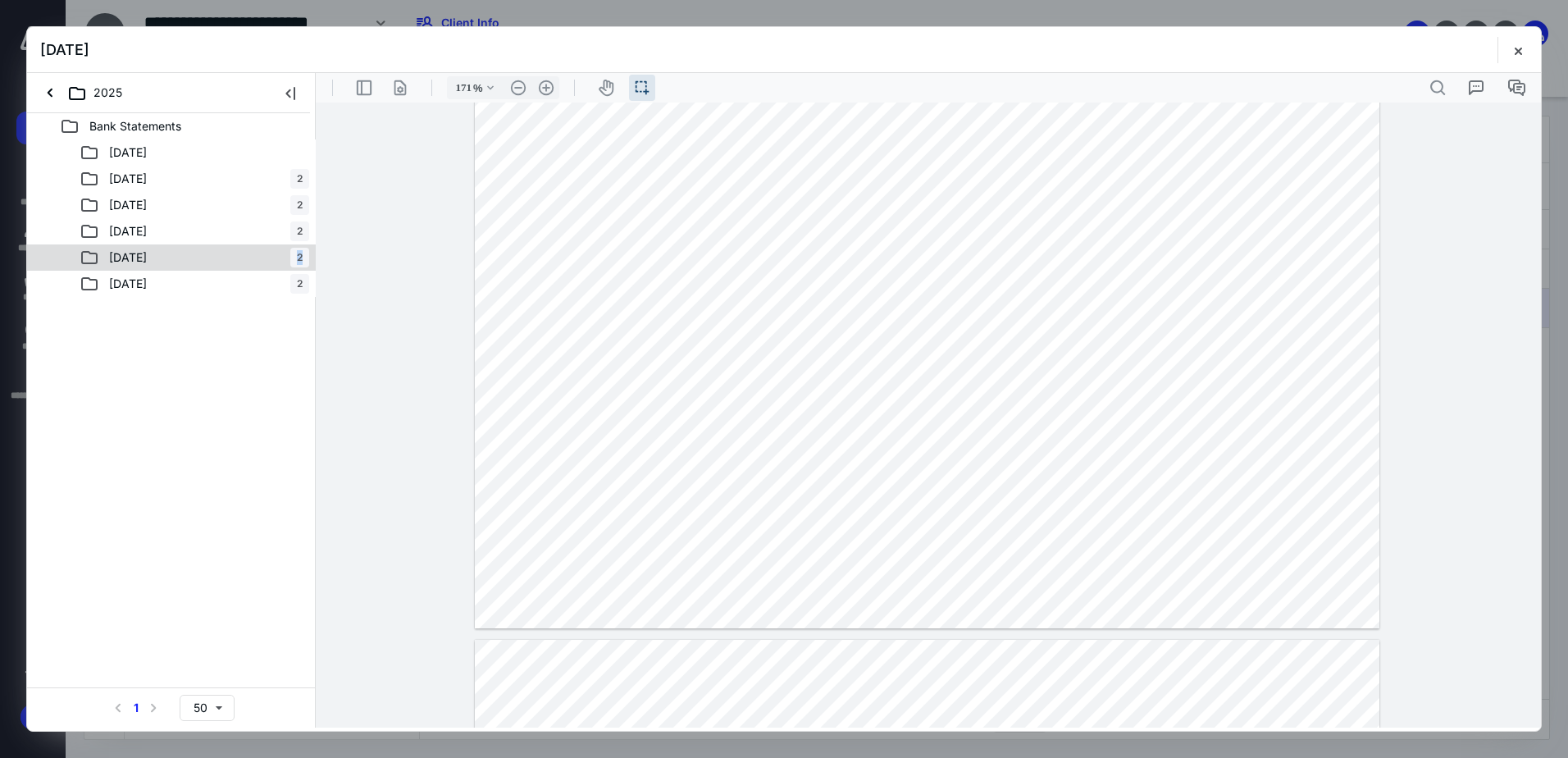 click on "[DATE] 2" at bounding box center [194, 258] 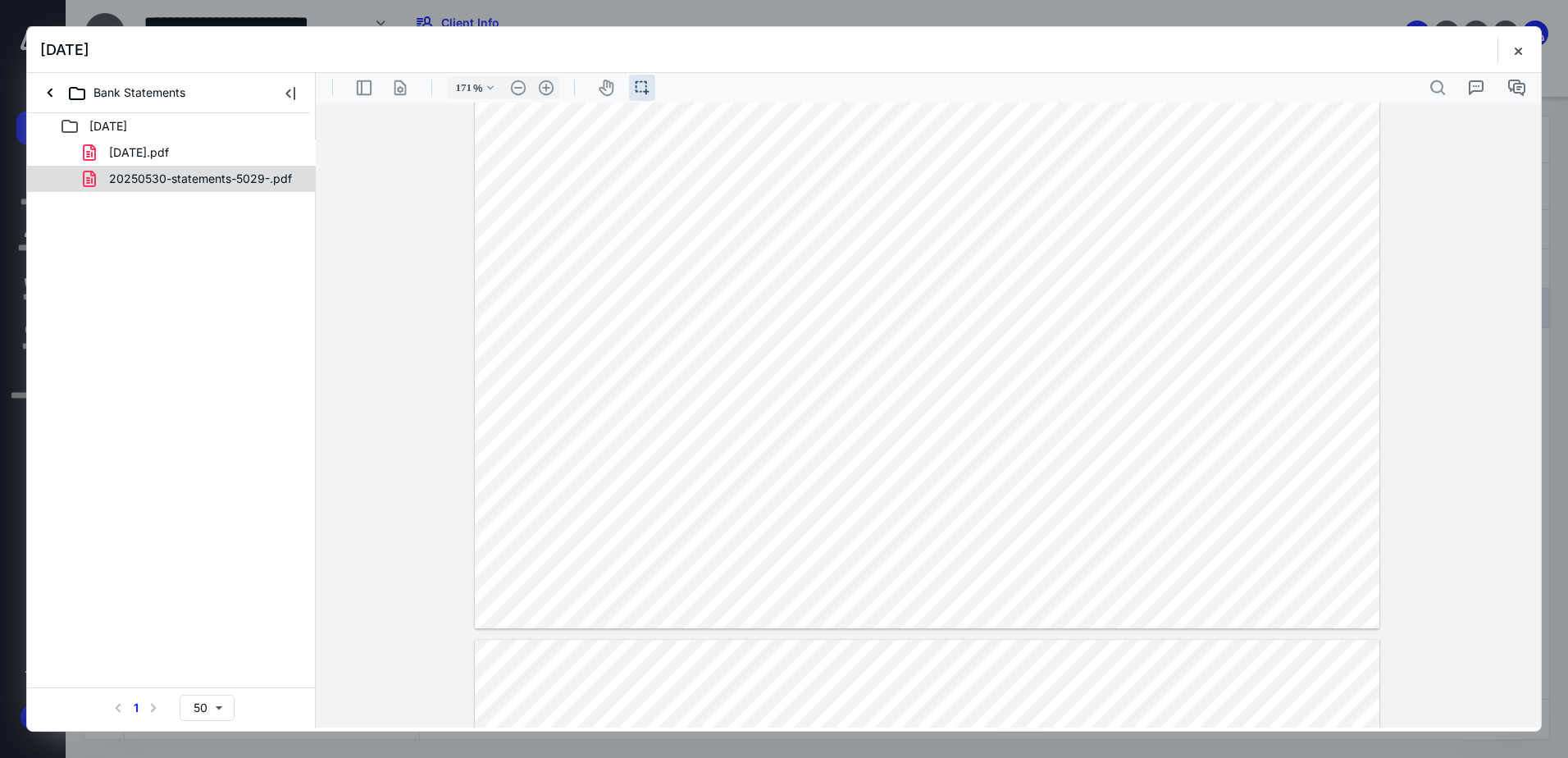 click on "20250530-statements-5029-.pdf" at bounding box center [171, 179] 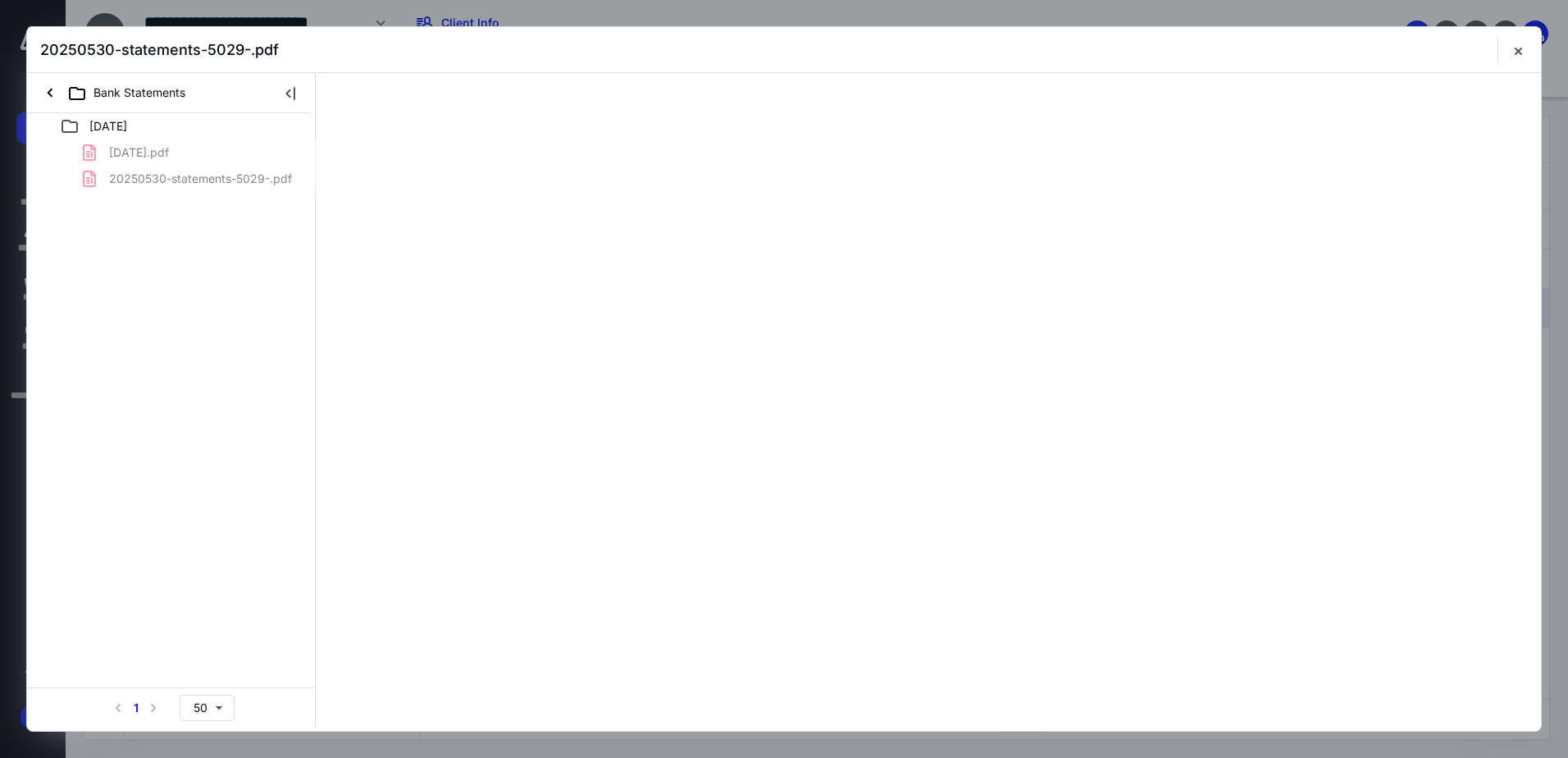 click on "[DATE].pdf 20250530-statements-5029-.pdf" at bounding box center (171, 166) 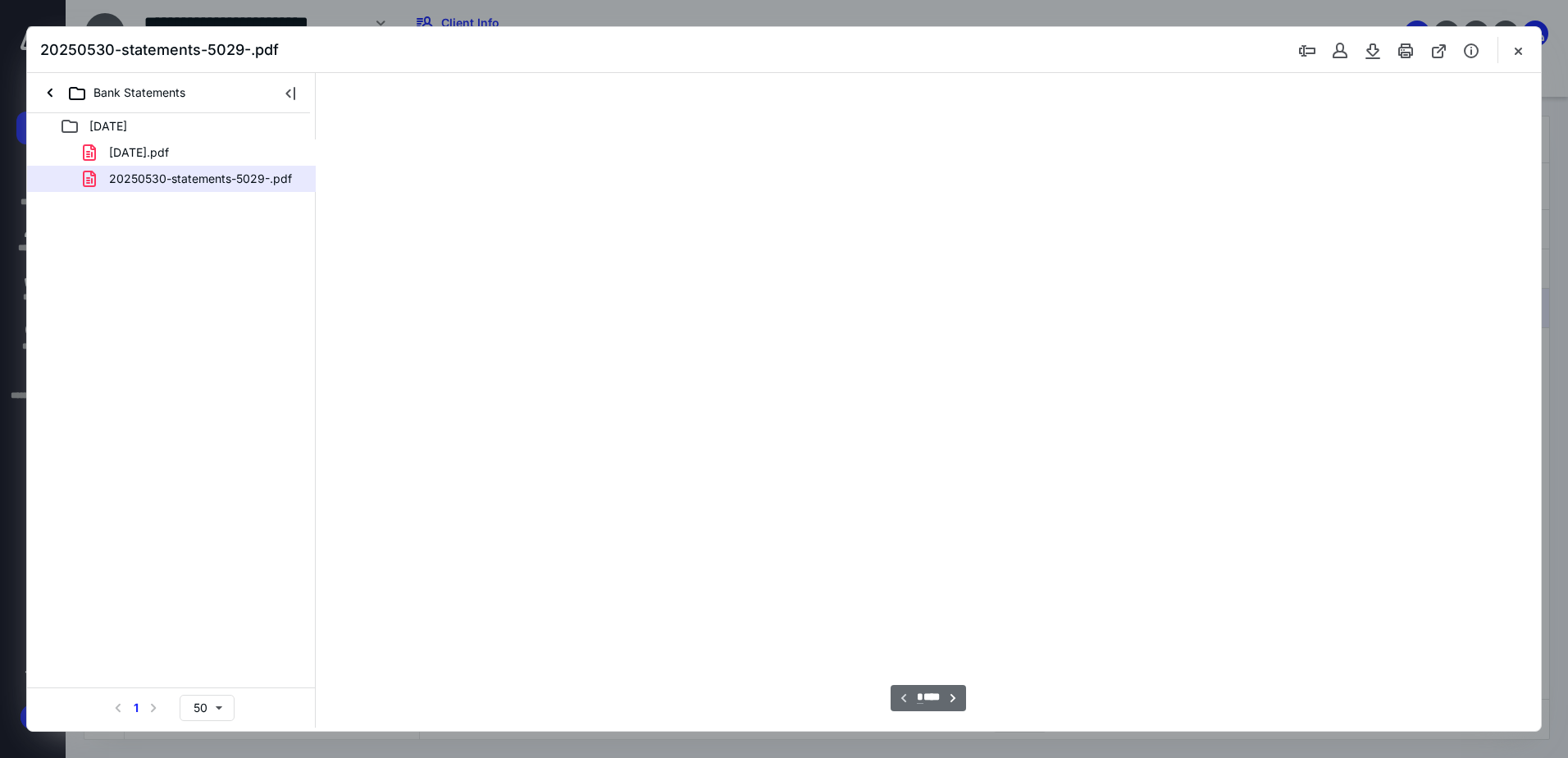 scroll, scrollTop: 33, scrollLeft: 0, axis: vertical 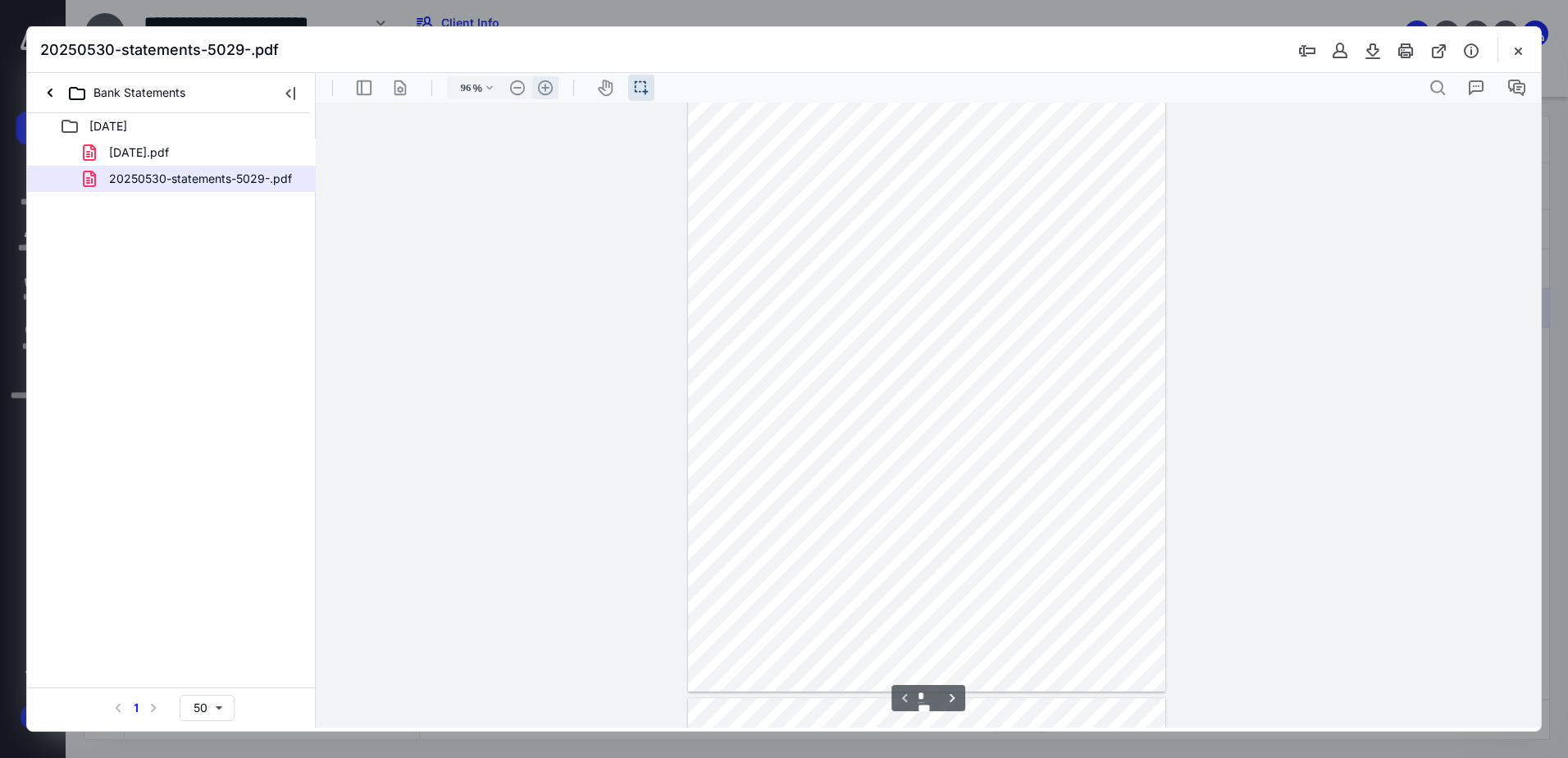 click on ".cls-1{fill:#abb0c4;} icon - header - zoom - in - line" at bounding box center [545, 88] 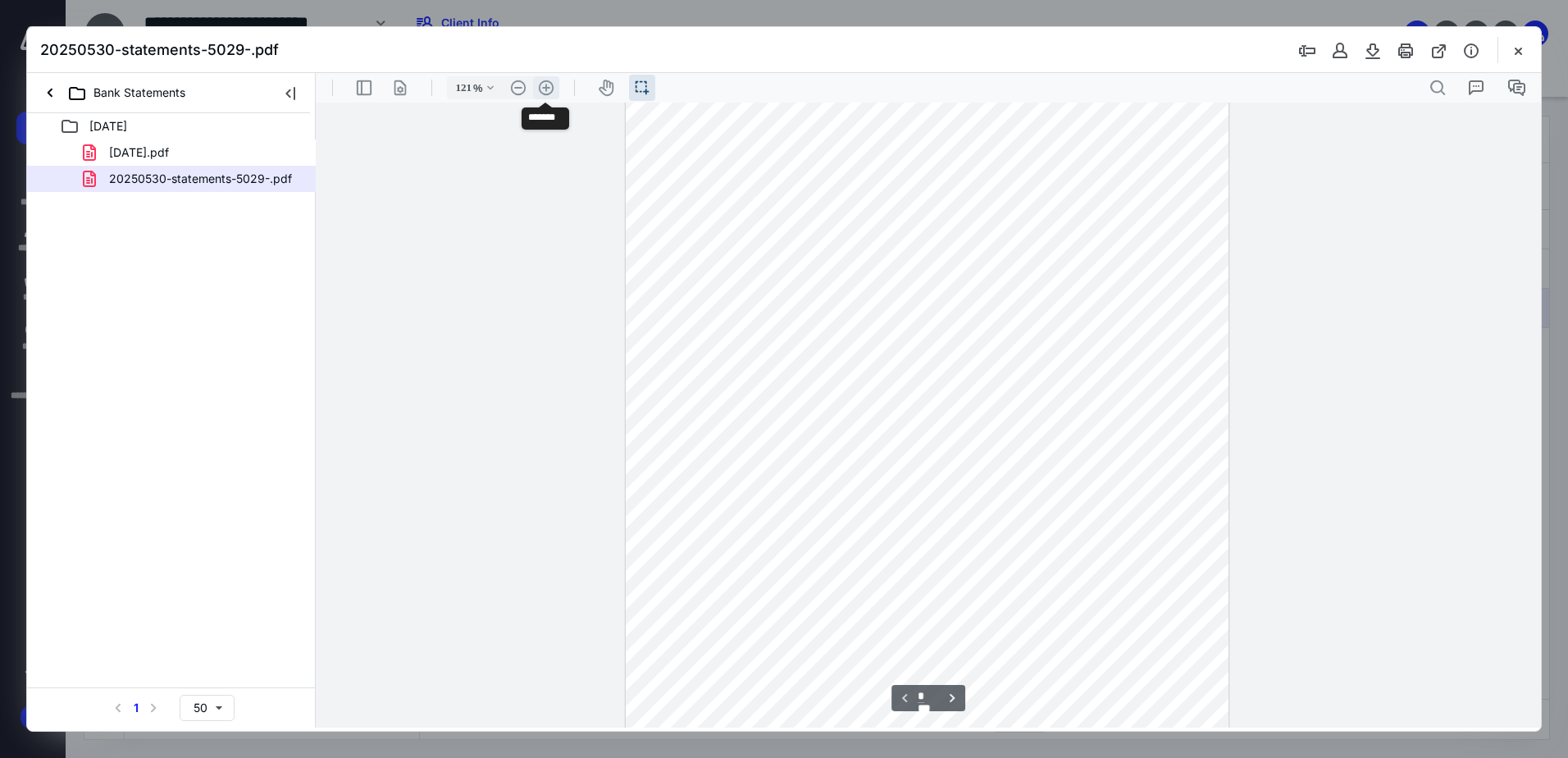 click on ".cls-1{fill:#abb0c4;} icon - header - zoom - in - line" at bounding box center [546, 88] 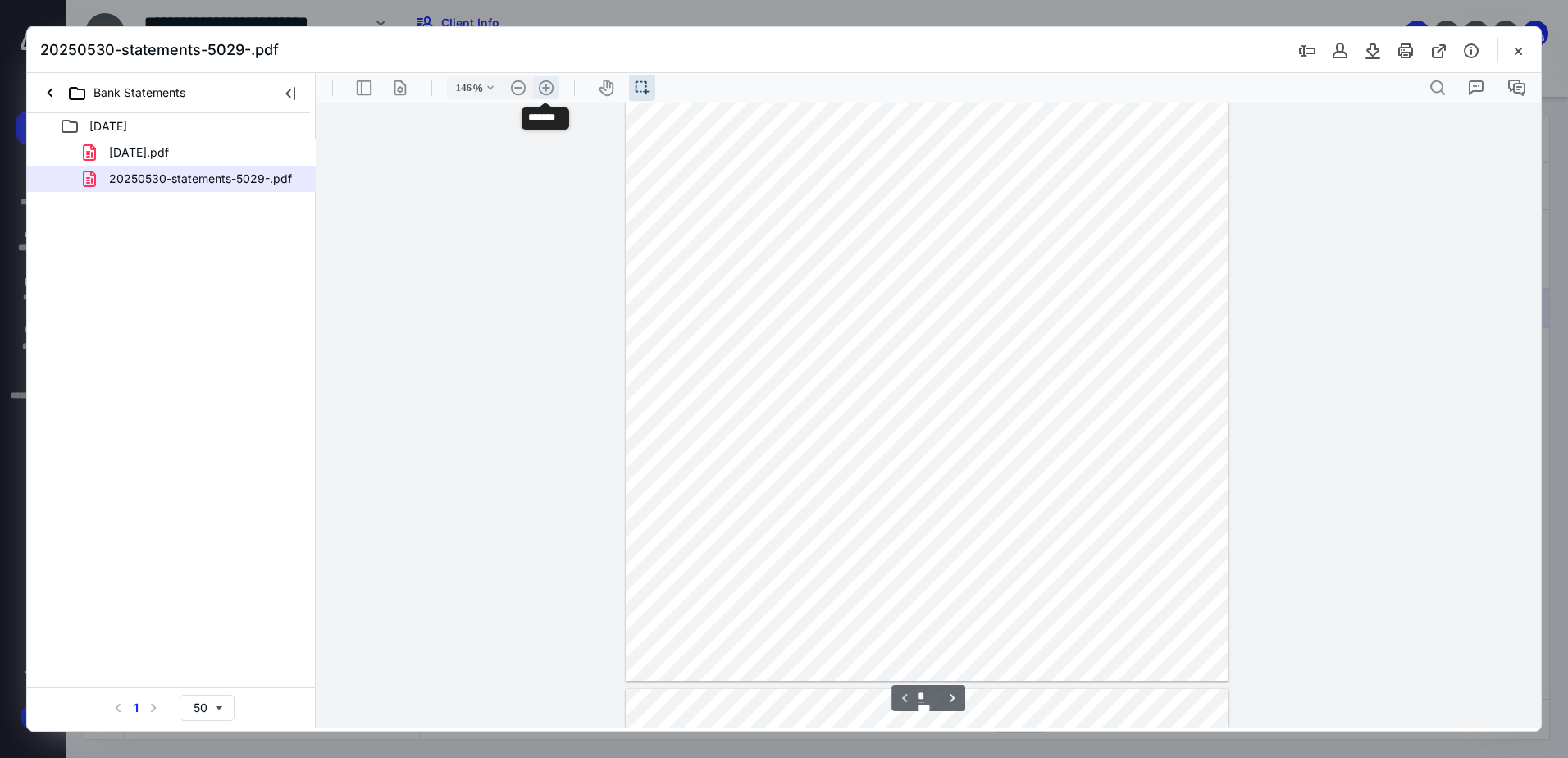 click on ".cls-1{fill:#abb0c4;} icon - header - zoom - in - line" at bounding box center [546, 88] 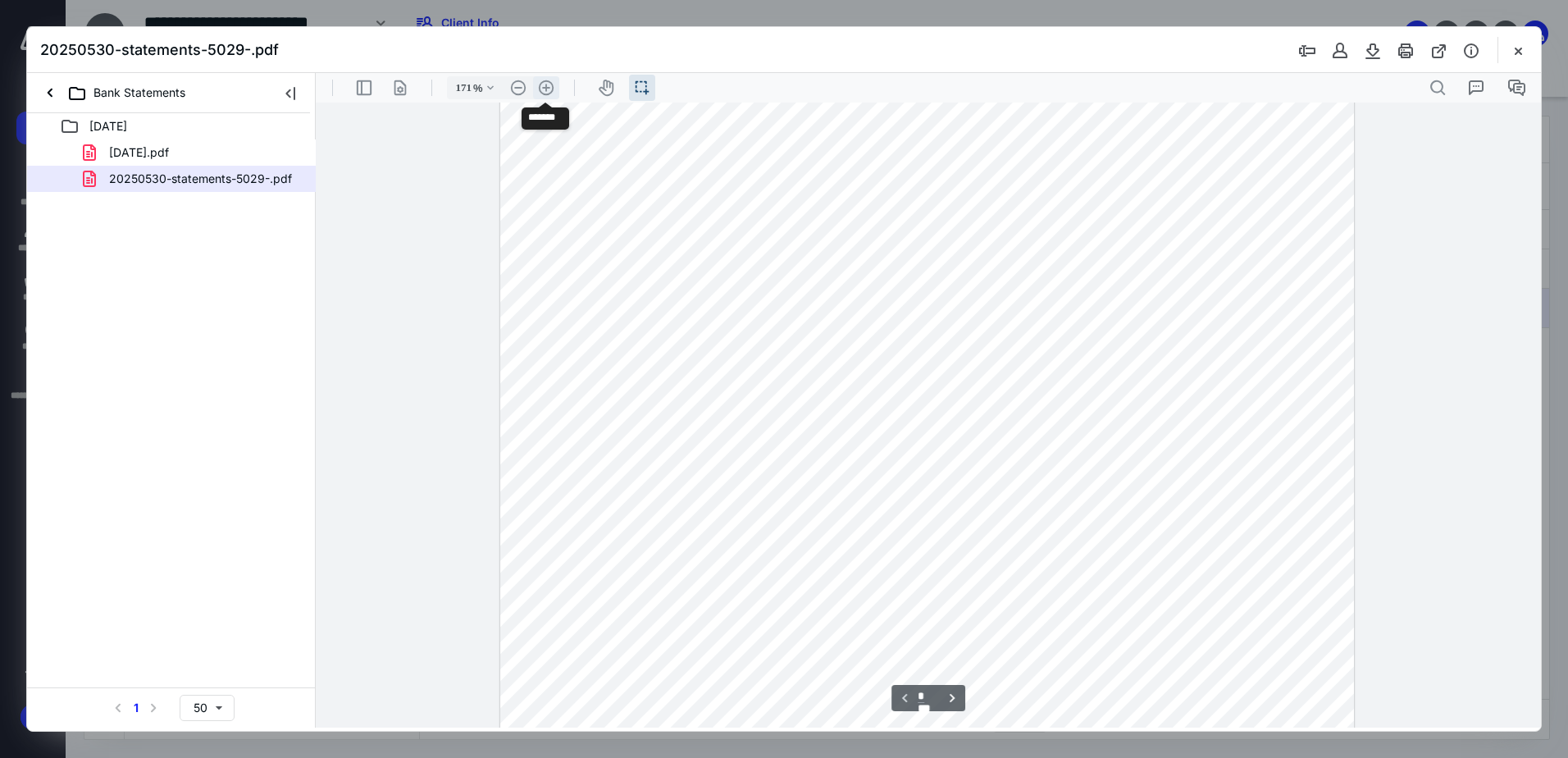 click on ".cls-1{fill:#abb0c4;} icon - header - zoom - in - line" at bounding box center [546, 88] 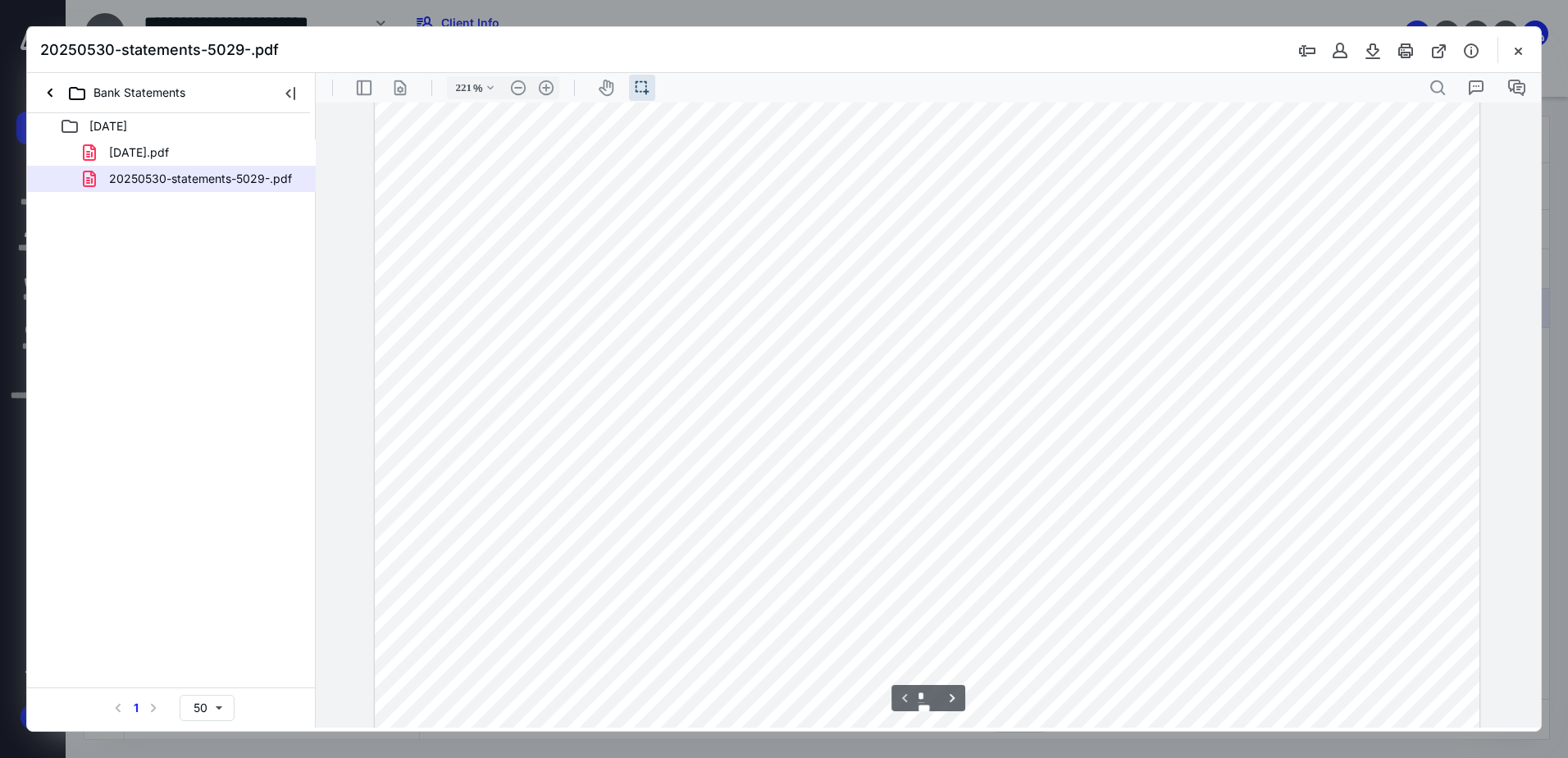 scroll, scrollTop: 0, scrollLeft: 0, axis: both 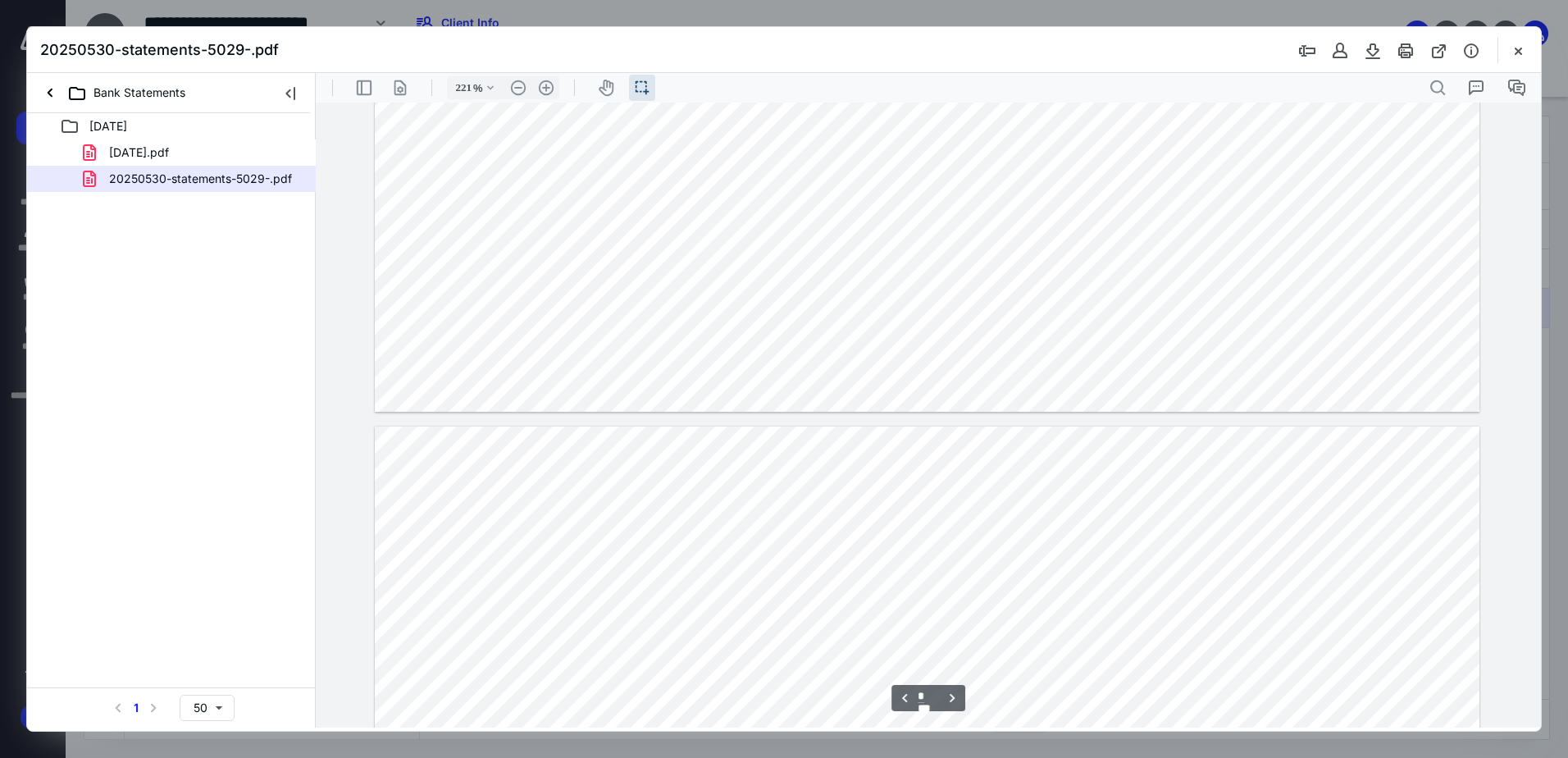 type on "*" 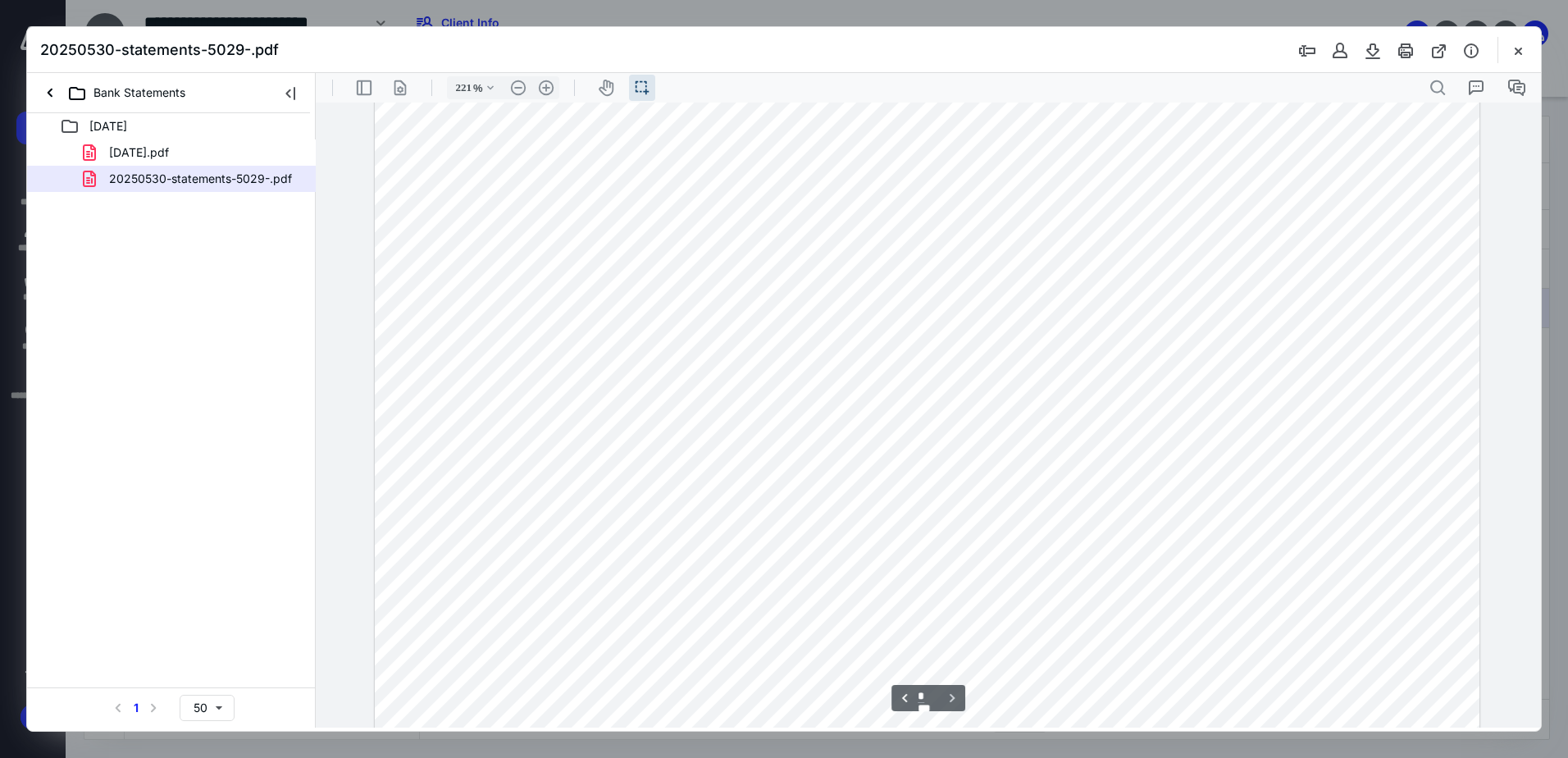 scroll, scrollTop: 4102, scrollLeft: 0, axis: vertical 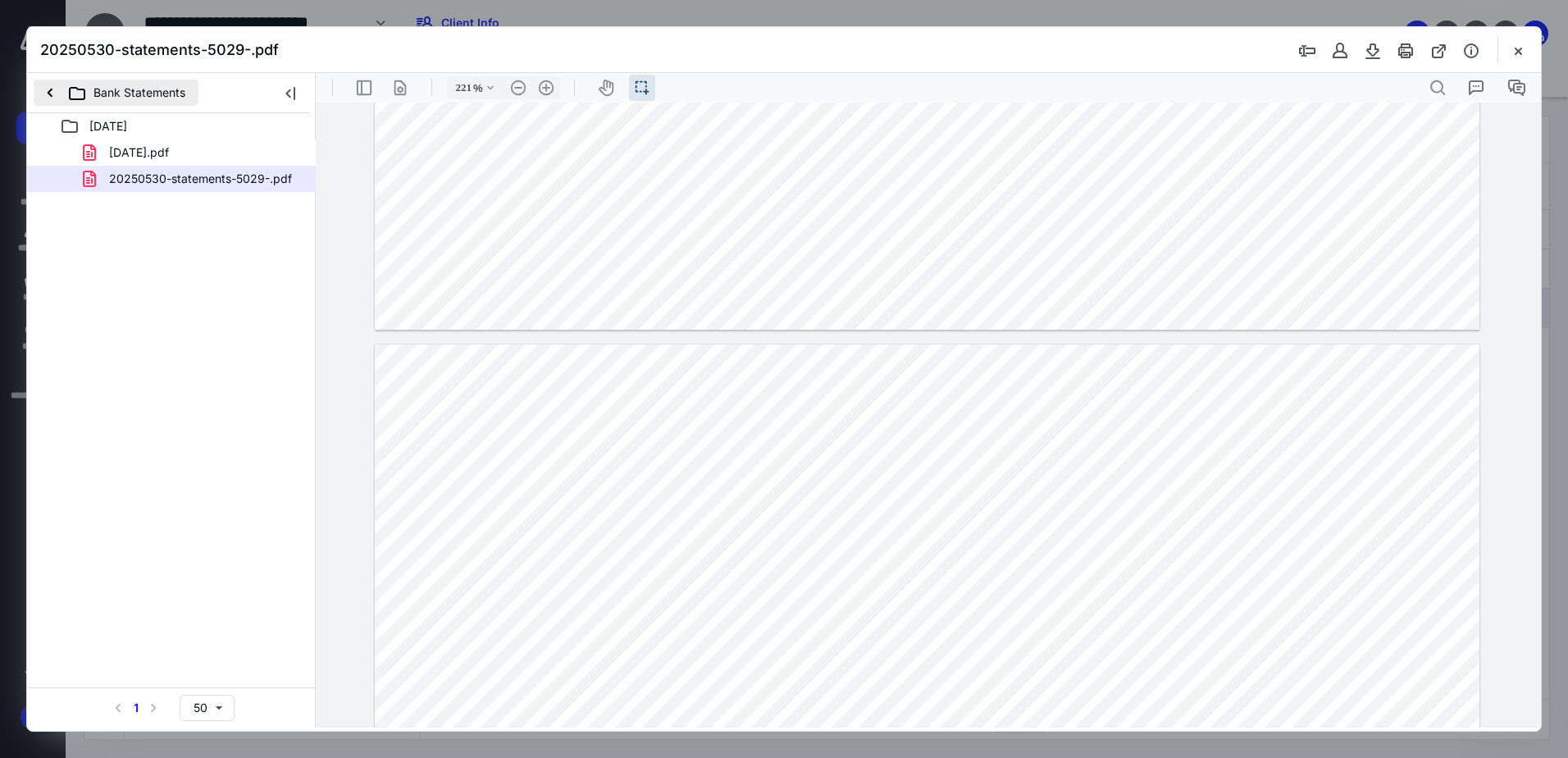 click on "Bank Statements" at bounding box center [116, 93] 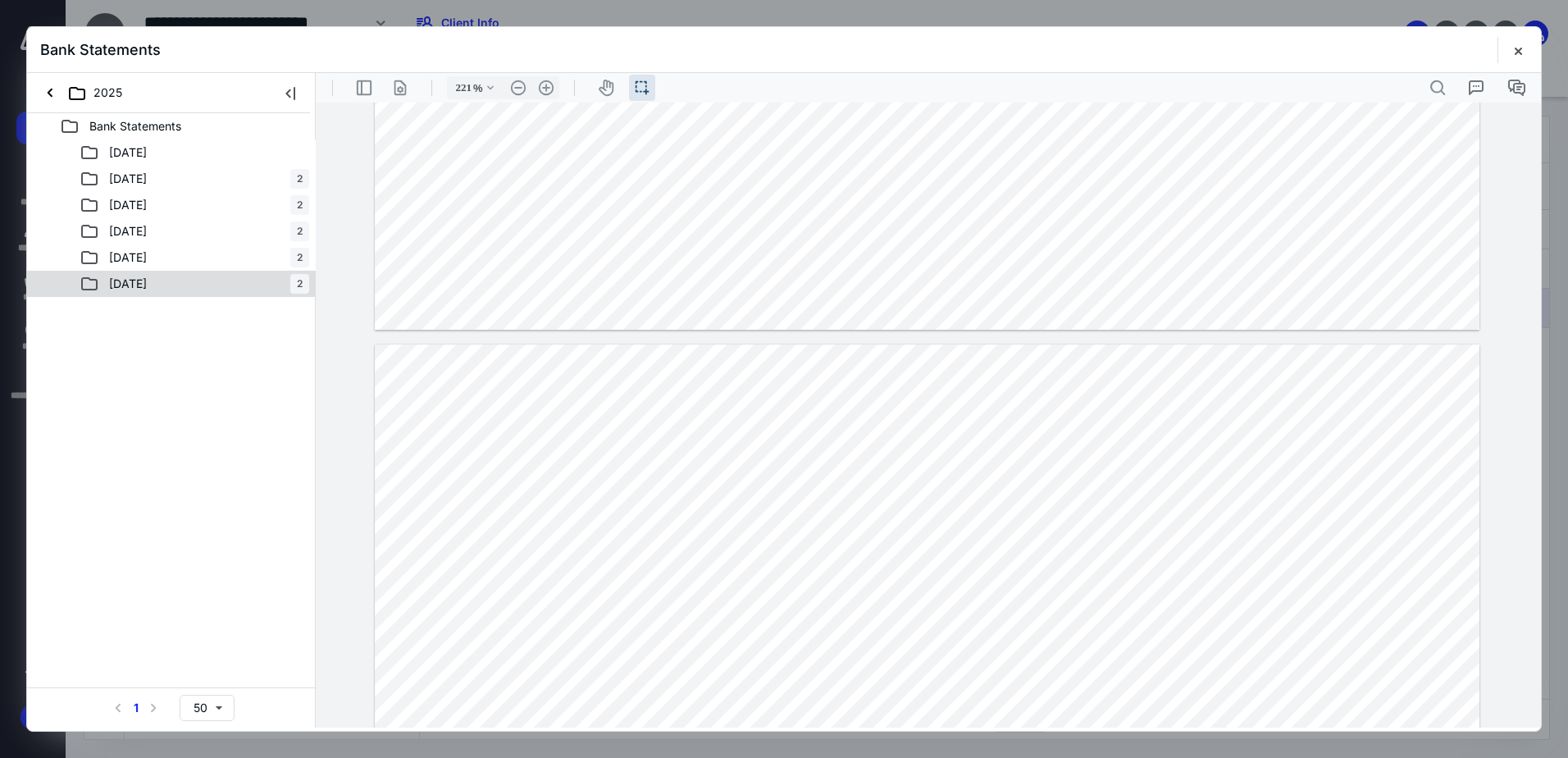 click on "[DATE] 2" at bounding box center (194, 284) 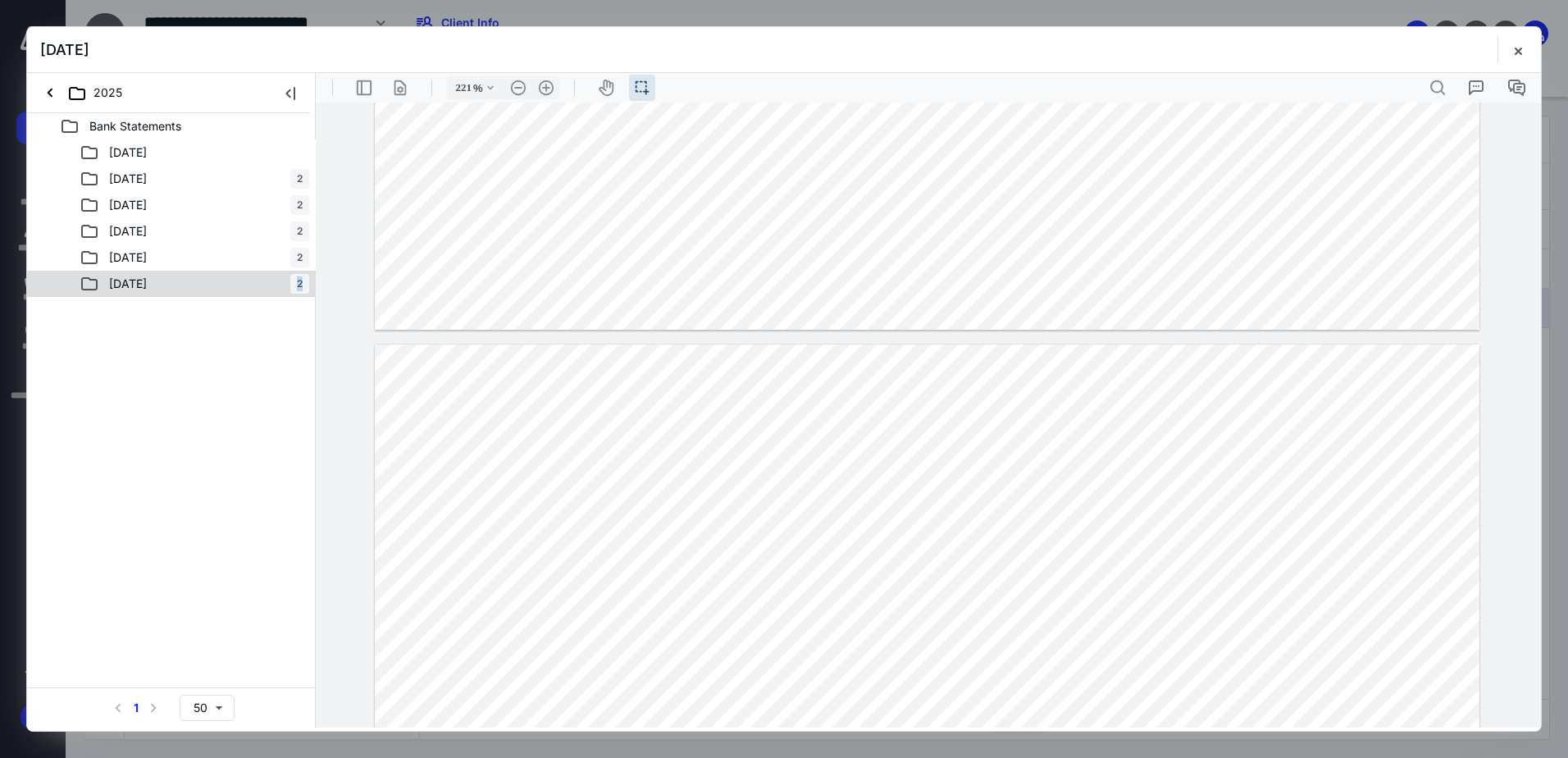 click on "[DATE] 2" at bounding box center (194, 284) 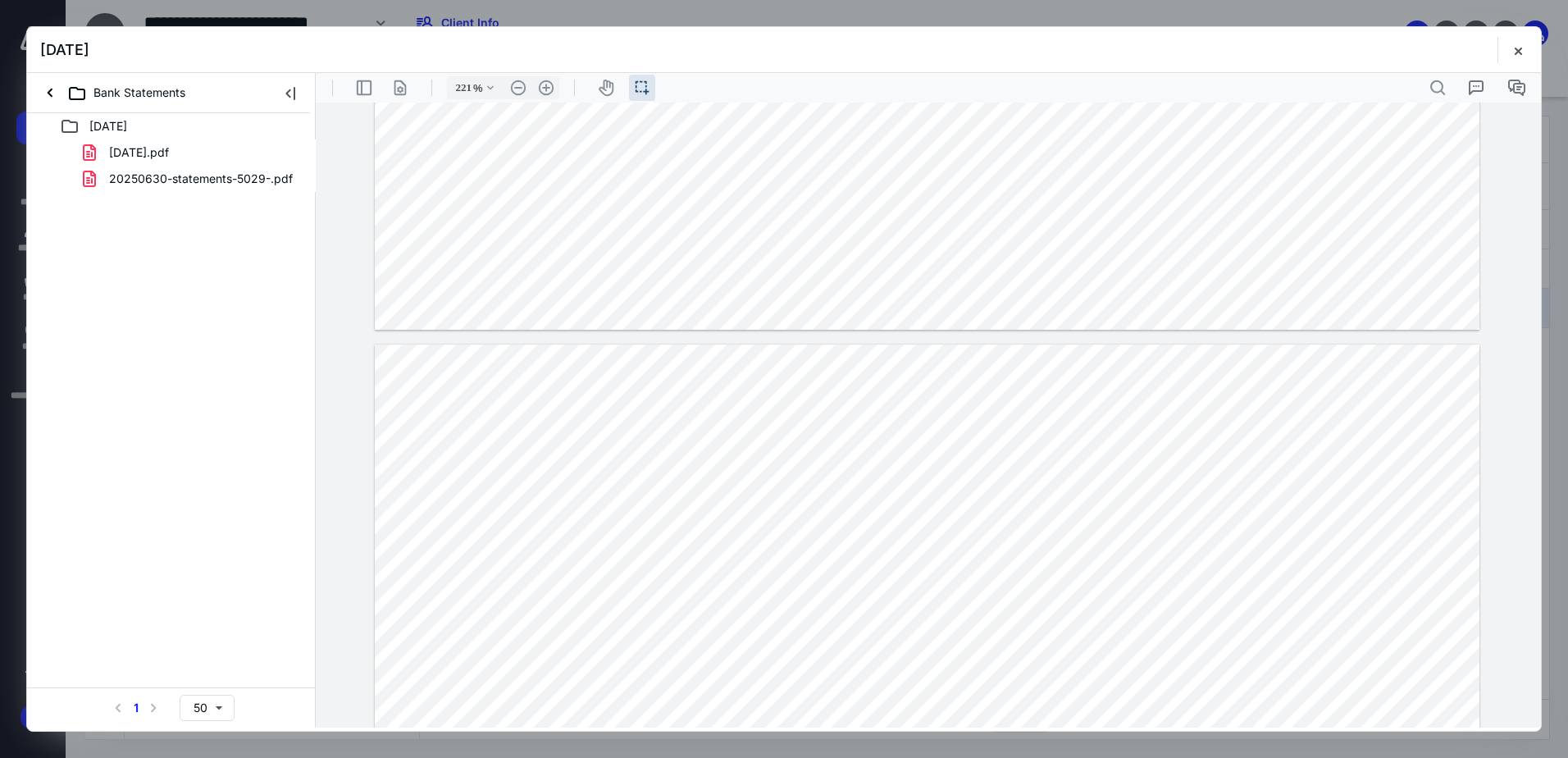 drag, startPoint x: 239, startPoint y: 290, endPoint x: 195, endPoint y: 180, distance: 118.47363 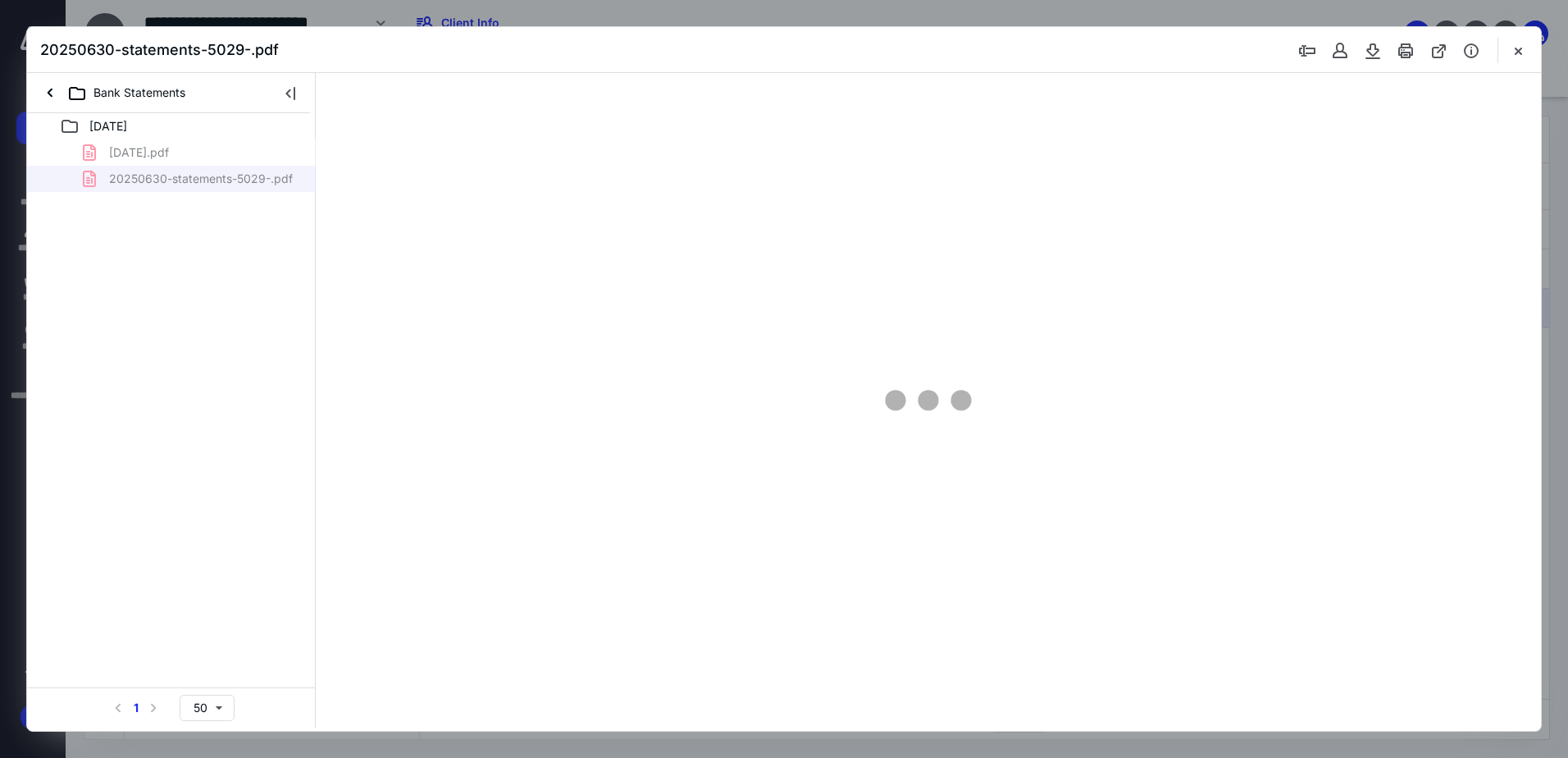 click on "[DATE].pdf 20250630-statements-5029-.pdf" at bounding box center [171, 166] 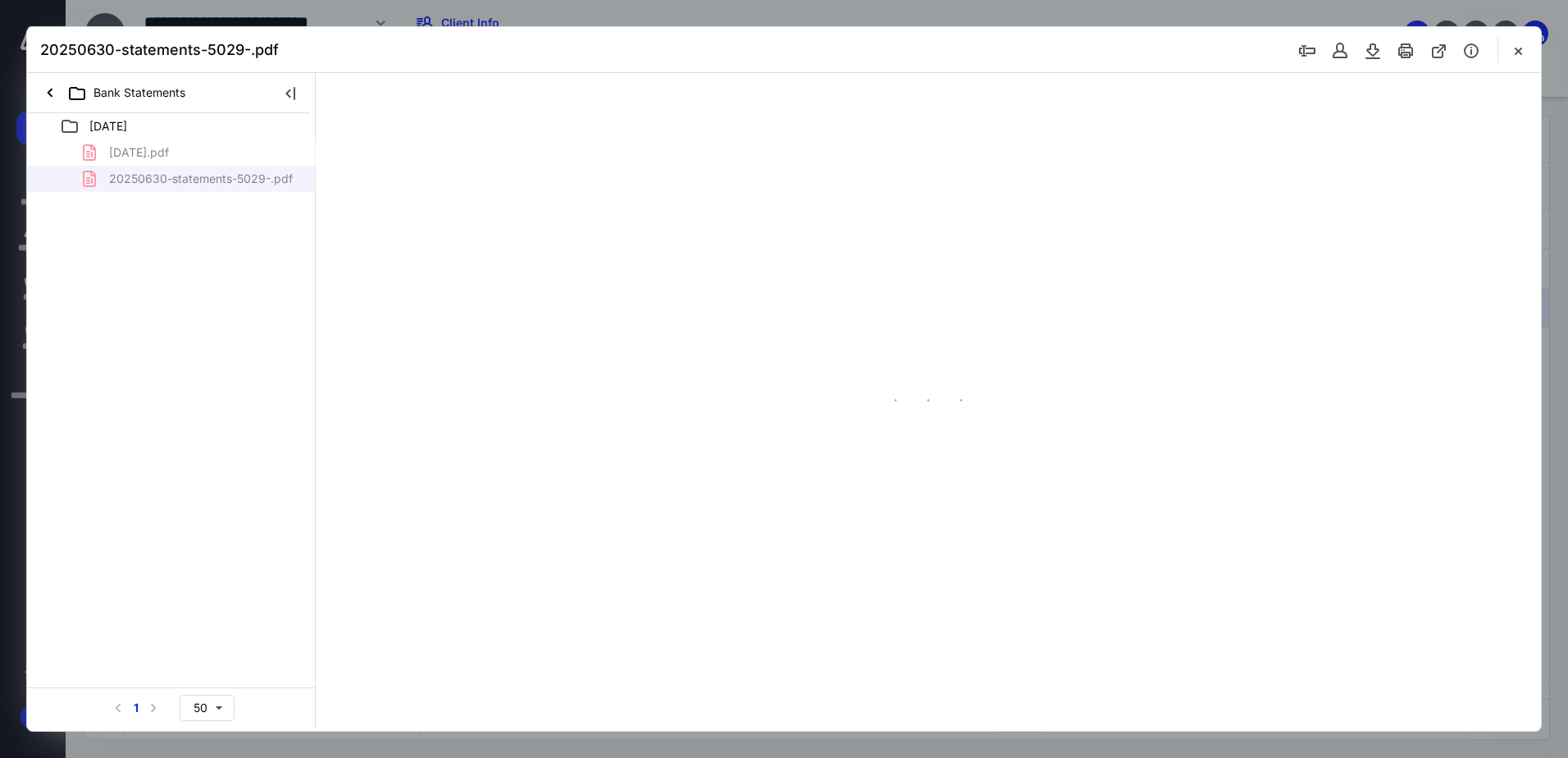 scroll, scrollTop: 33, scrollLeft: 0, axis: vertical 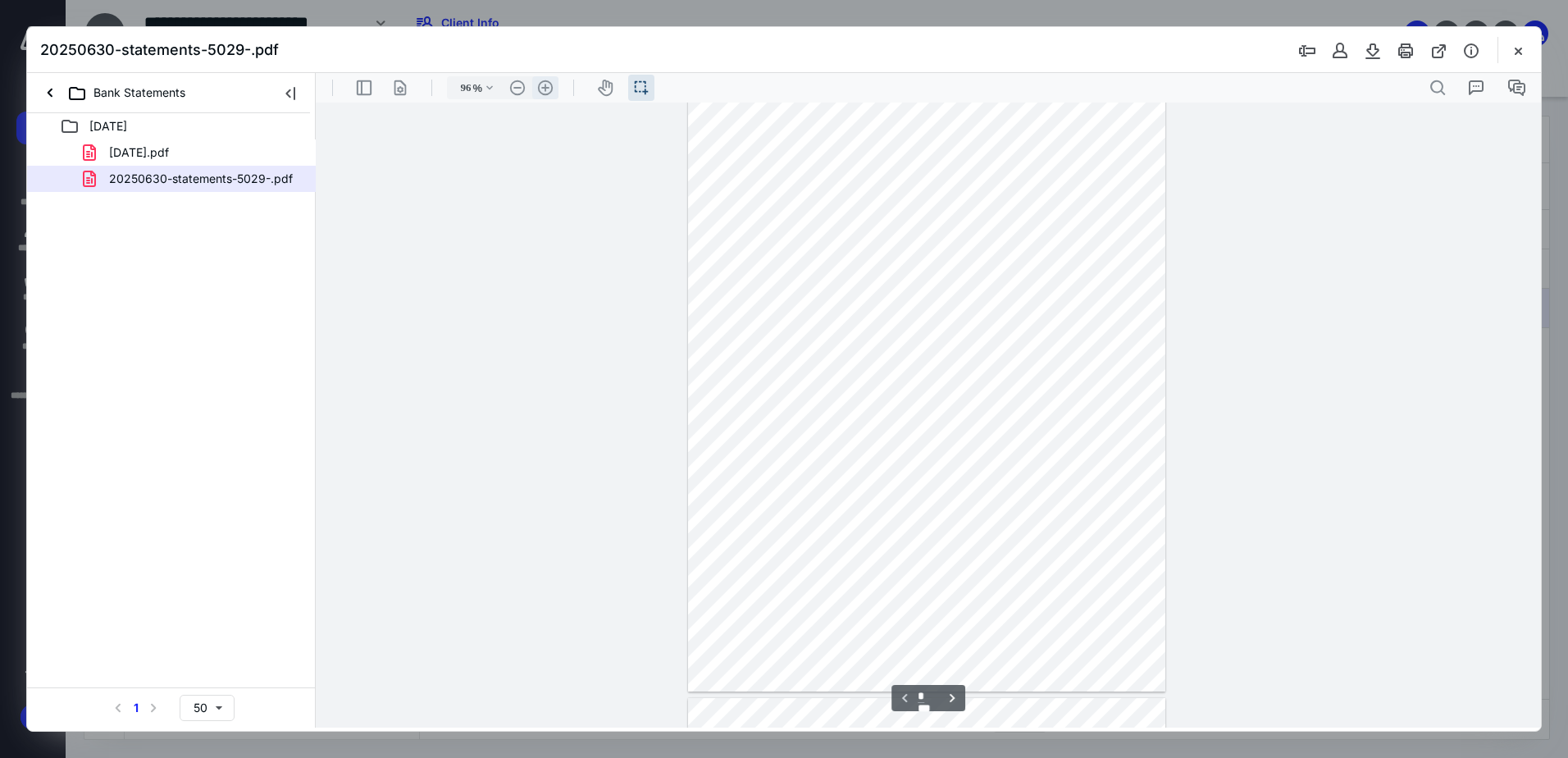 click on ".cls-1{fill:#abb0c4;} icon - header - zoom - in - line" at bounding box center [545, 88] 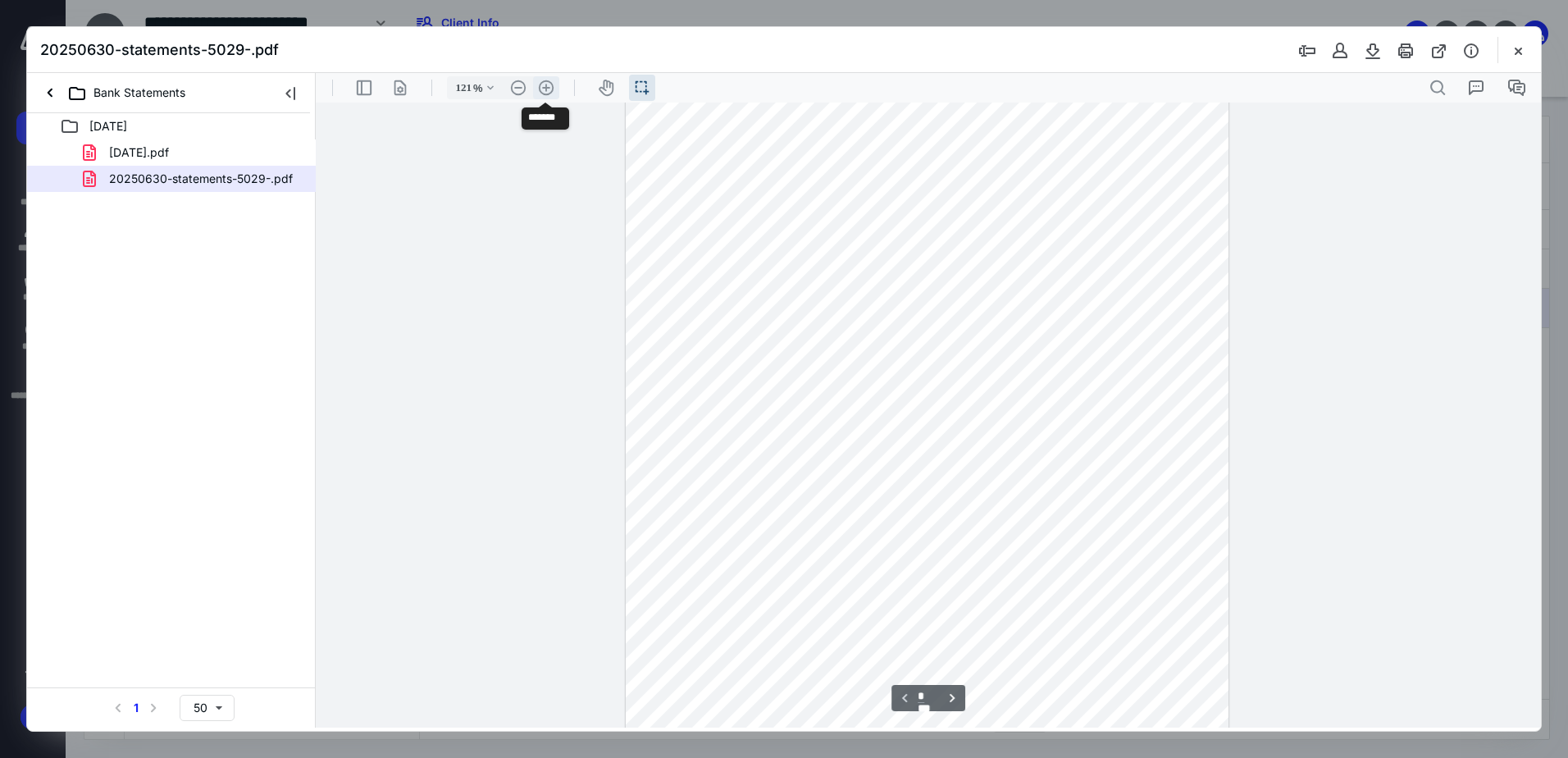 click on ".cls-1{fill:#abb0c4;} icon - header - zoom - in - line" at bounding box center (546, 88) 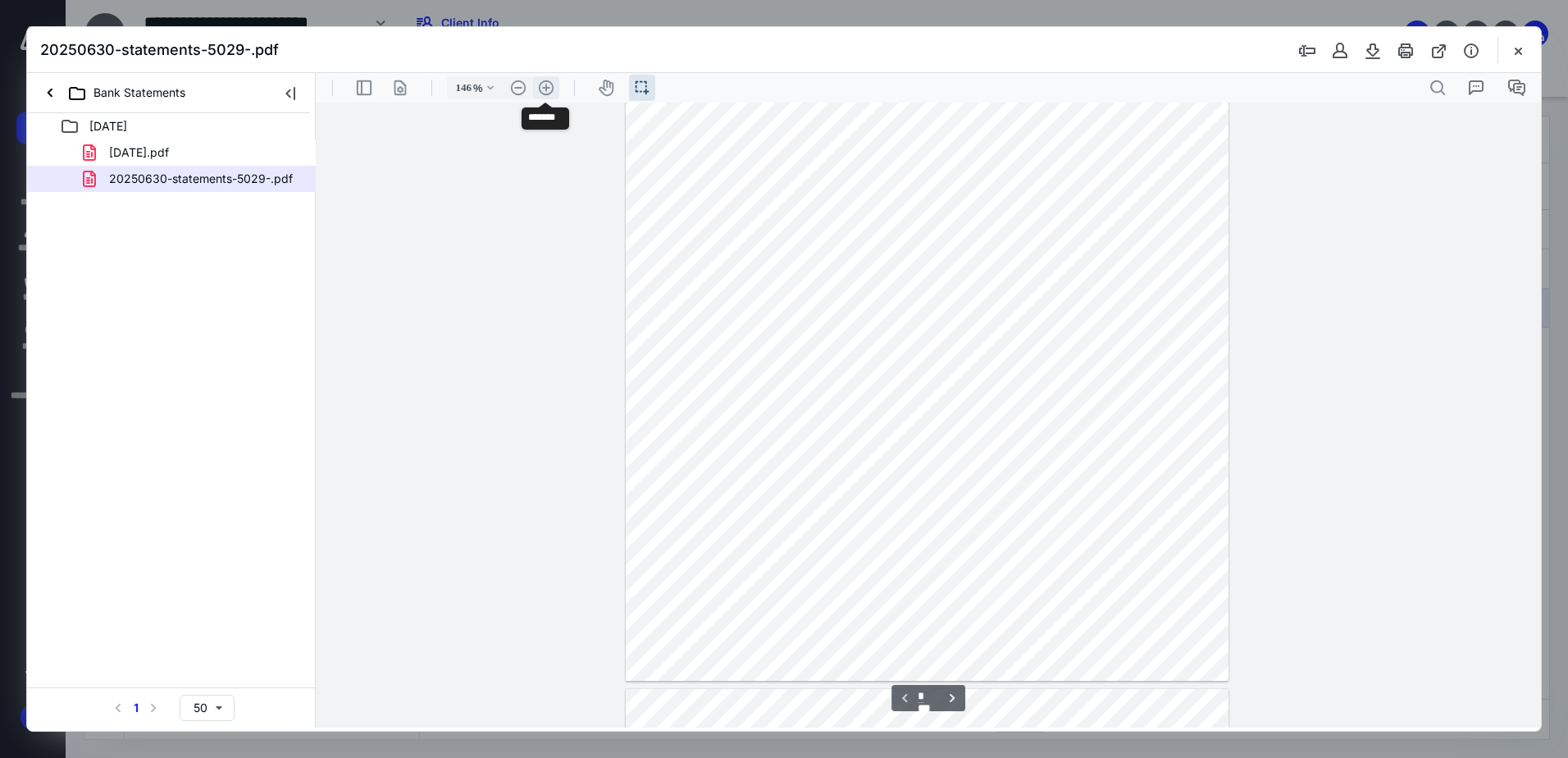 click on ".cls-1{fill:#abb0c4;} icon - header - zoom - in - line" at bounding box center (546, 88) 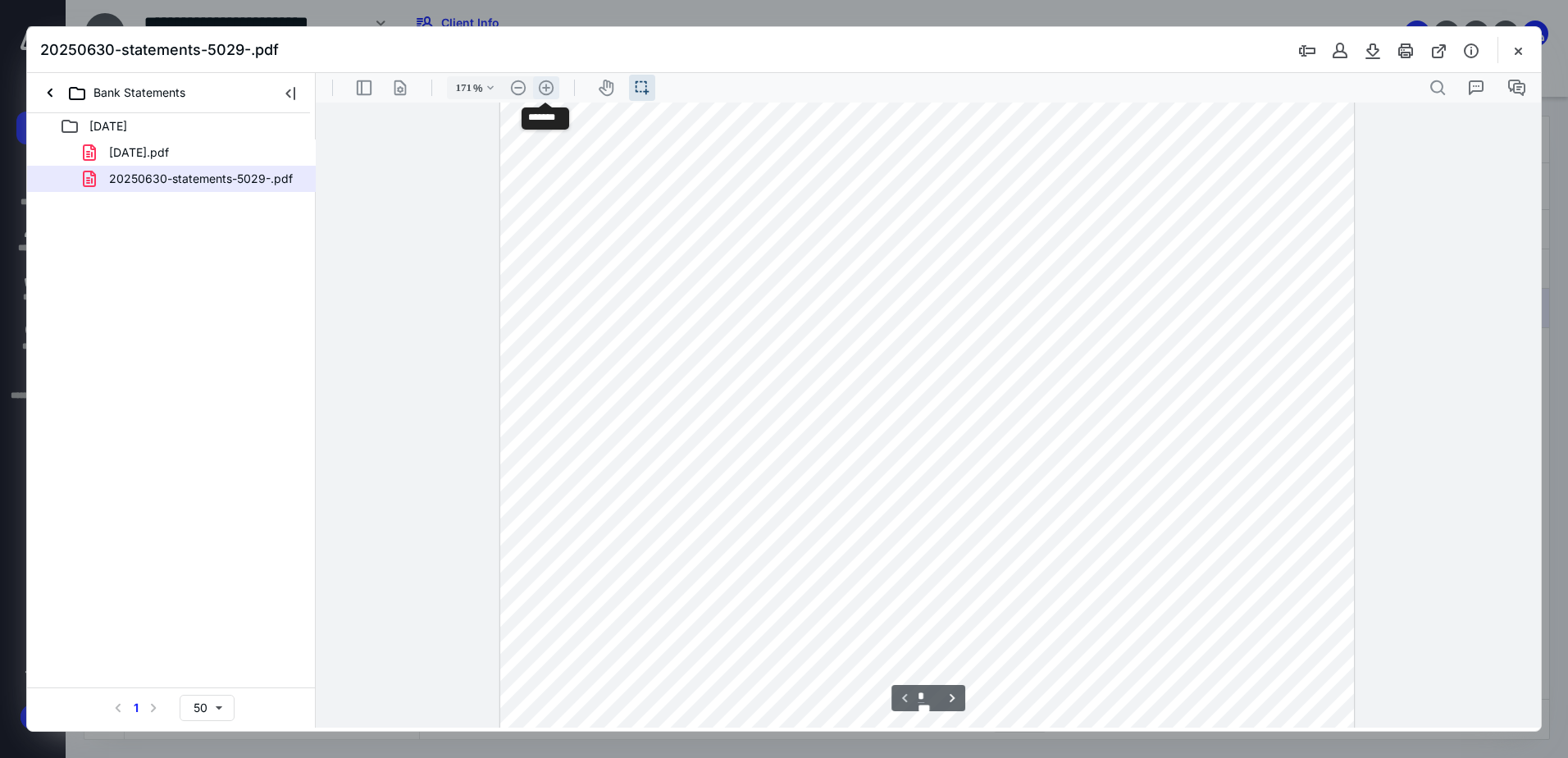 click on ".cls-1{fill:#abb0c4;} icon - header - zoom - in - line" at bounding box center [546, 88] 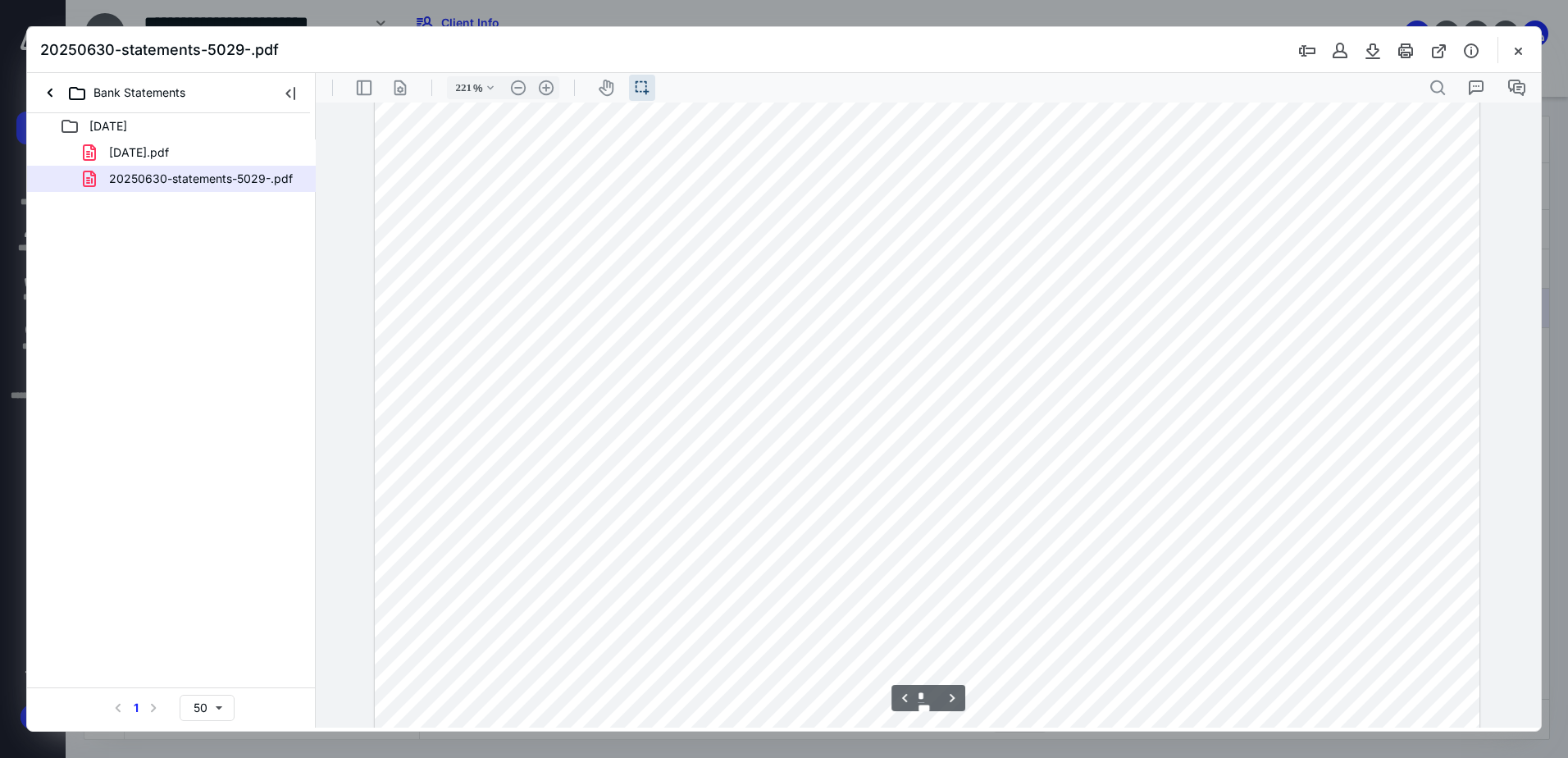scroll, scrollTop: 1534, scrollLeft: 0, axis: vertical 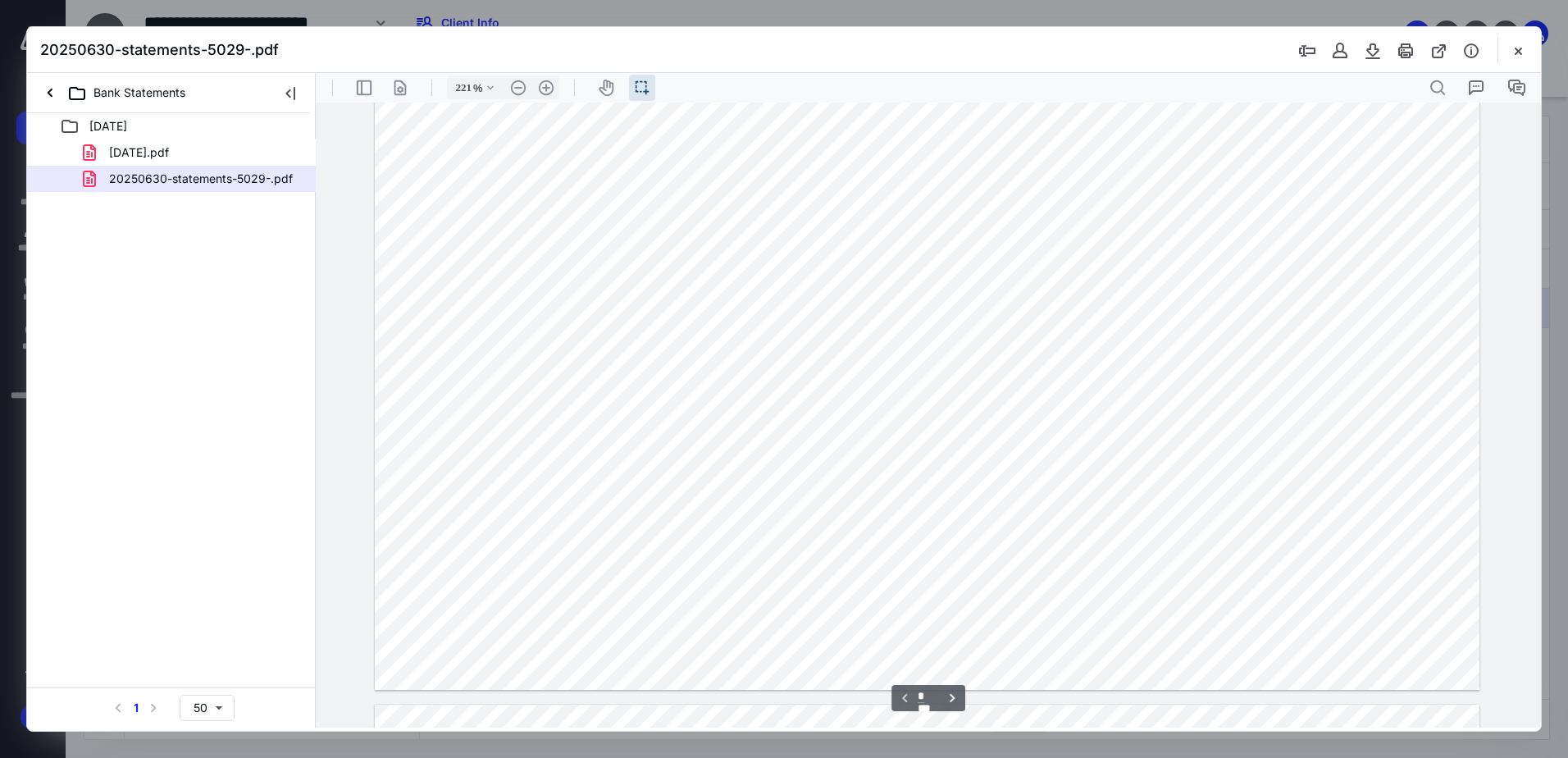 type on "*" 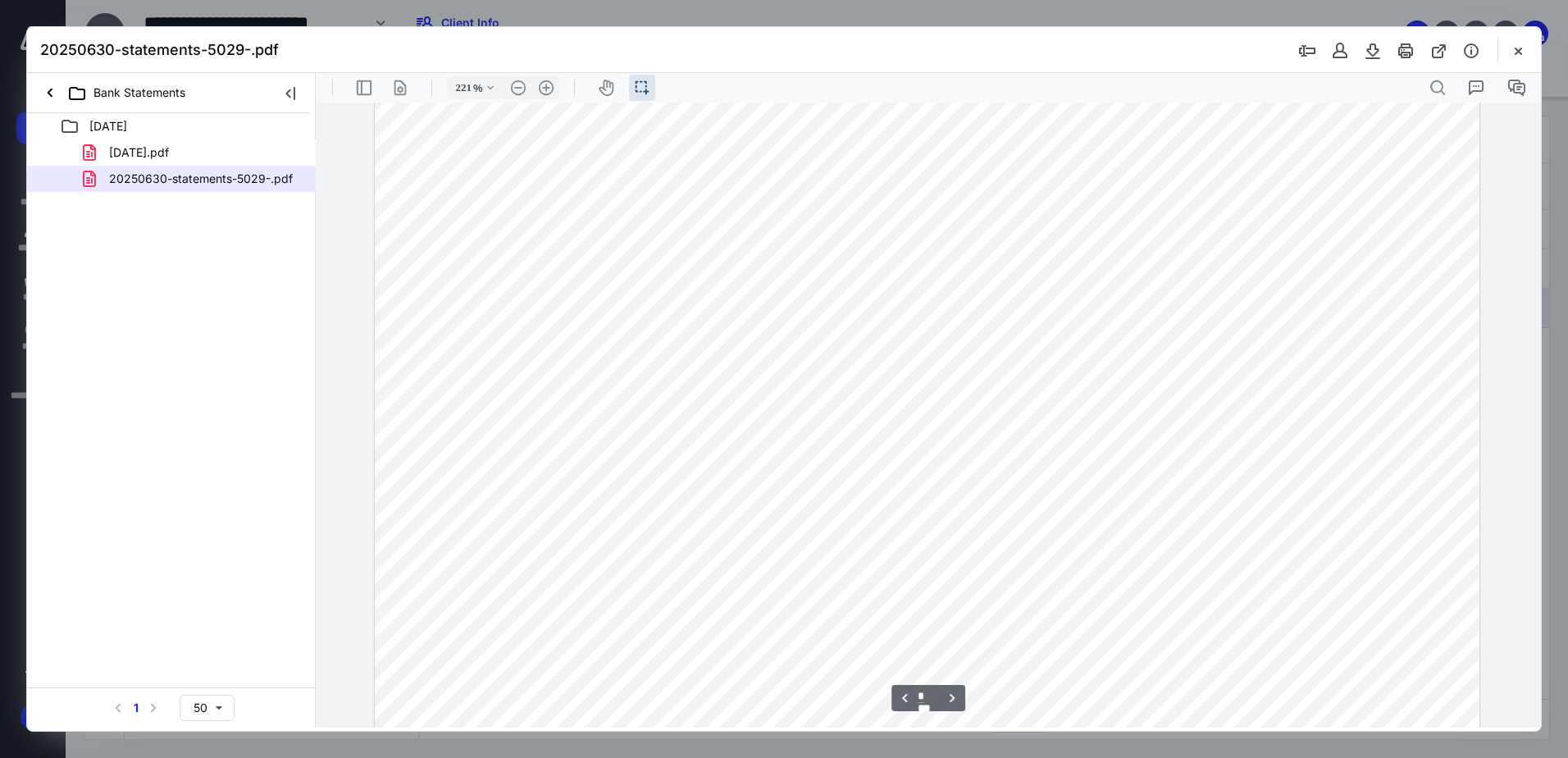 scroll, scrollTop: 2190, scrollLeft: 0, axis: vertical 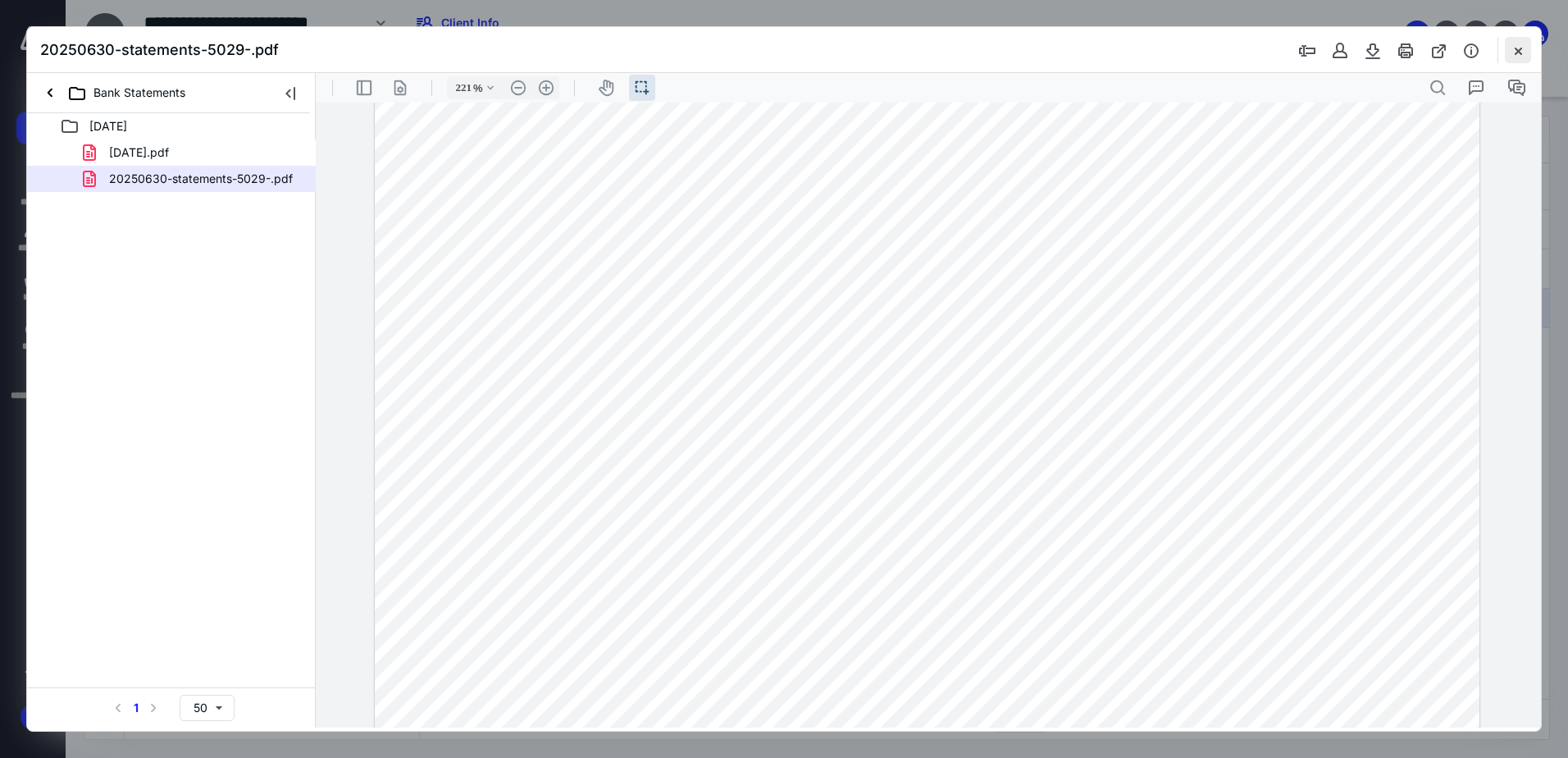 click at bounding box center (1518, 50) 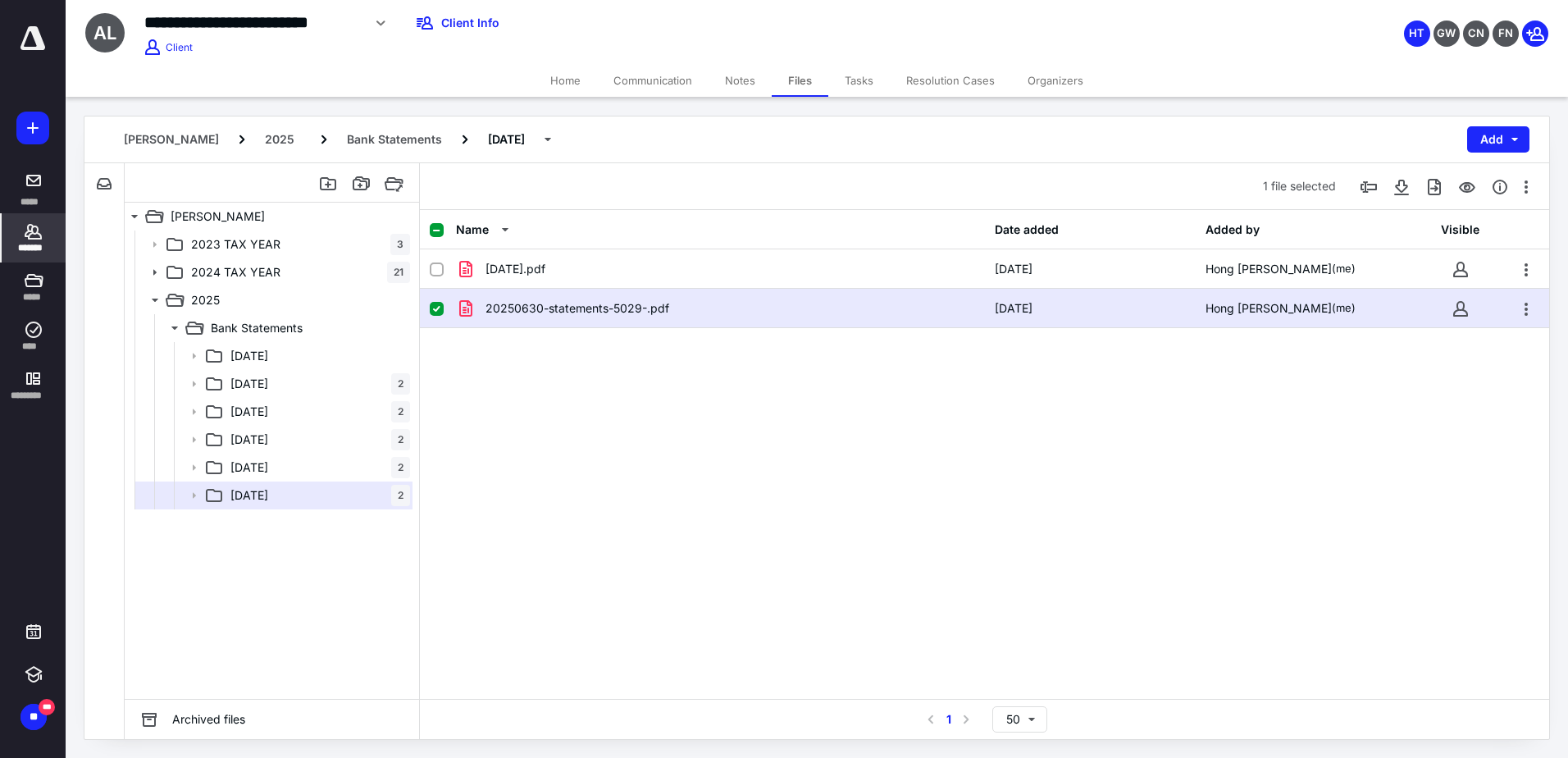 click on "*******" at bounding box center [34, 238] 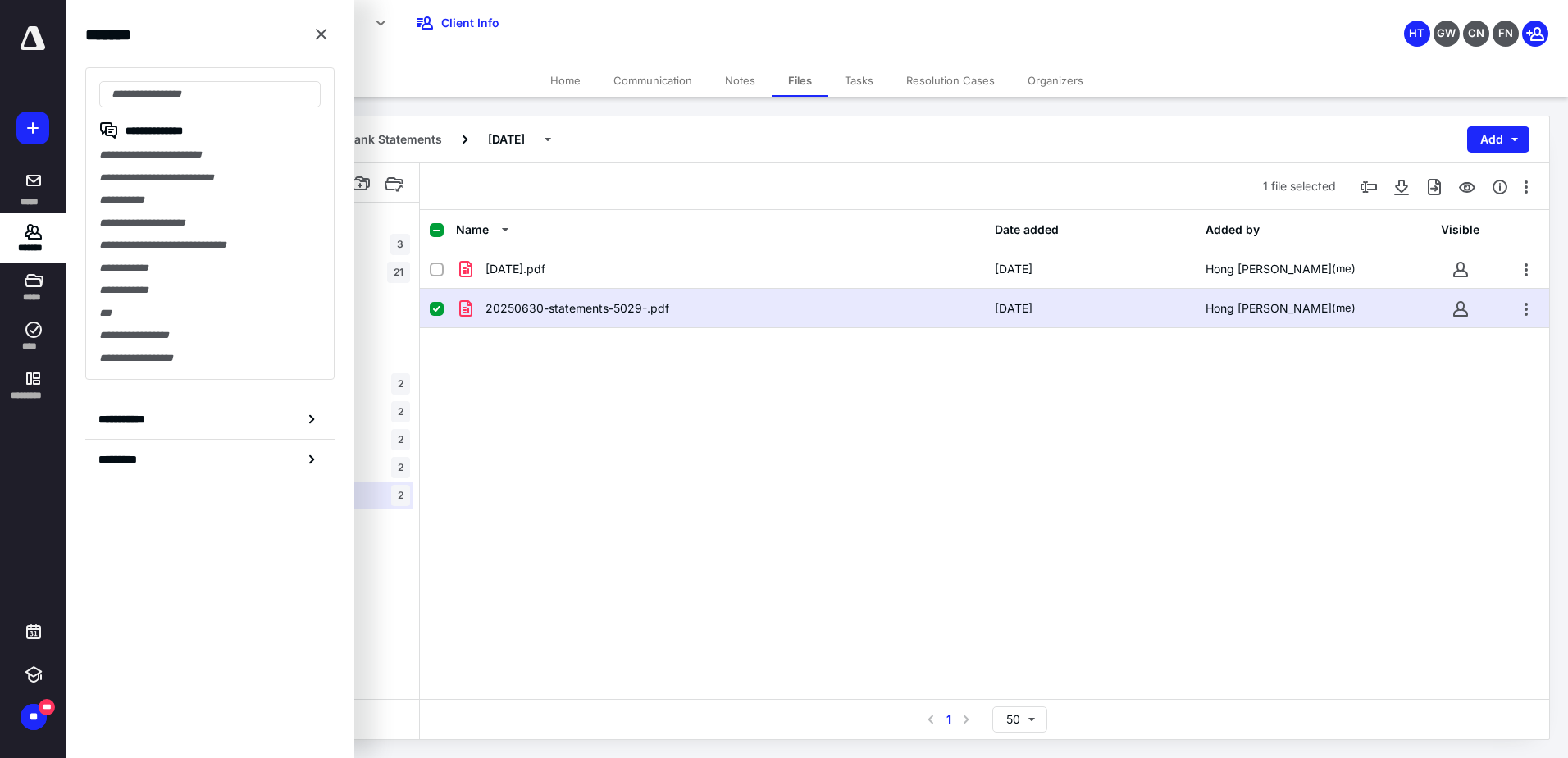 click on "**********" at bounding box center [210, 223] 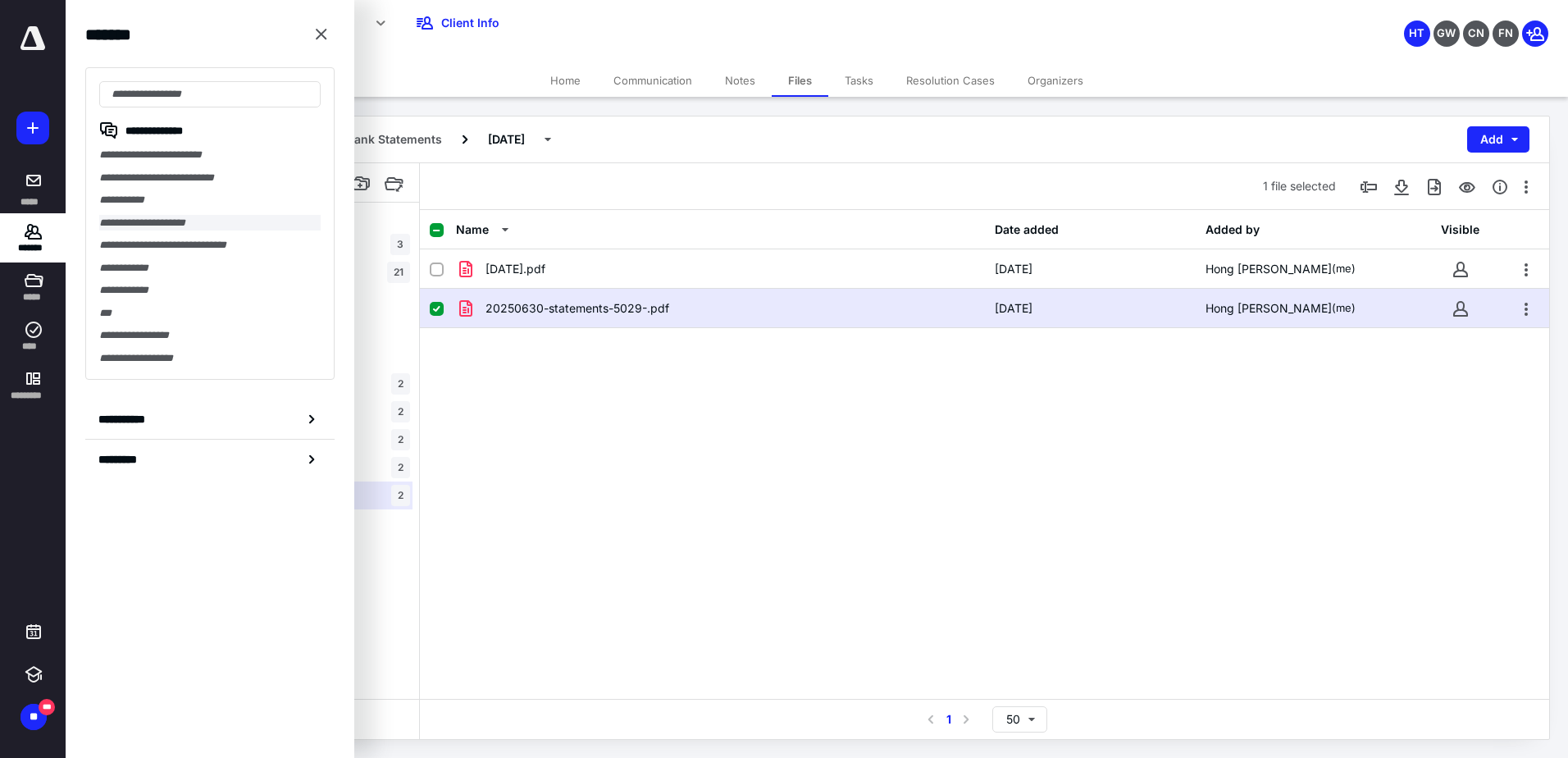 click on "**********" at bounding box center (210, 223) 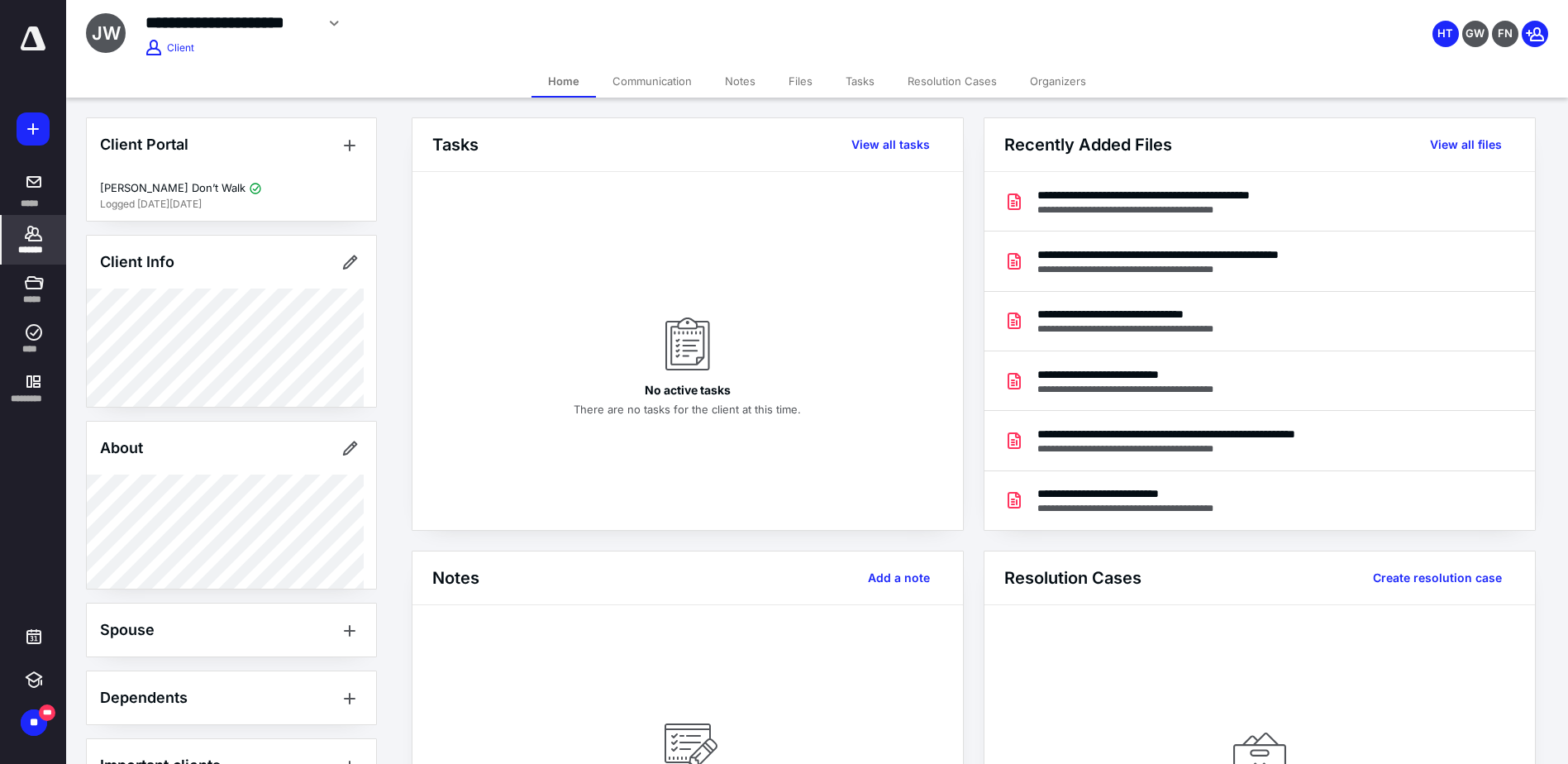 drag, startPoint x: 1191, startPoint y: 430, endPoint x: 1237, endPoint y: 541, distance: 120.15407 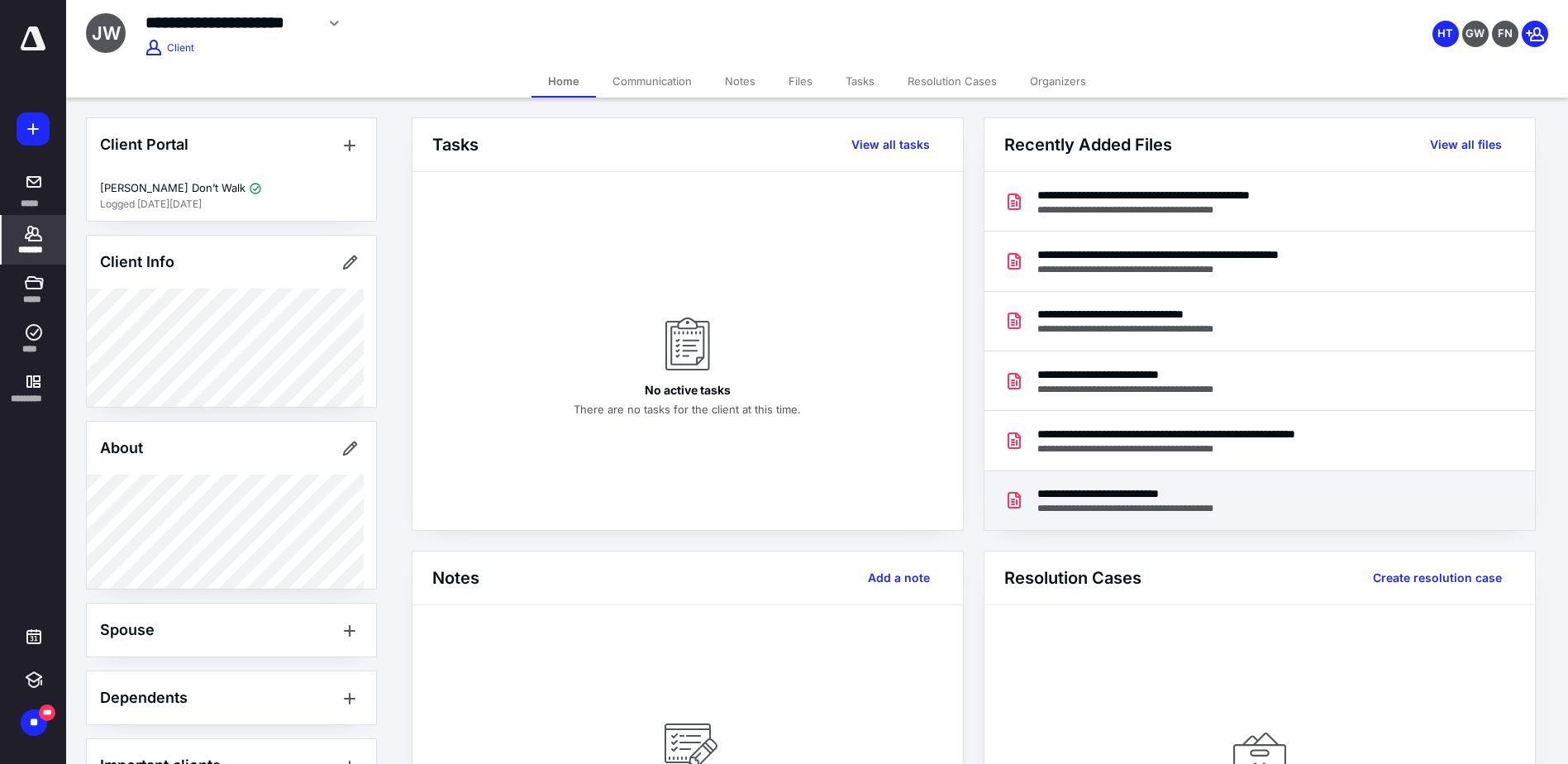 click on "**********" at bounding box center [1140, 494] 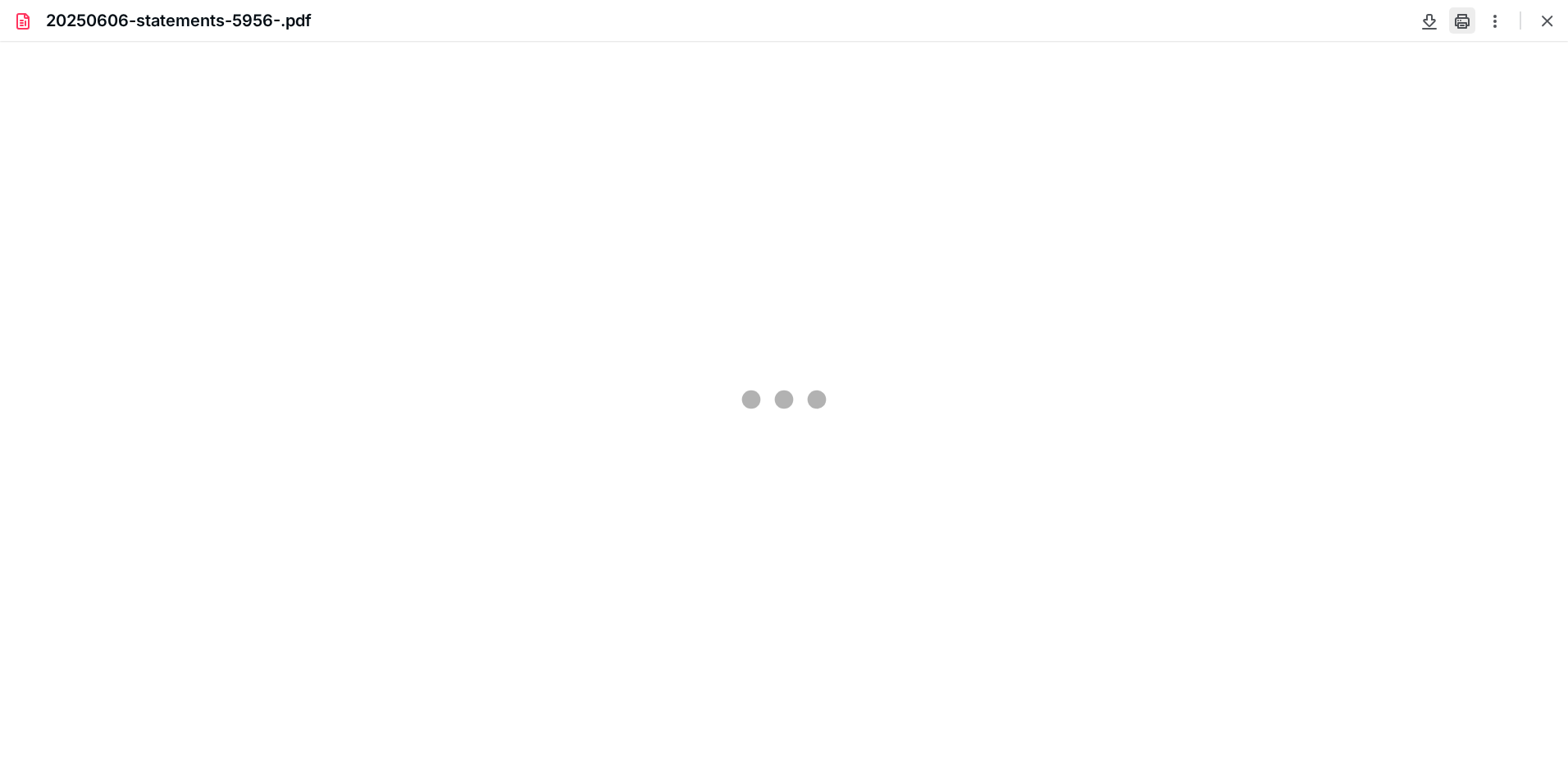 scroll, scrollTop: 0, scrollLeft: 0, axis: both 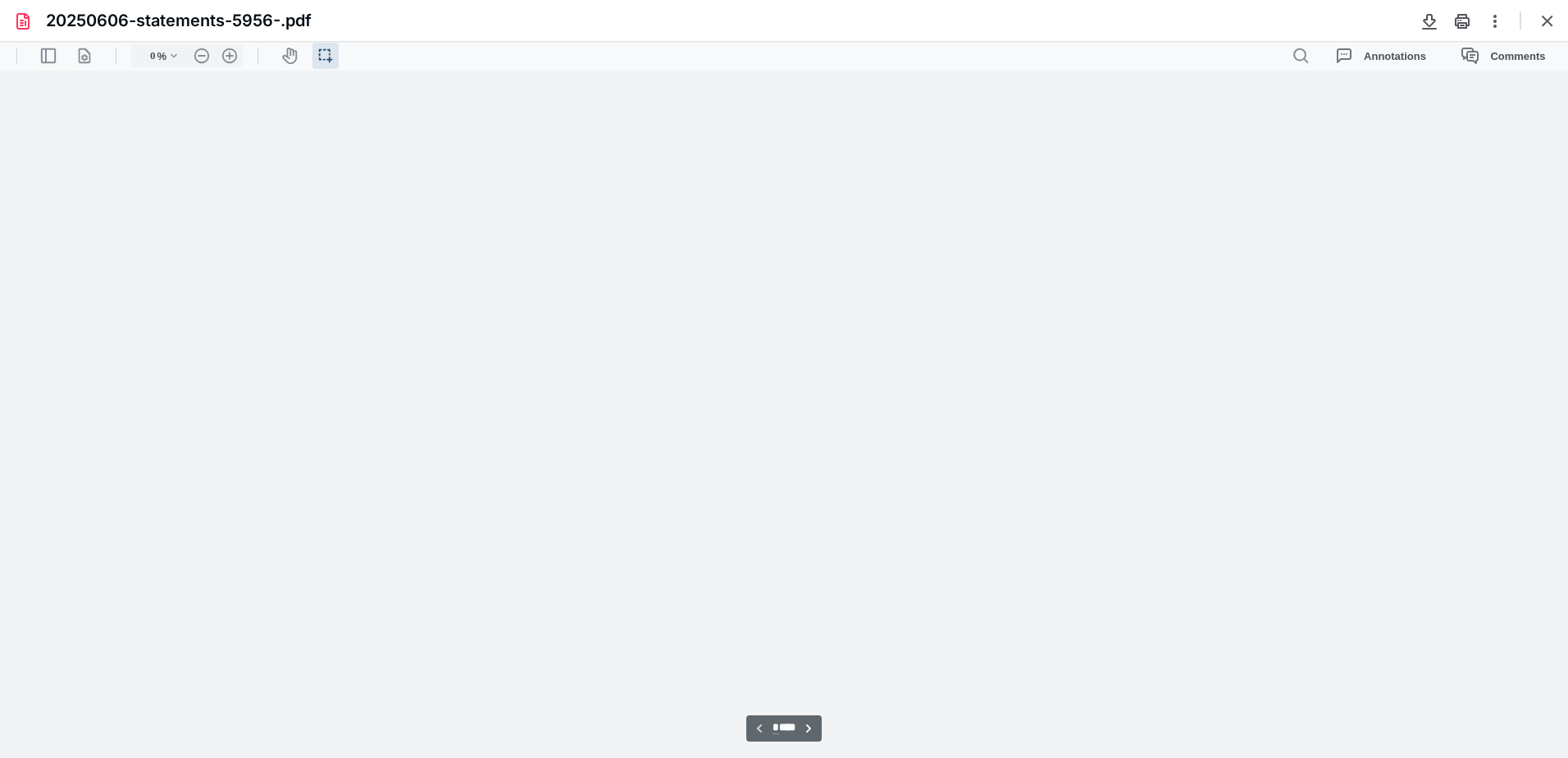 type on "83" 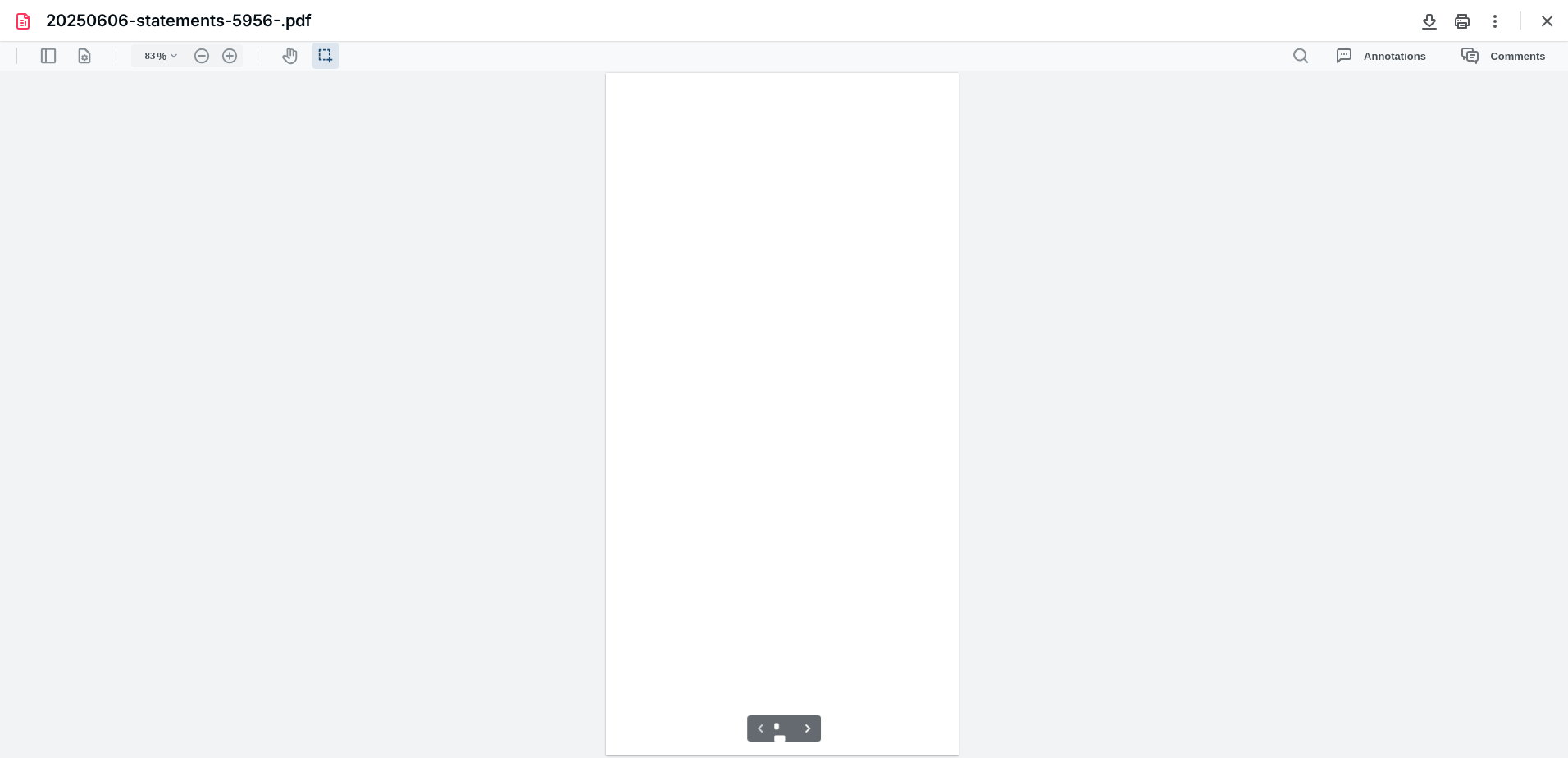 scroll, scrollTop: 32, scrollLeft: 0, axis: vertical 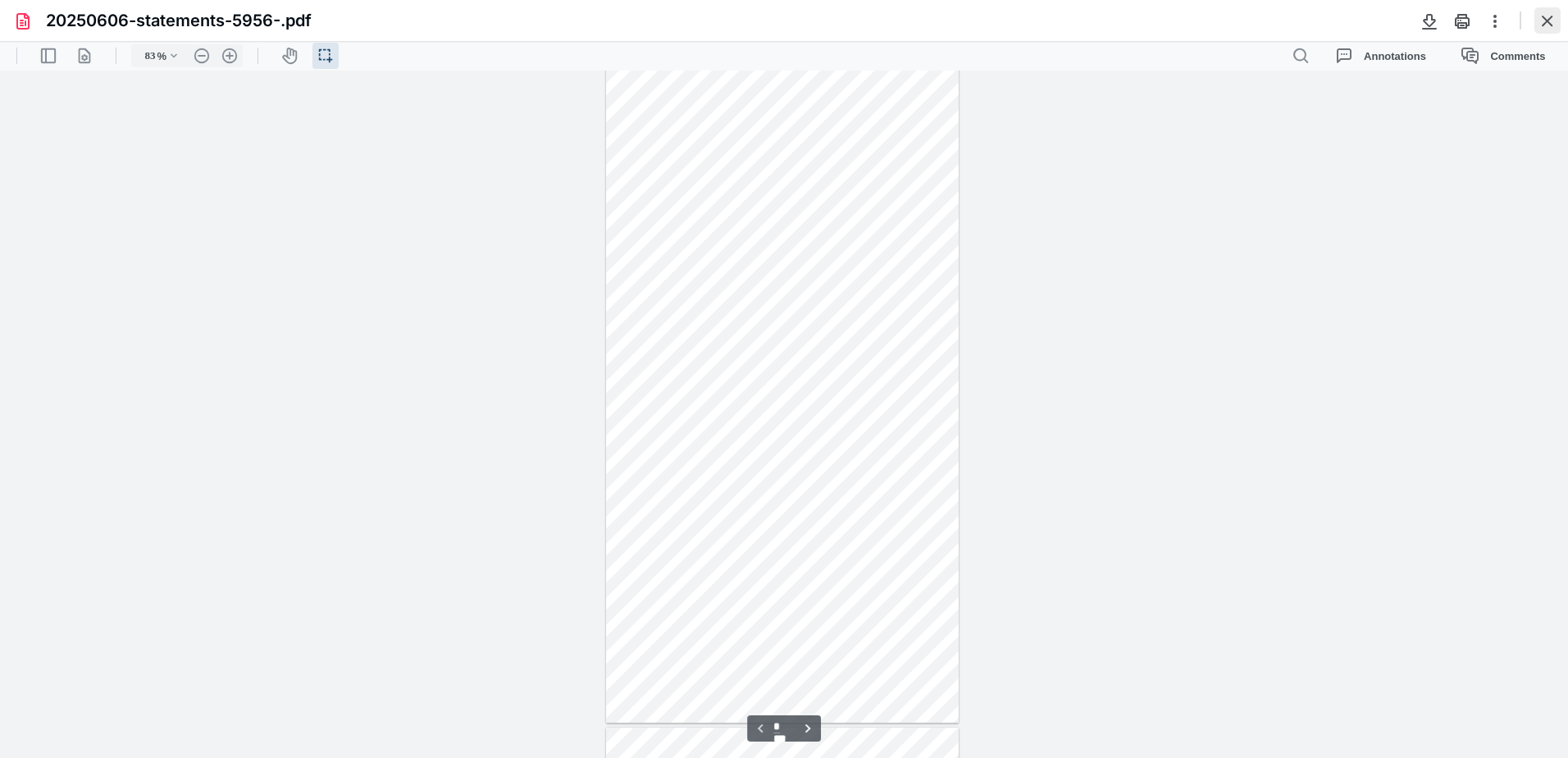 click at bounding box center (1547, 21) 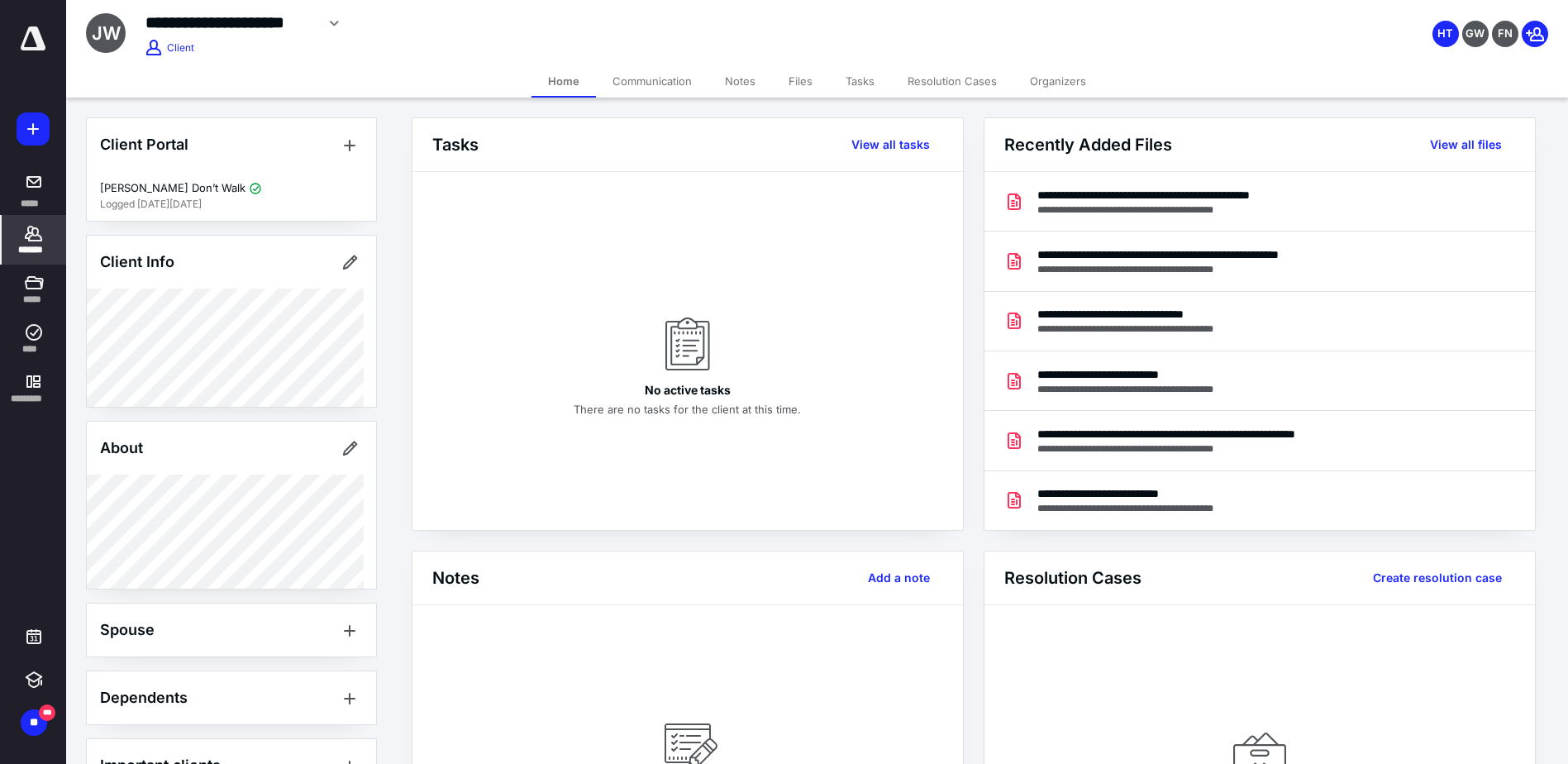 click on "Files" at bounding box center (800, 81) 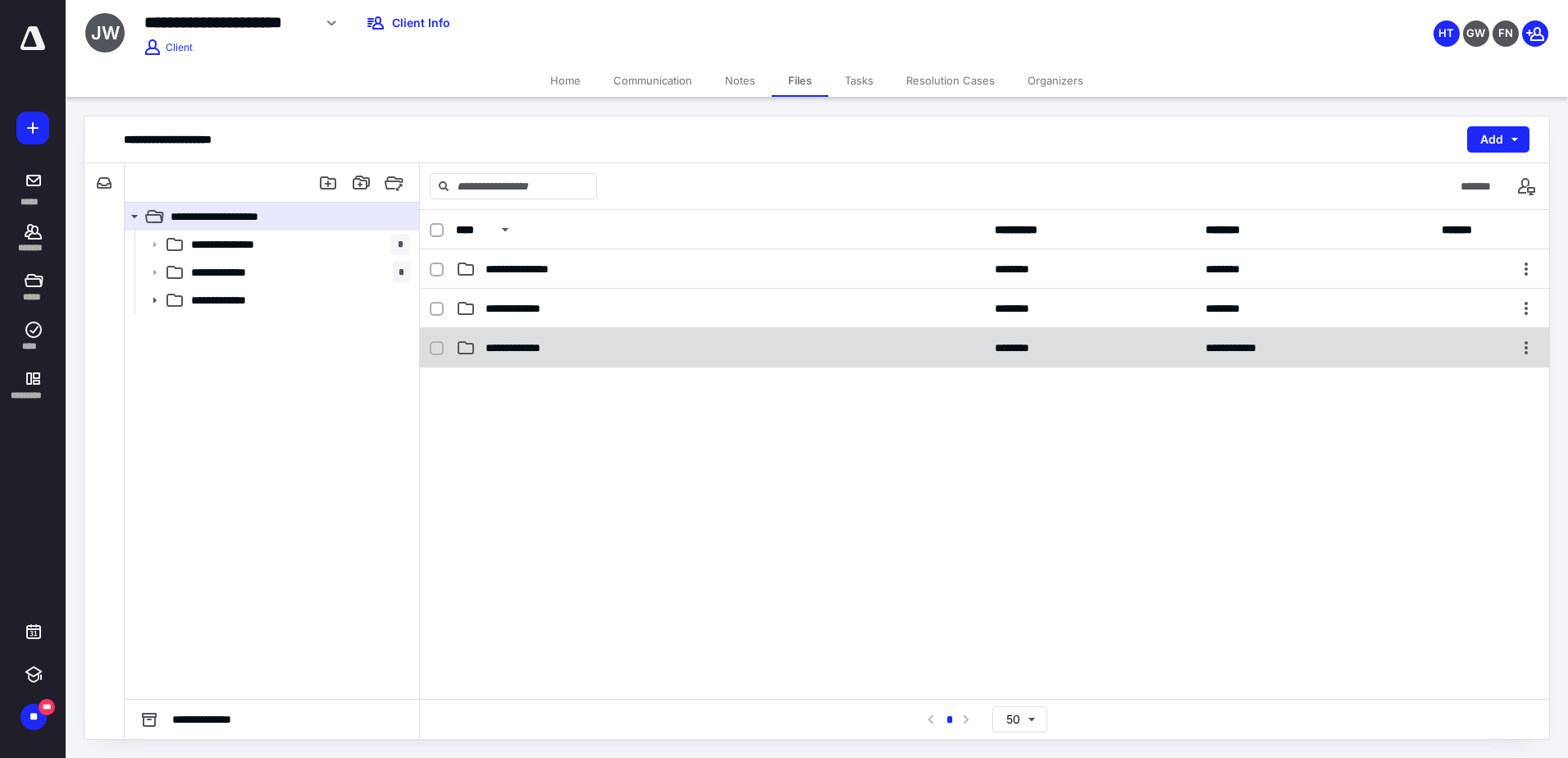 click on "**********" at bounding box center [720, 348] 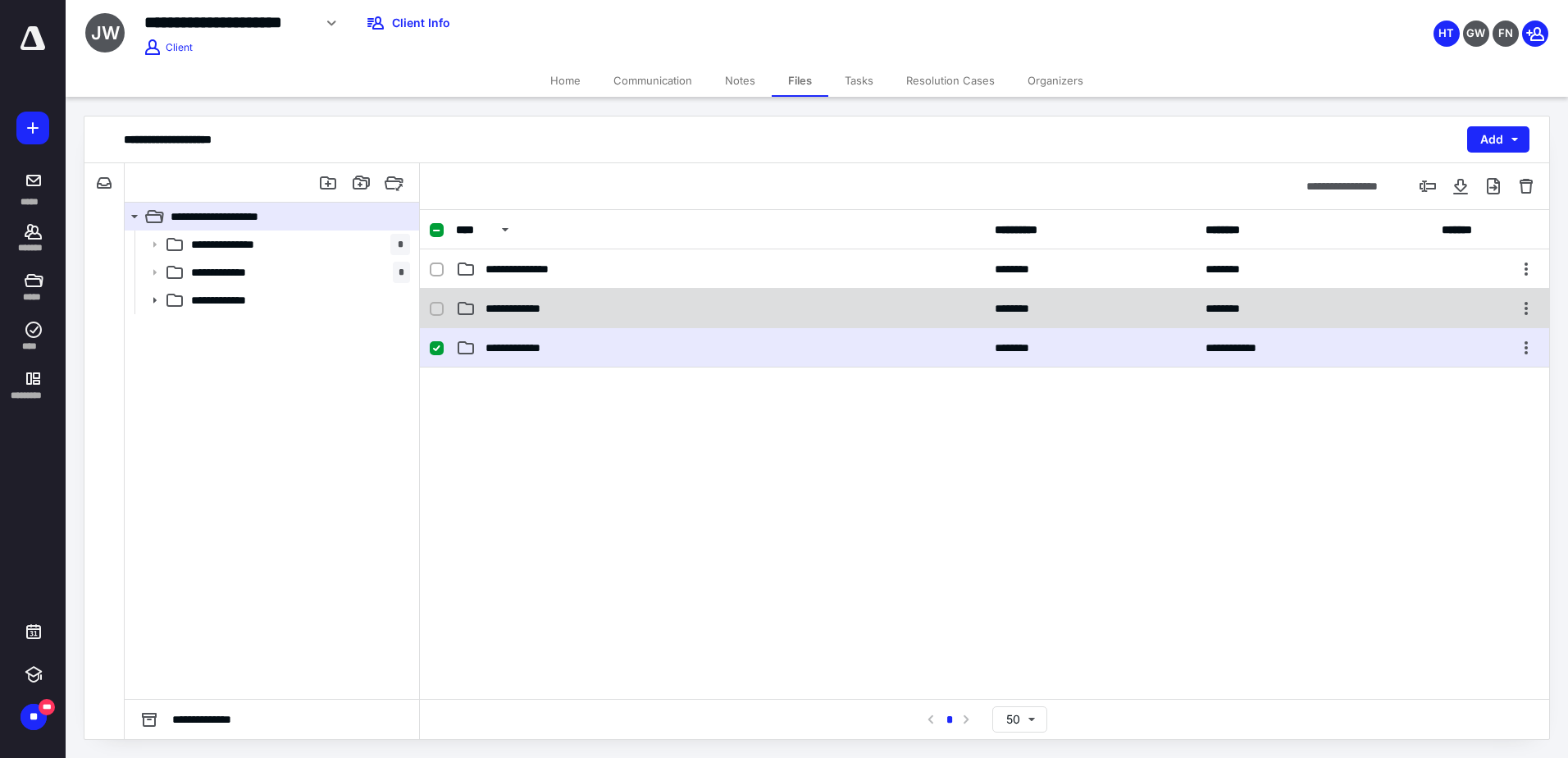 click on "**********" at bounding box center [529, 308] 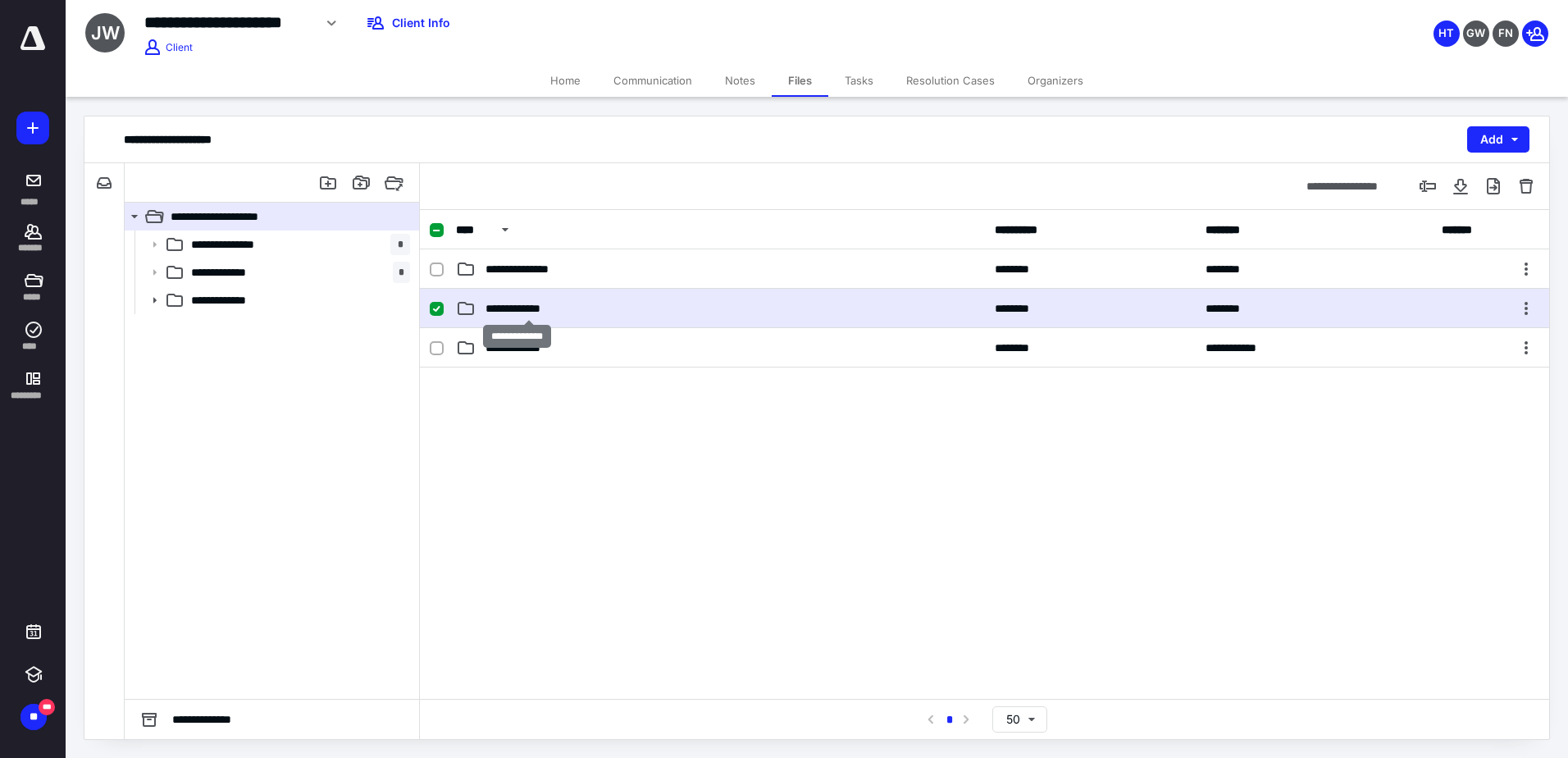 checkbox on "true" 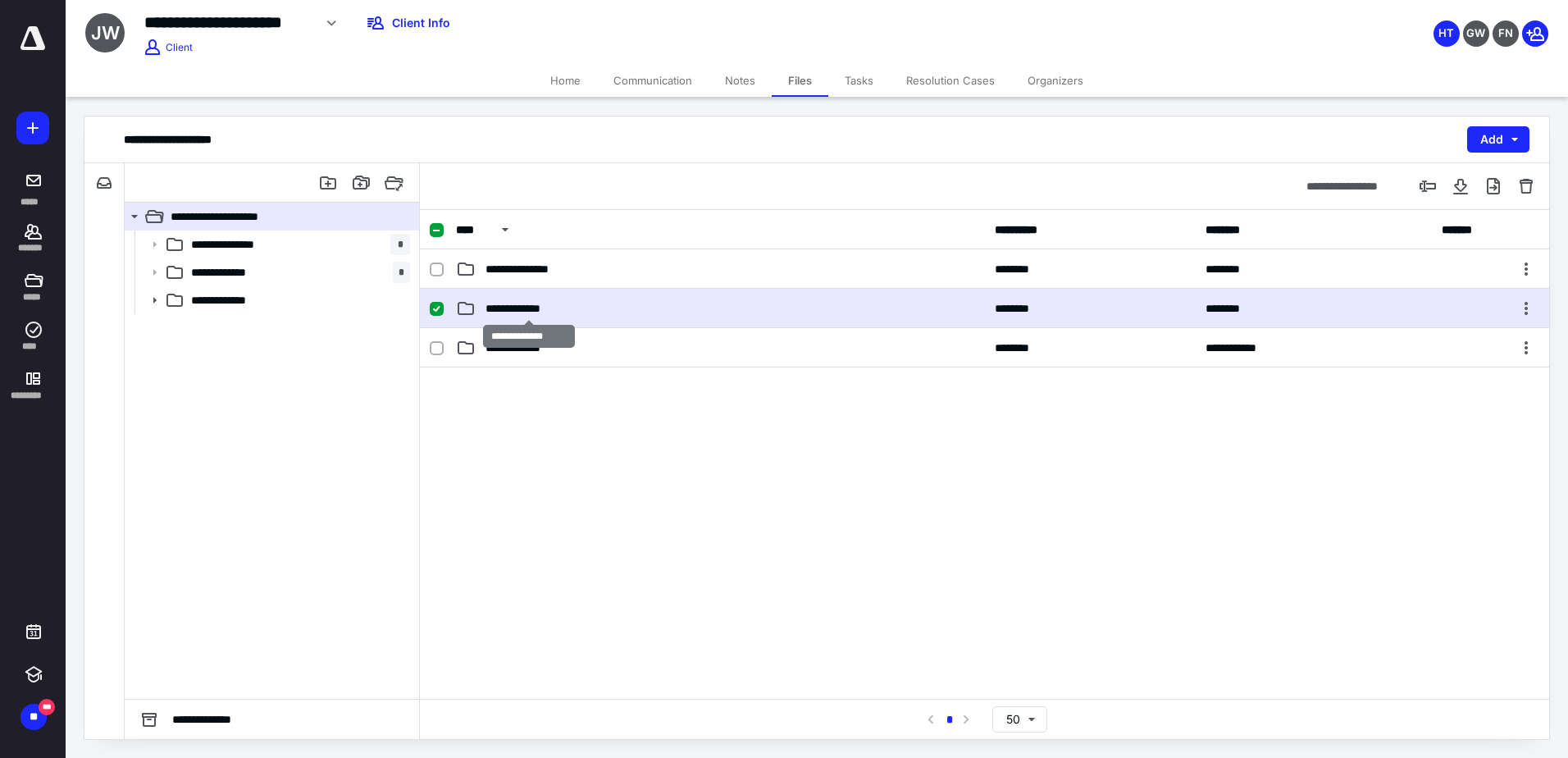 click on "**********" at bounding box center [529, 308] 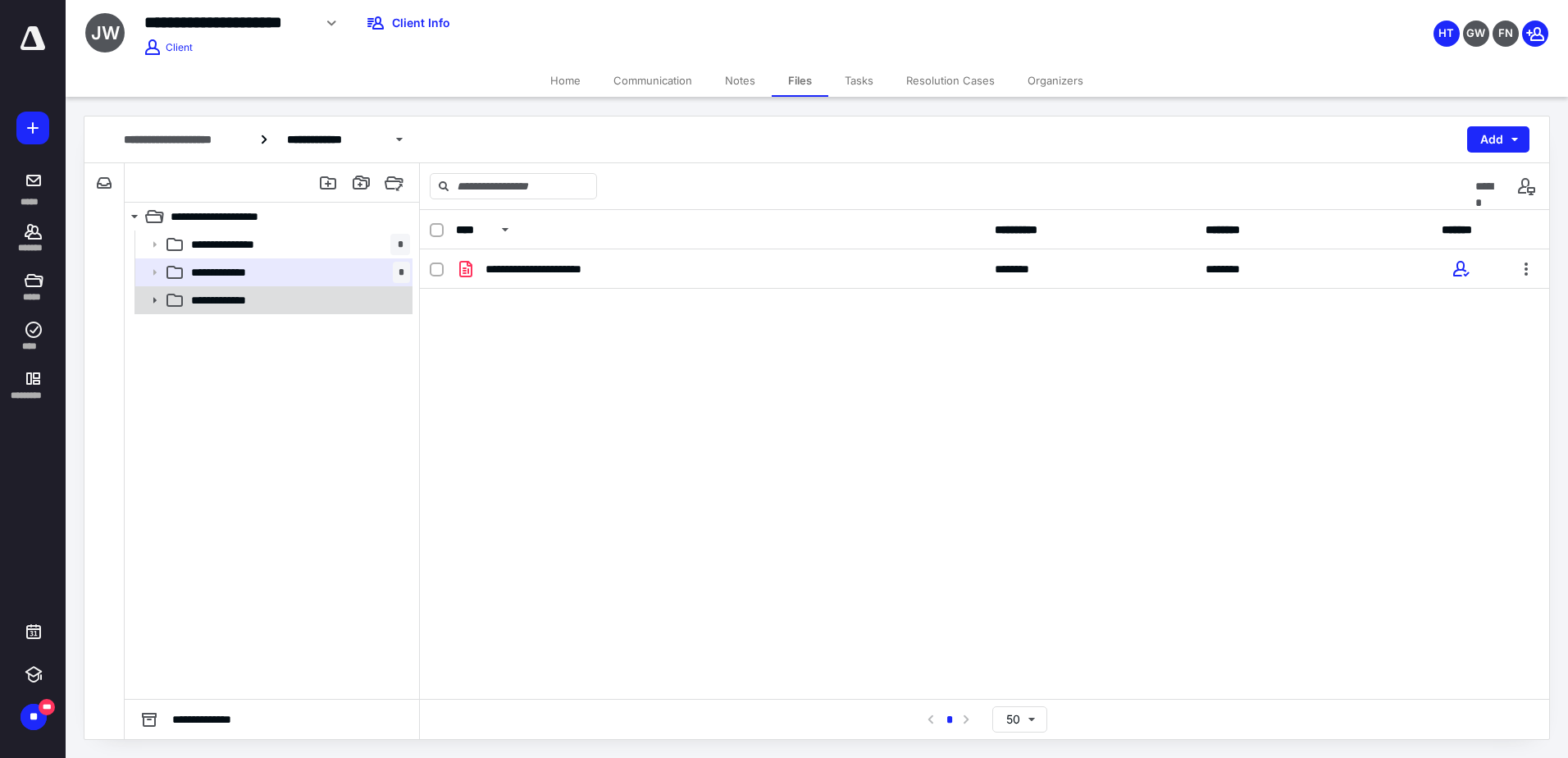 click on "**********" at bounding box center [272, 300] 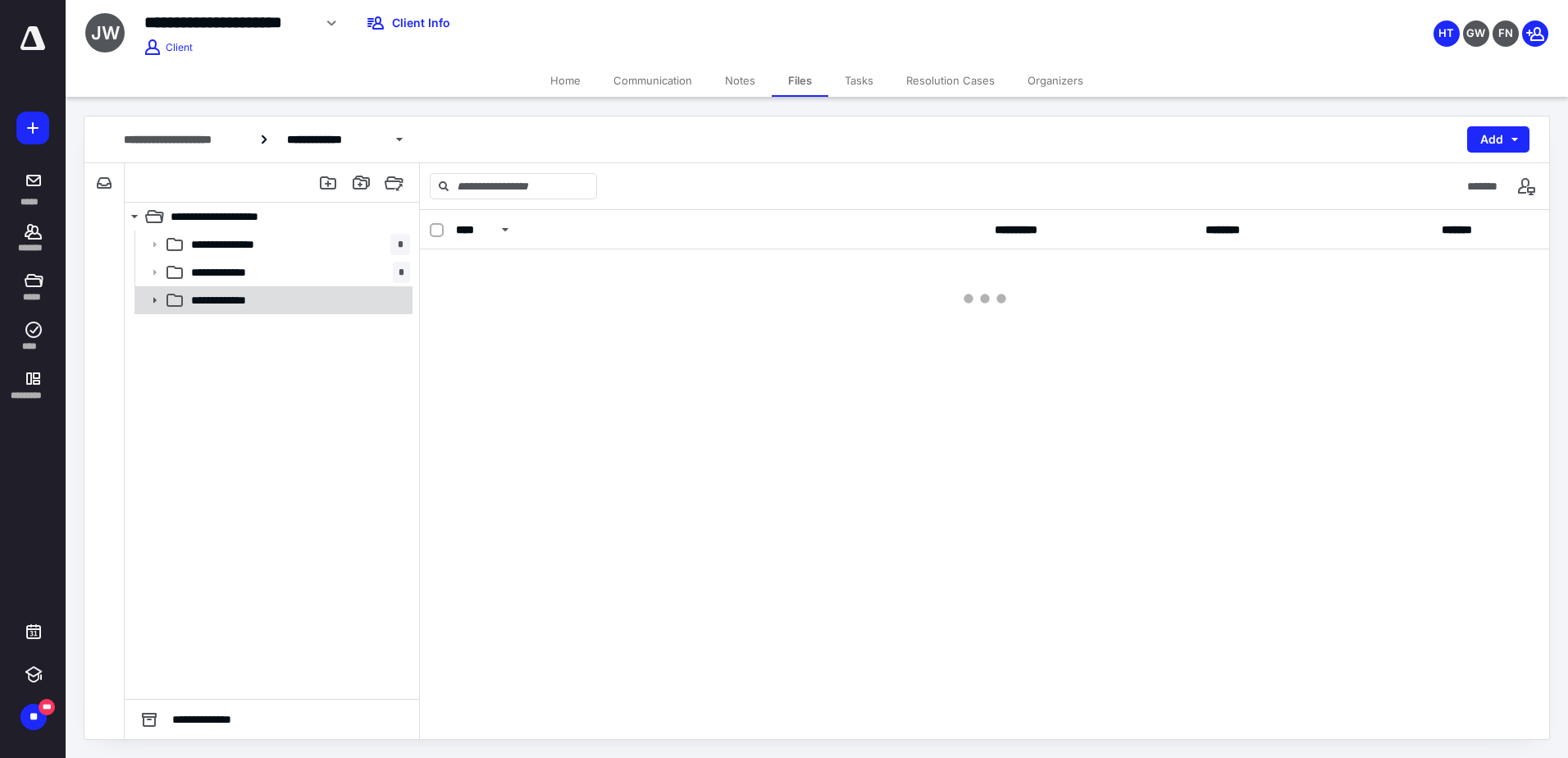 click on "**********" at bounding box center [272, 300] 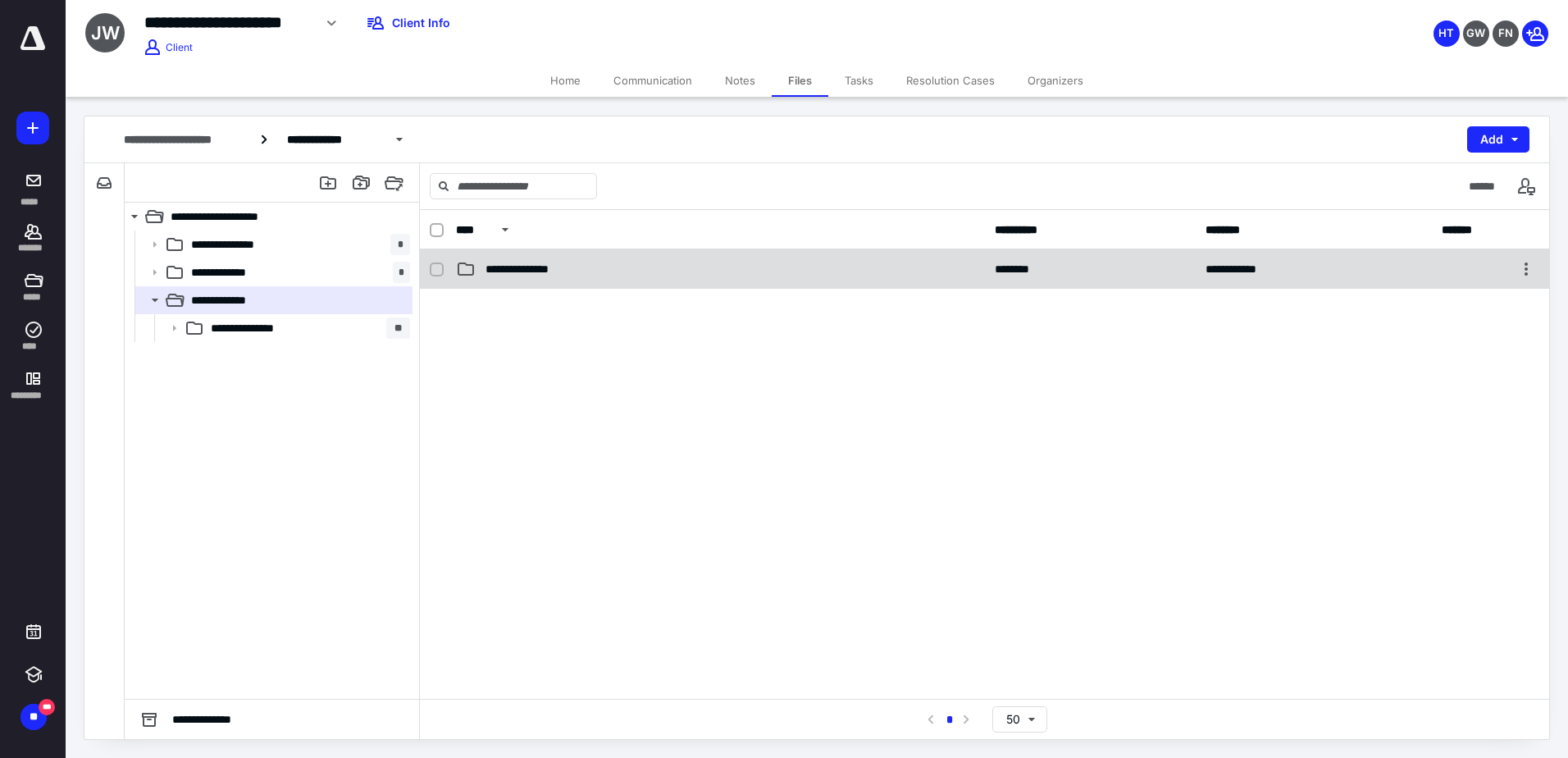 click on "**********" at bounding box center [984, 269] 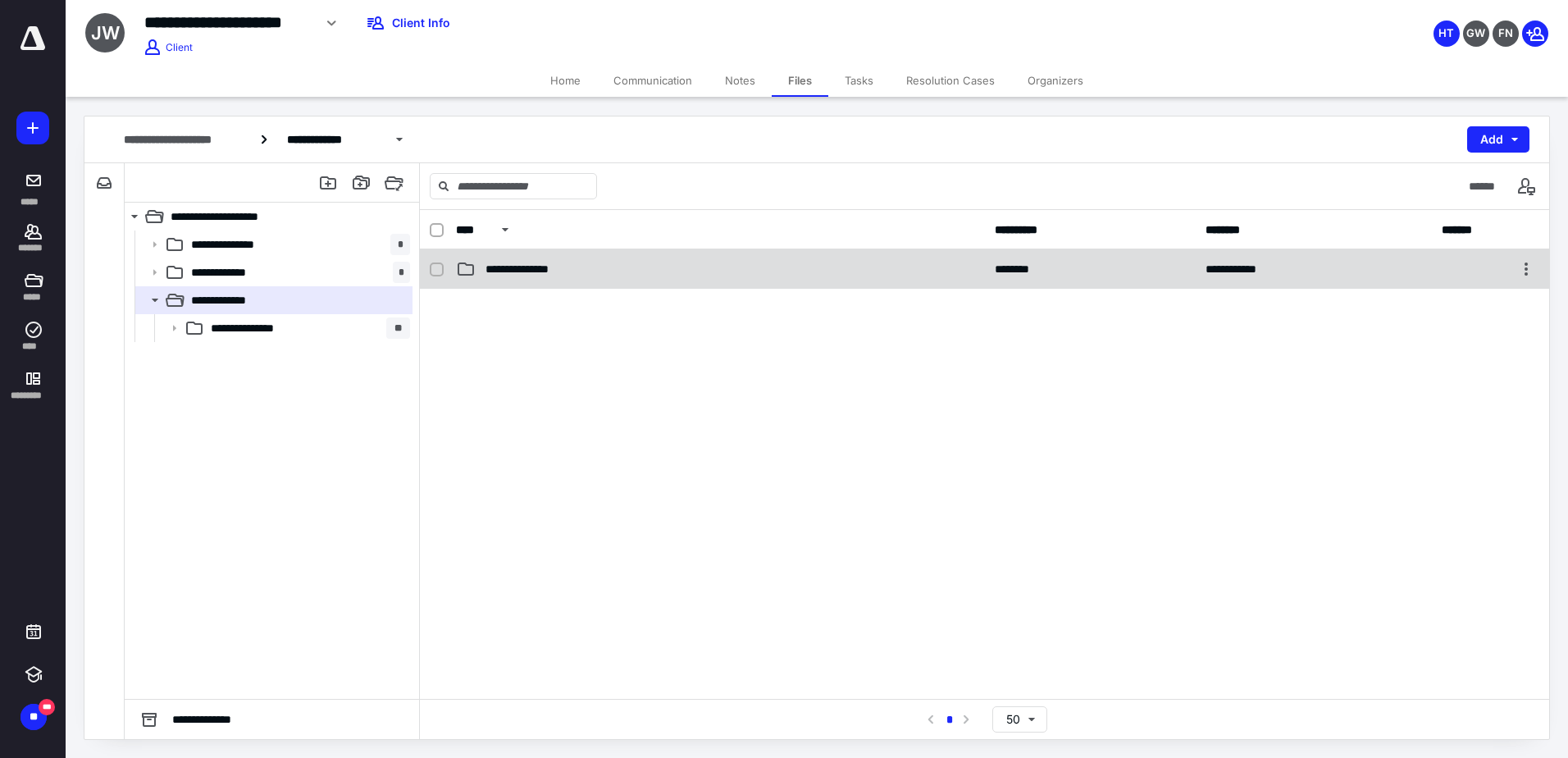 checkbox on "false" 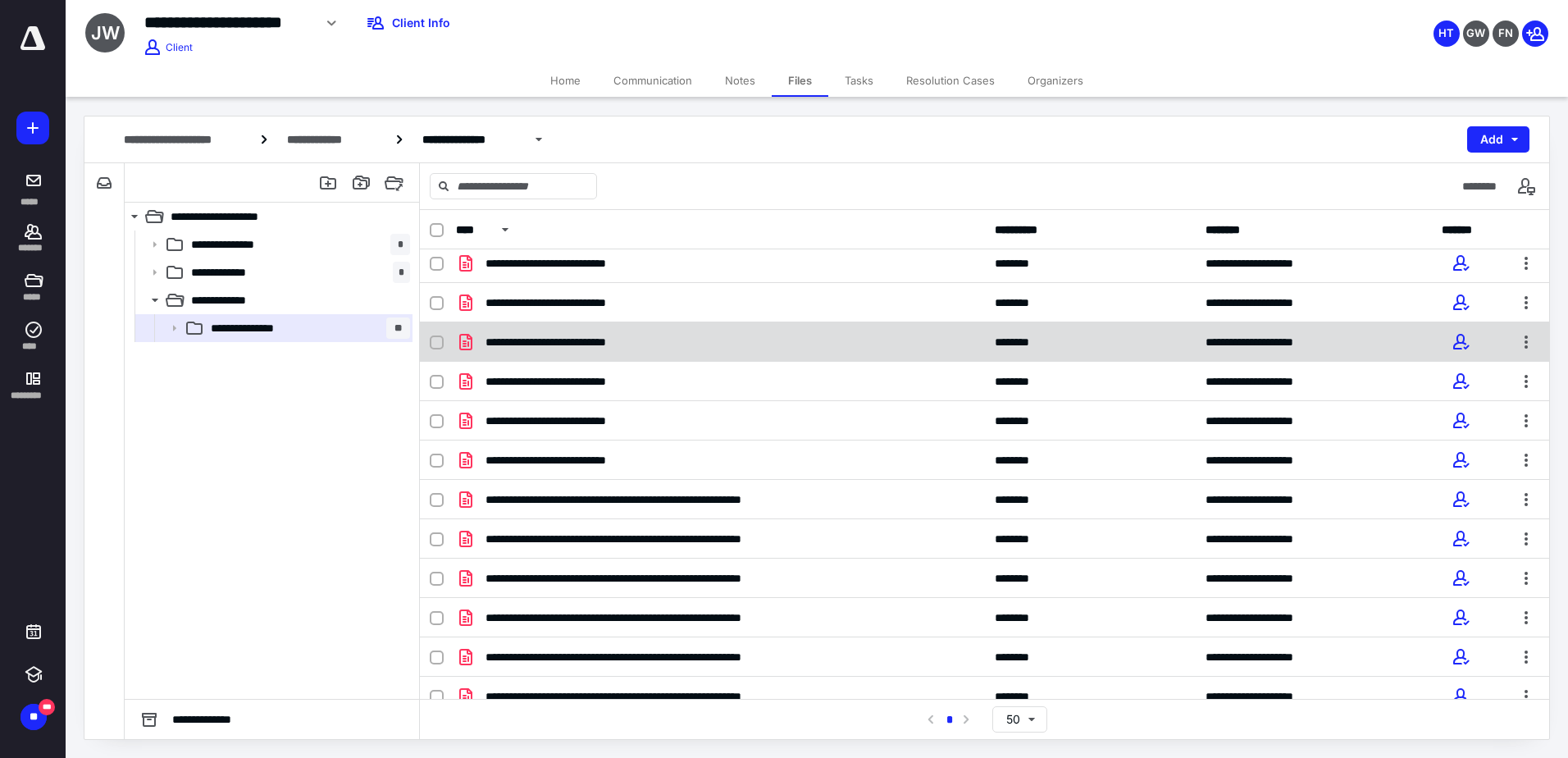 scroll, scrollTop: 0, scrollLeft: 0, axis: both 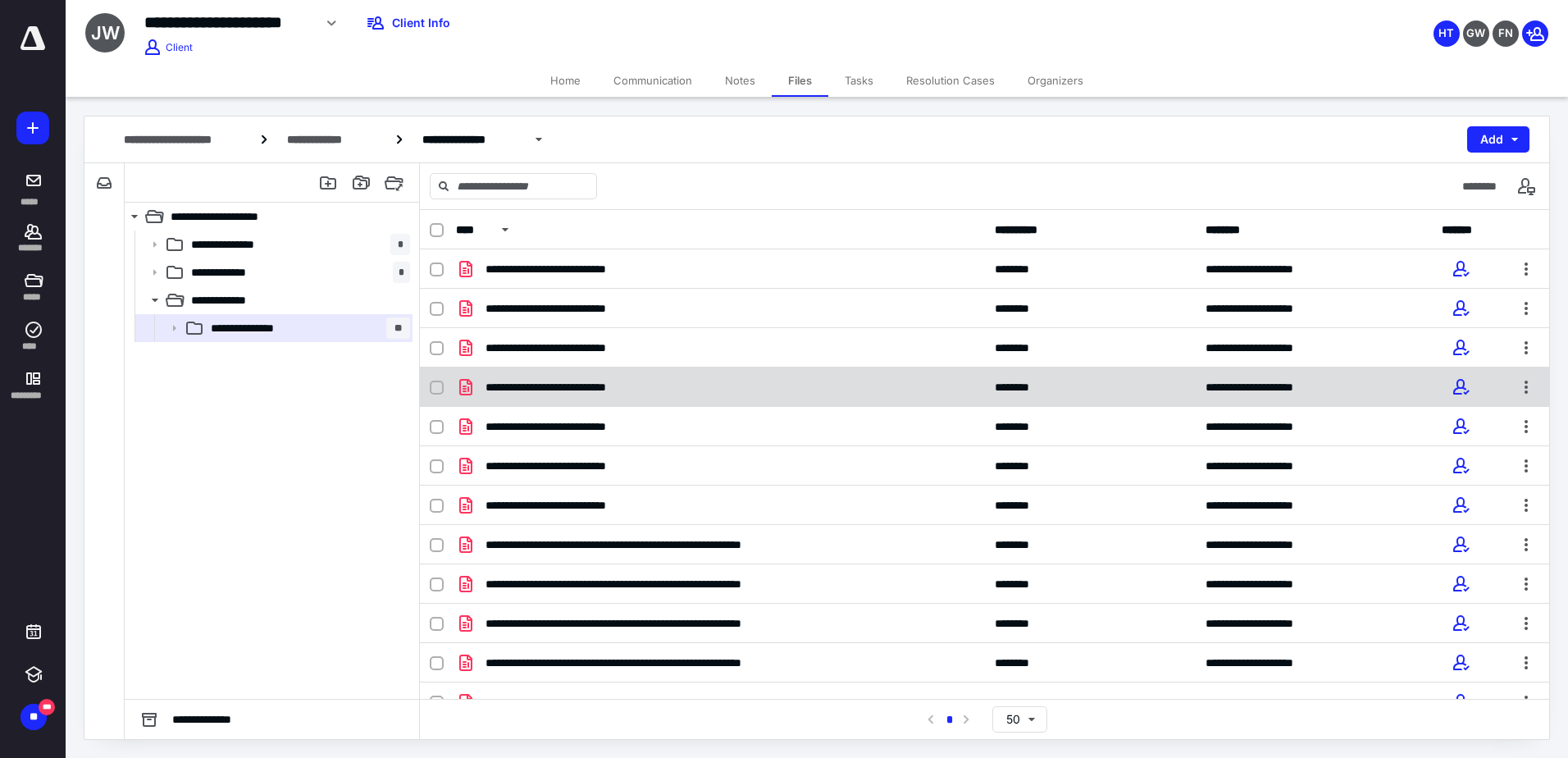 click on "**********" at bounding box center (575, 269) 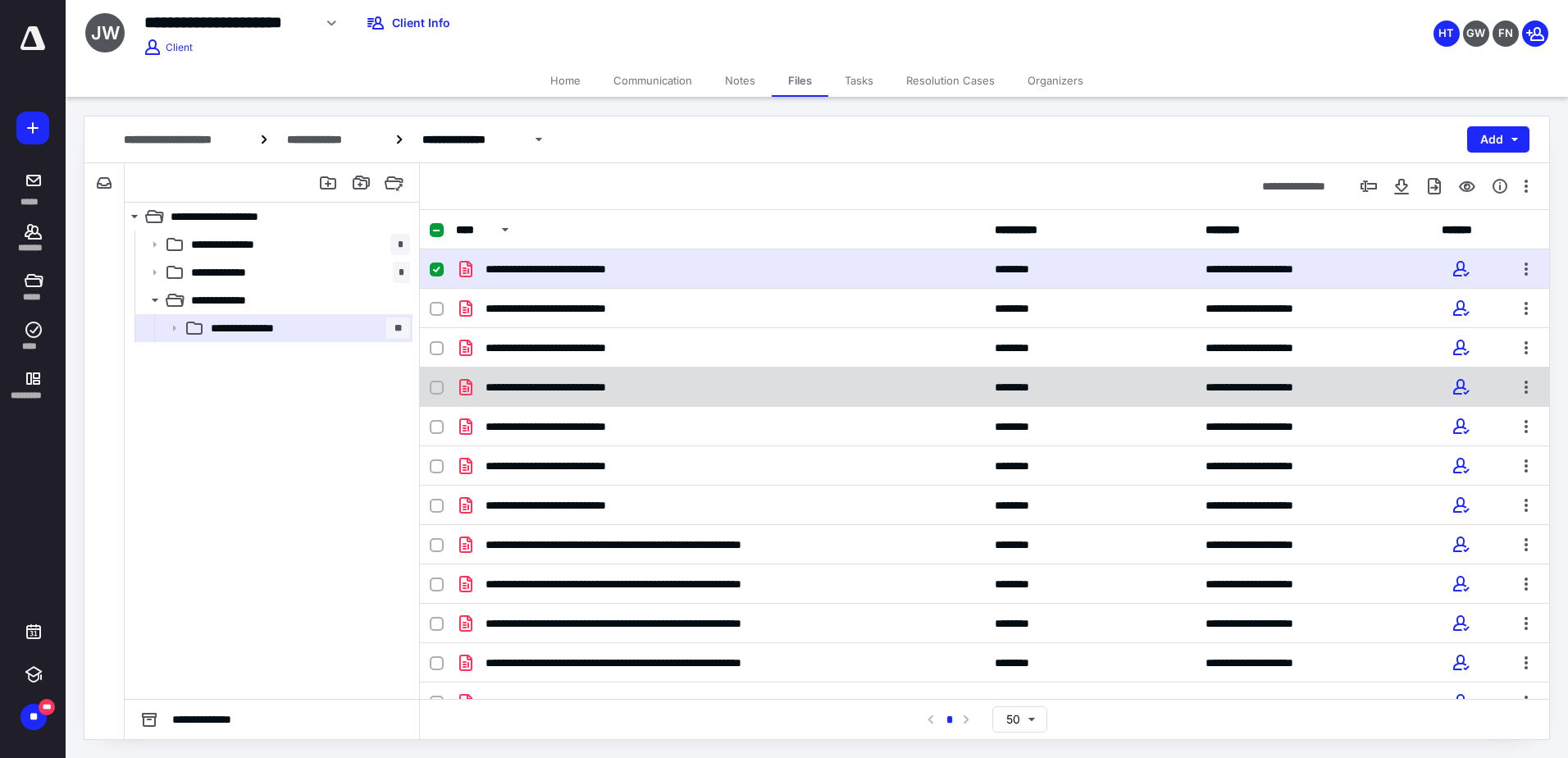 click on "**********" at bounding box center [575, 269] 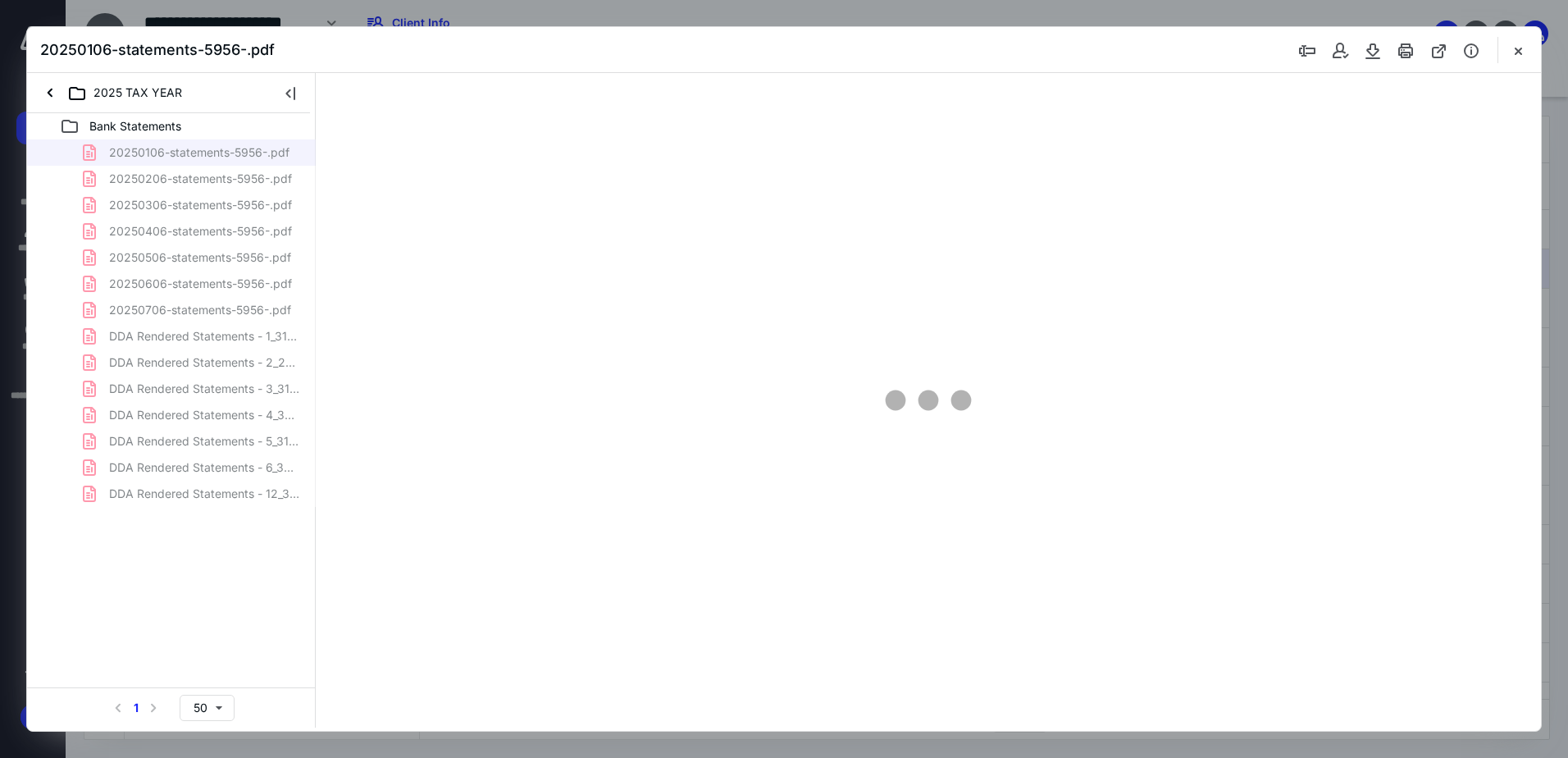 scroll, scrollTop: 0, scrollLeft: 0, axis: both 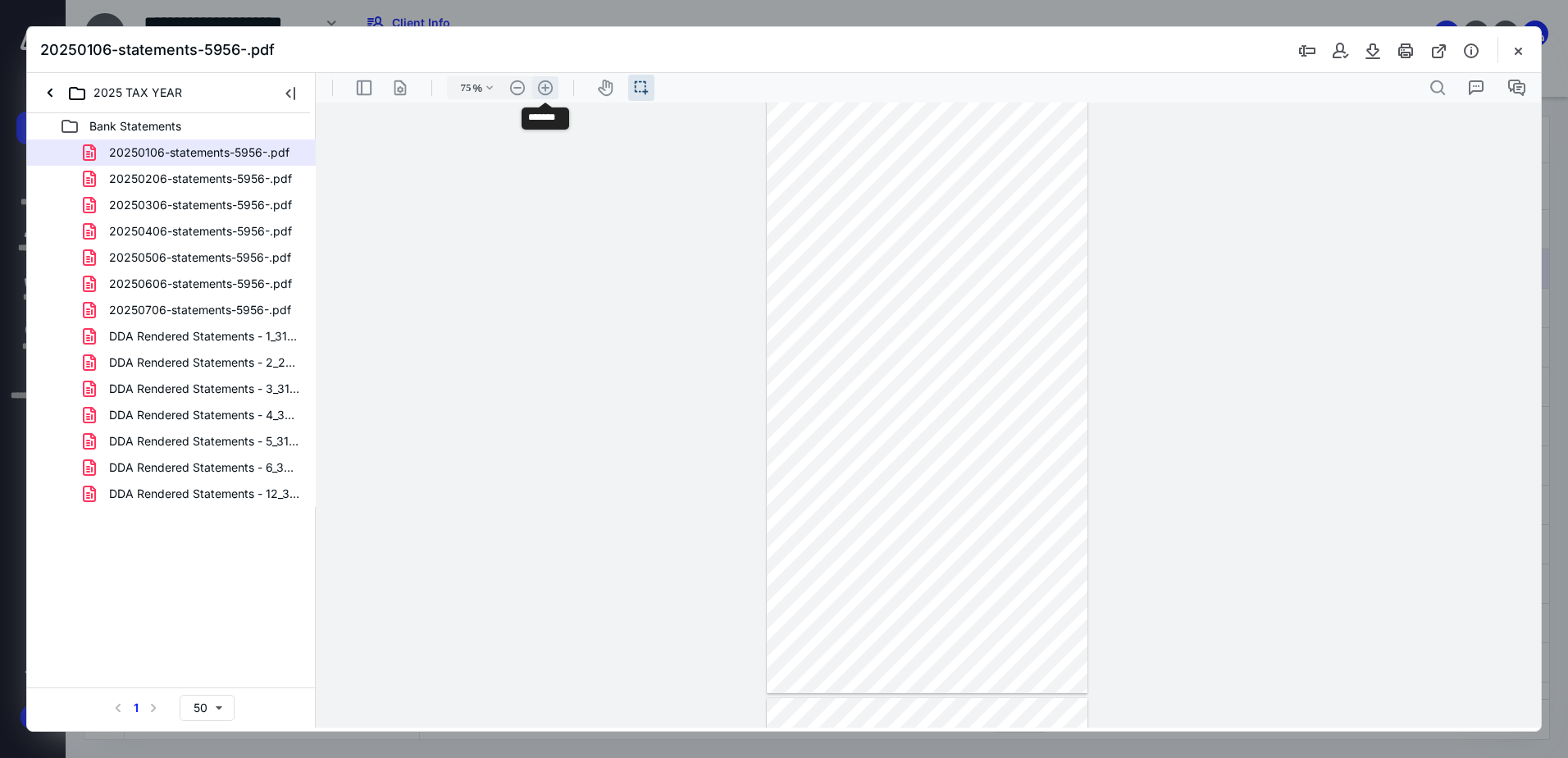 click on ".cls-1{fill:#abb0c4;} icon - header - zoom - in - line" at bounding box center (545, 88) 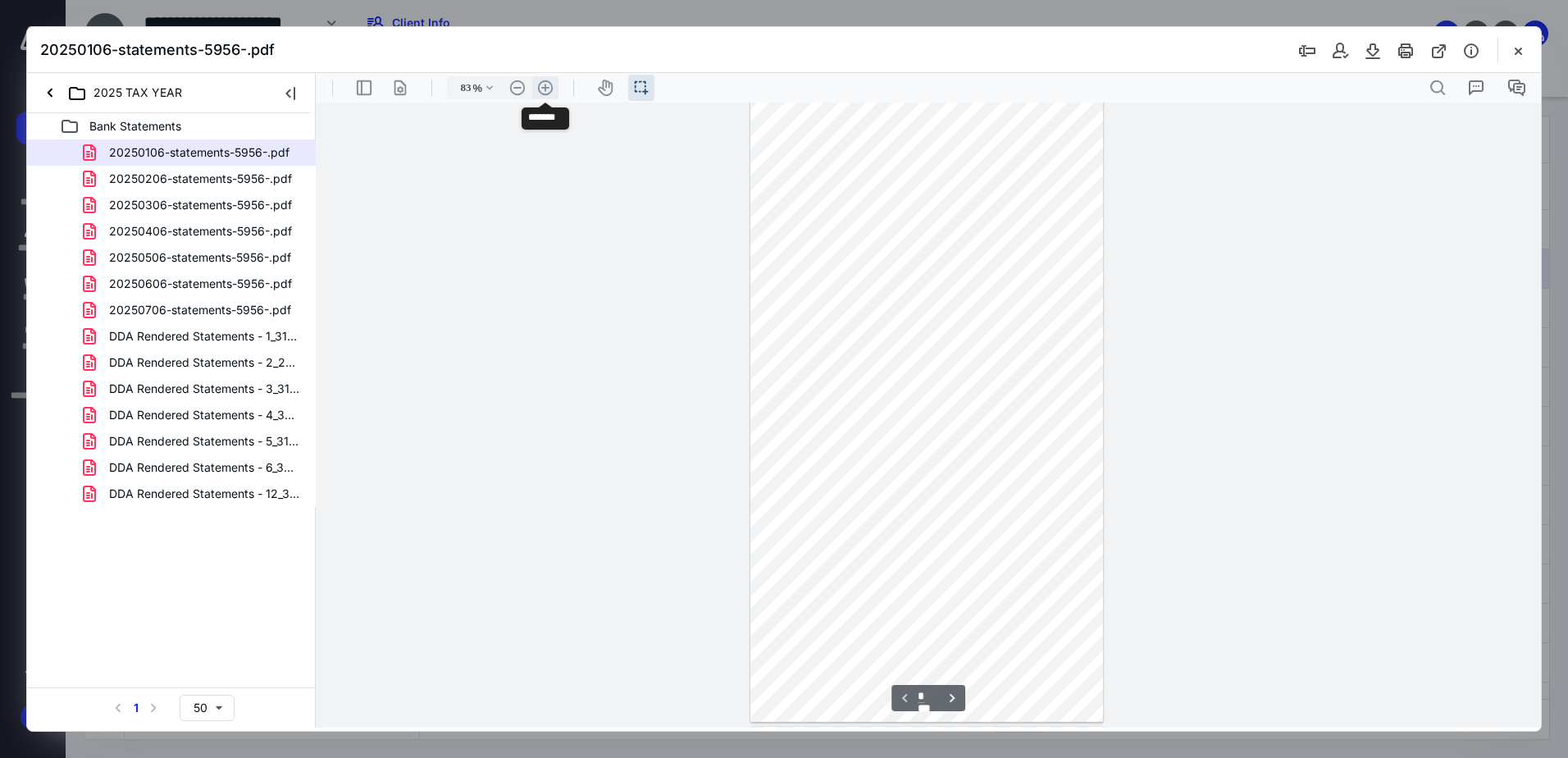 click on ".cls-1{fill:#abb0c4;} icon - header - zoom - in - line" at bounding box center [545, 88] 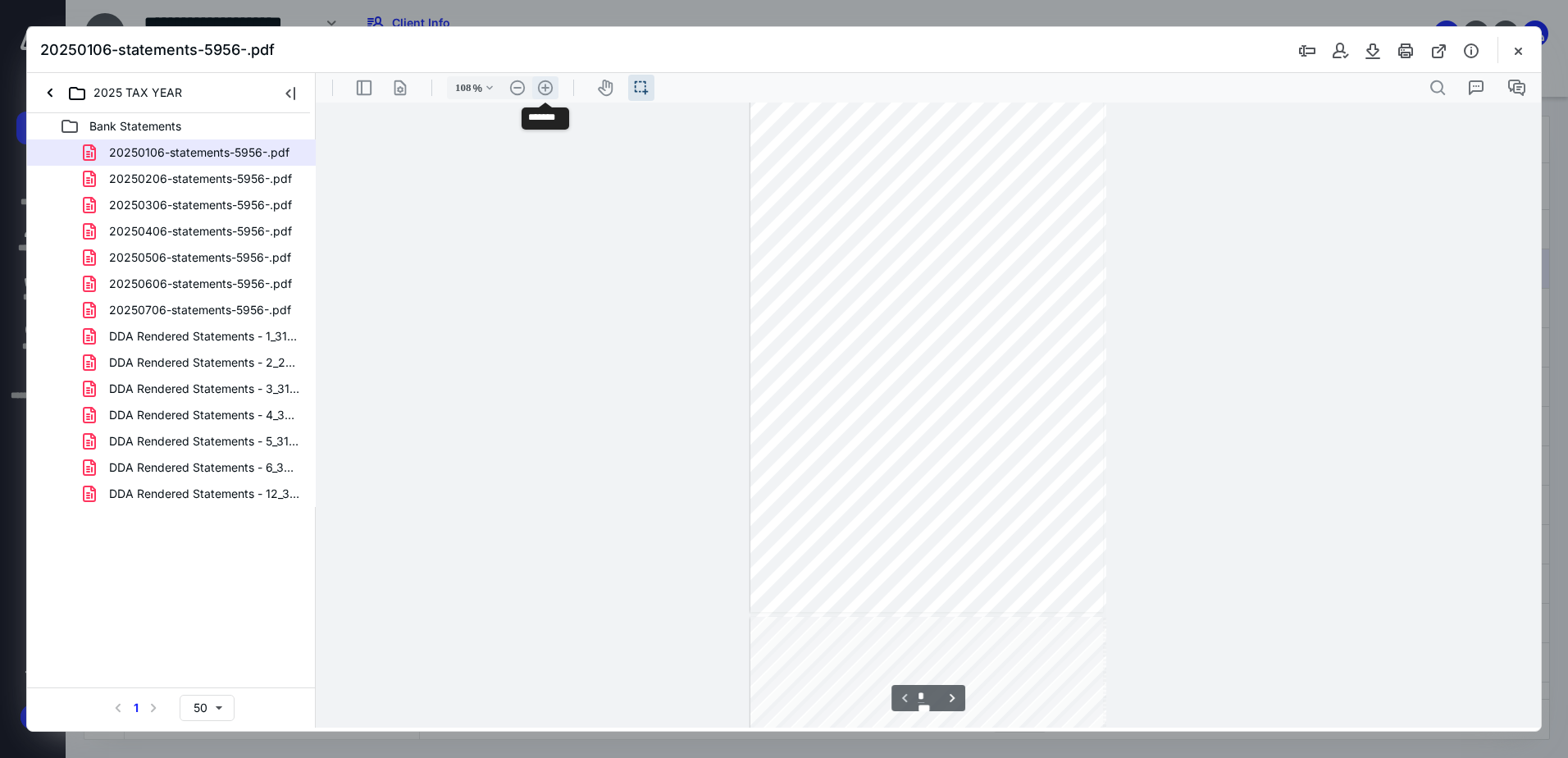 click on ".cls-1{fill:#abb0c4;} icon - header - zoom - in - line" at bounding box center [545, 88] 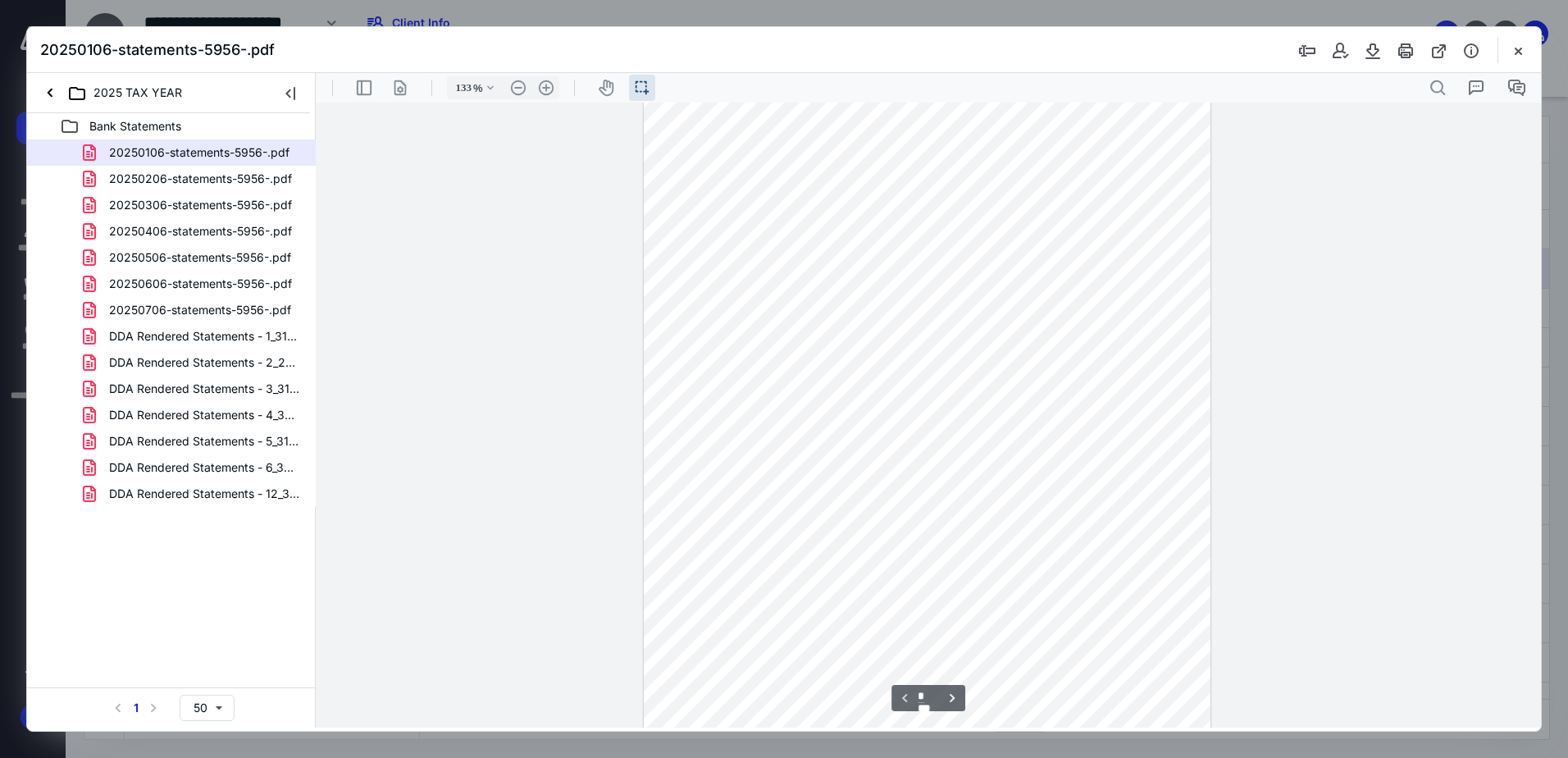 scroll, scrollTop: 39, scrollLeft: 0, axis: vertical 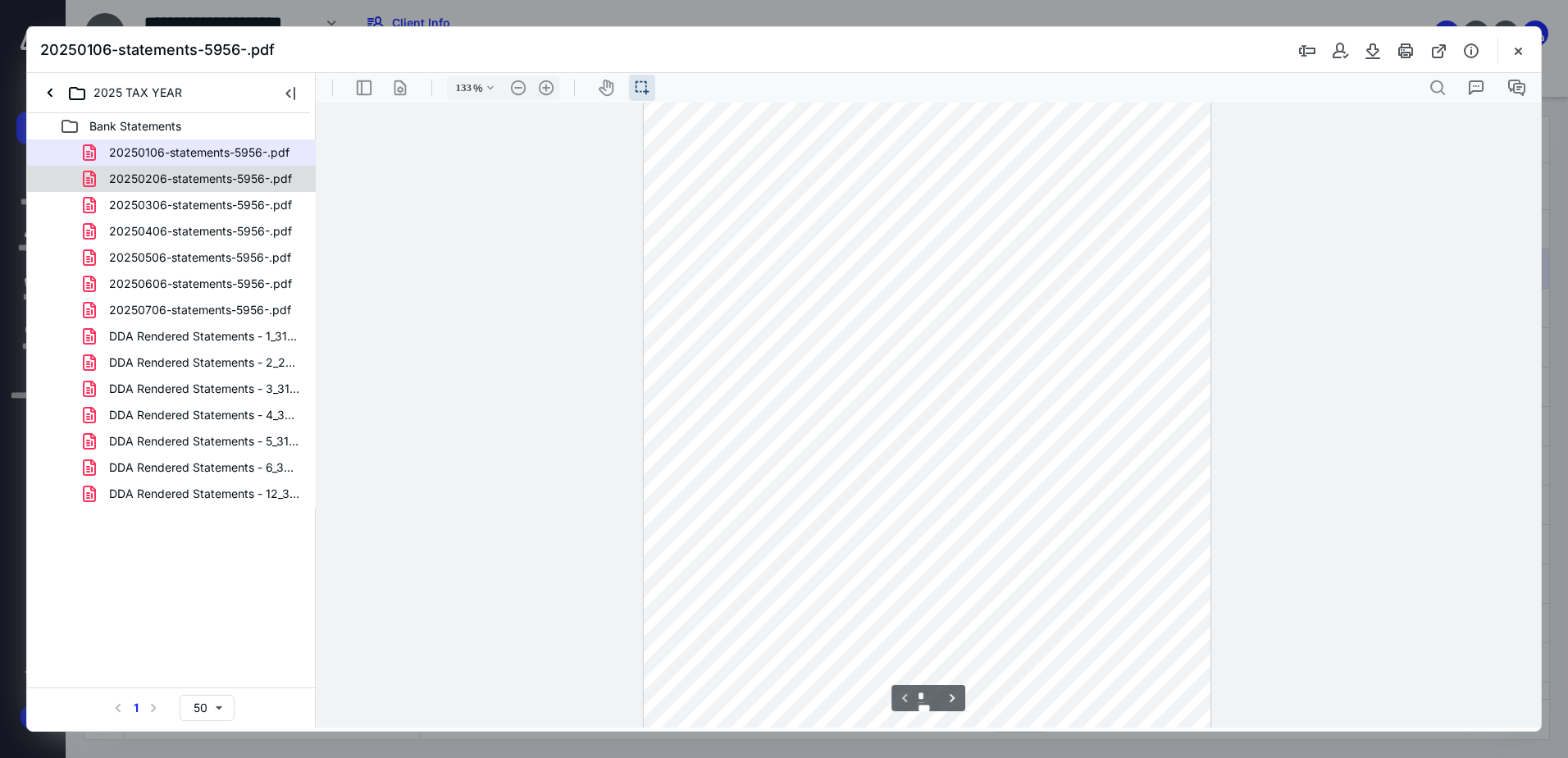 click on "20250206-statements-5956-.pdf" at bounding box center (200, 179) 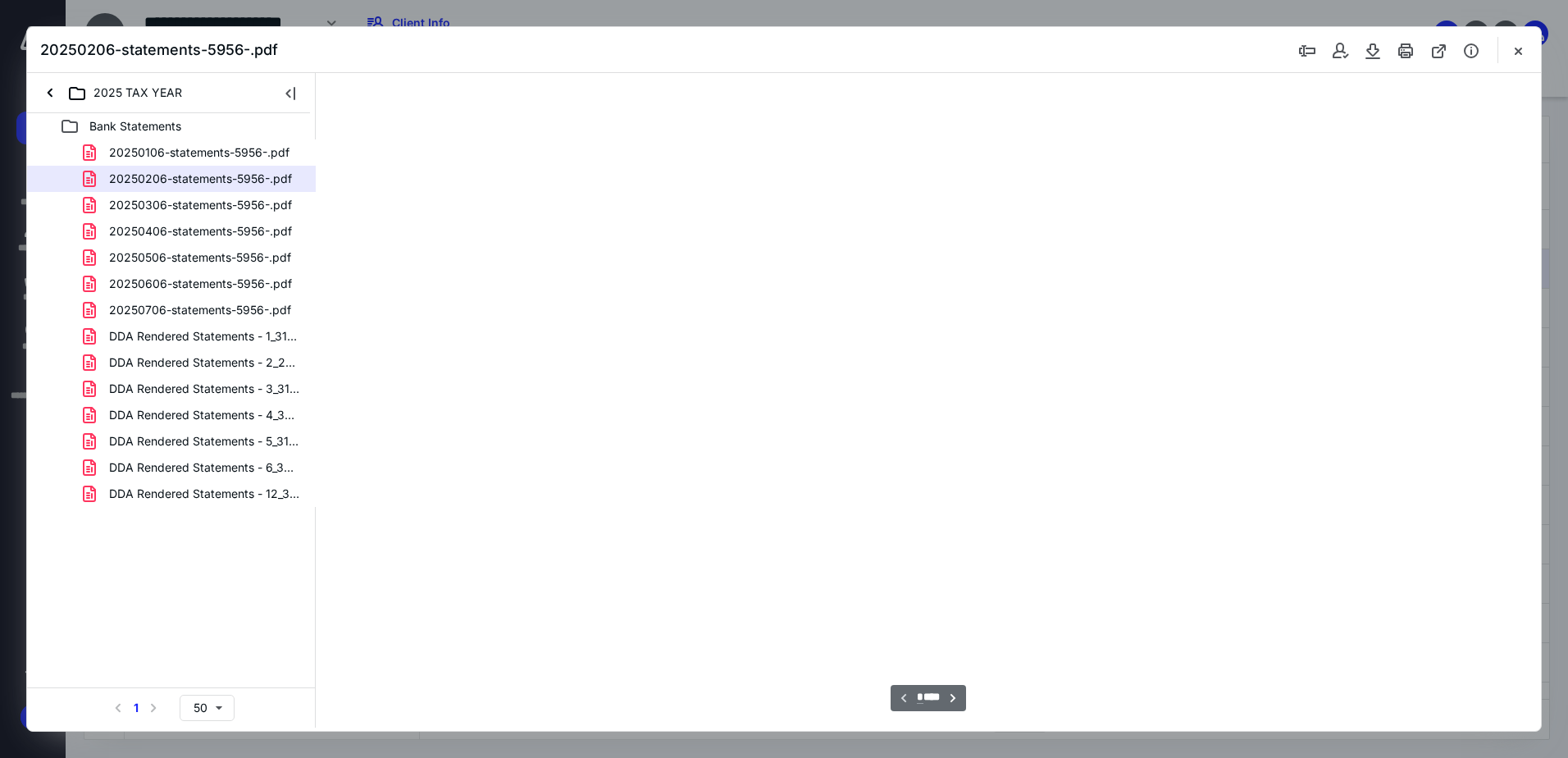 scroll, scrollTop: 32, scrollLeft: 0, axis: vertical 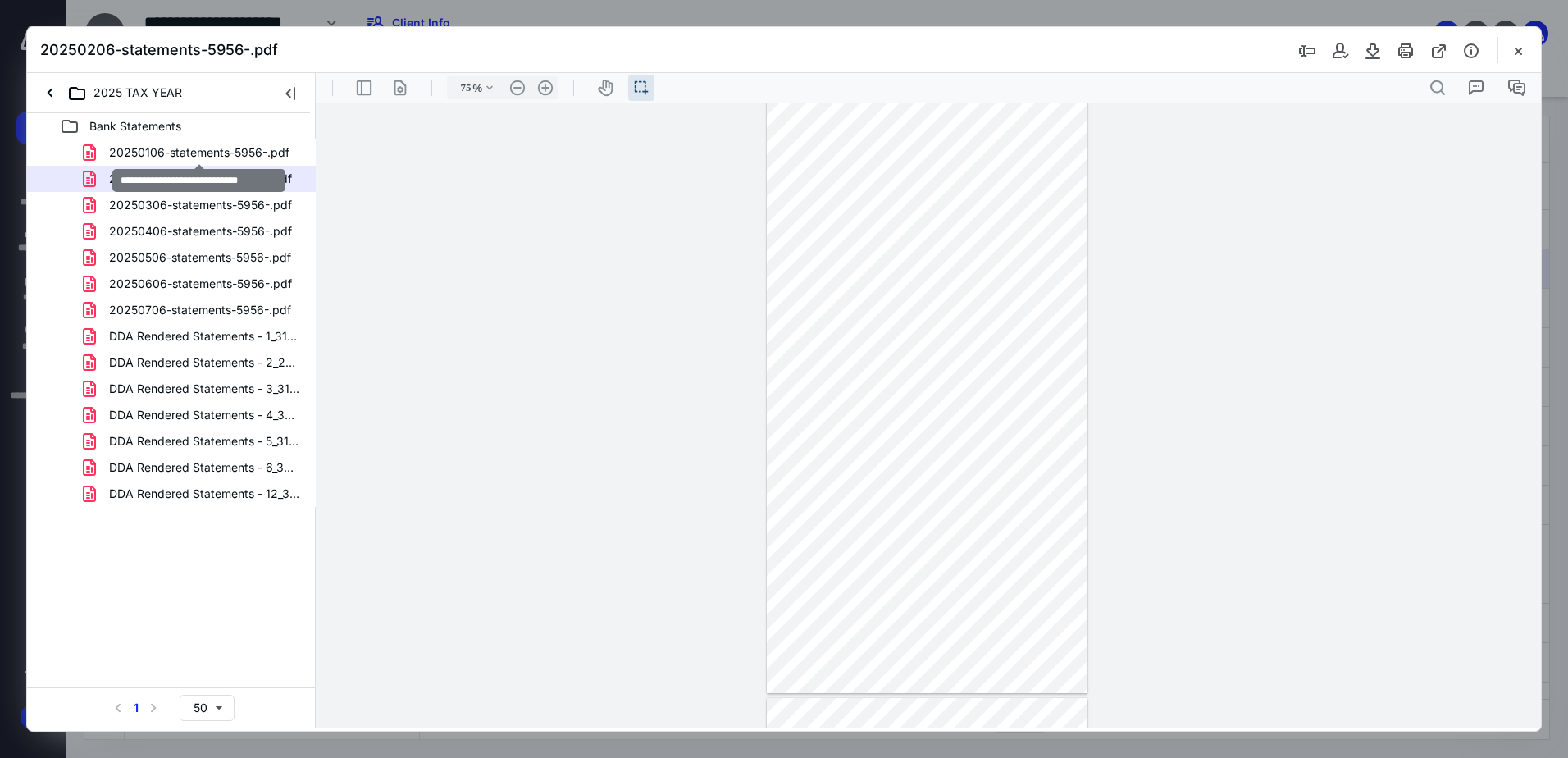 click on "20250106-statements-5956-.pdf" at bounding box center [199, 153] 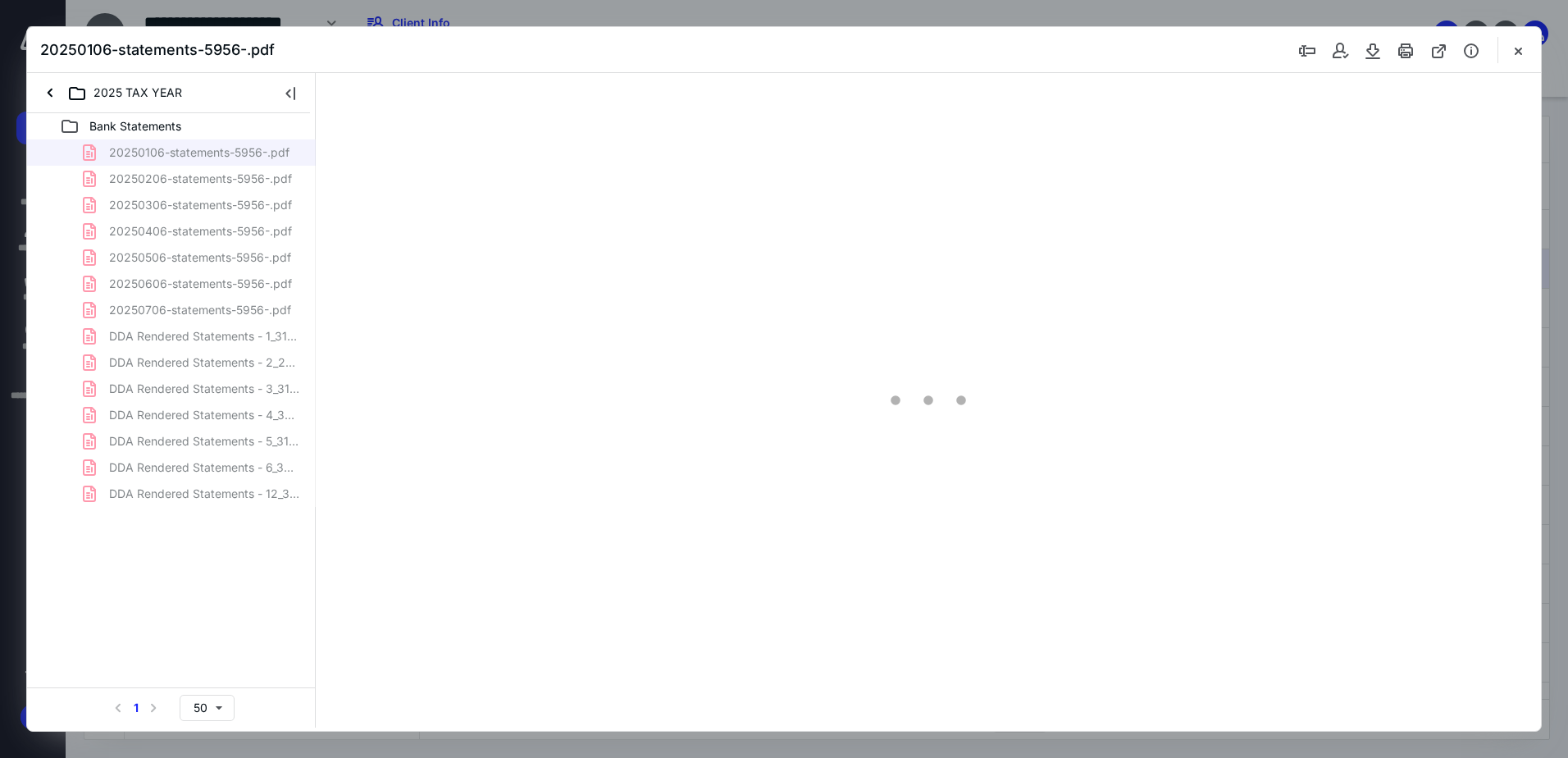 scroll, scrollTop: 32, scrollLeft: 0, axis: vertical 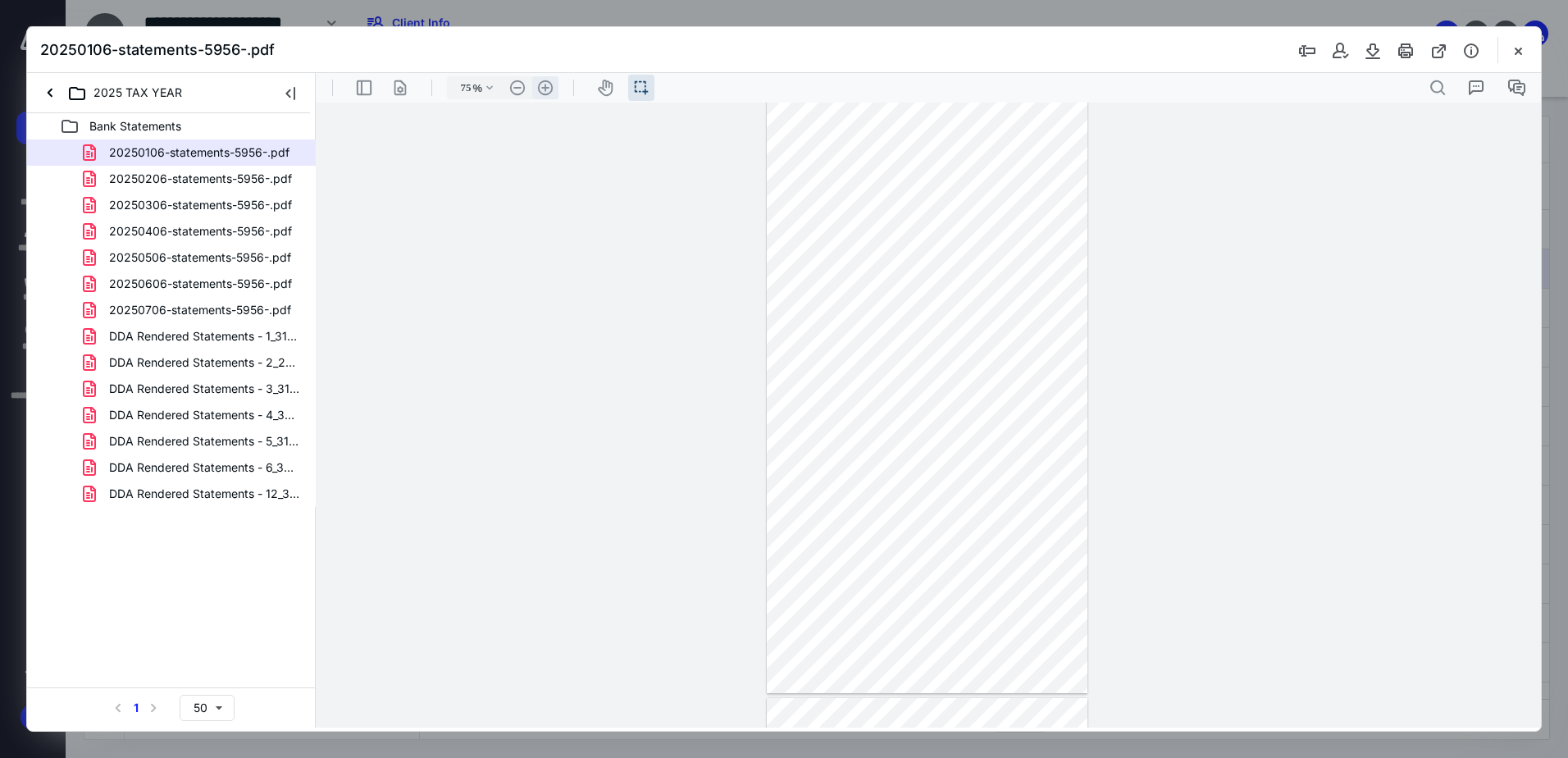 click on ".cls-1{fill:#abb0c4;} icon - header - zoom - in - line" at bounding box center [545, 88] 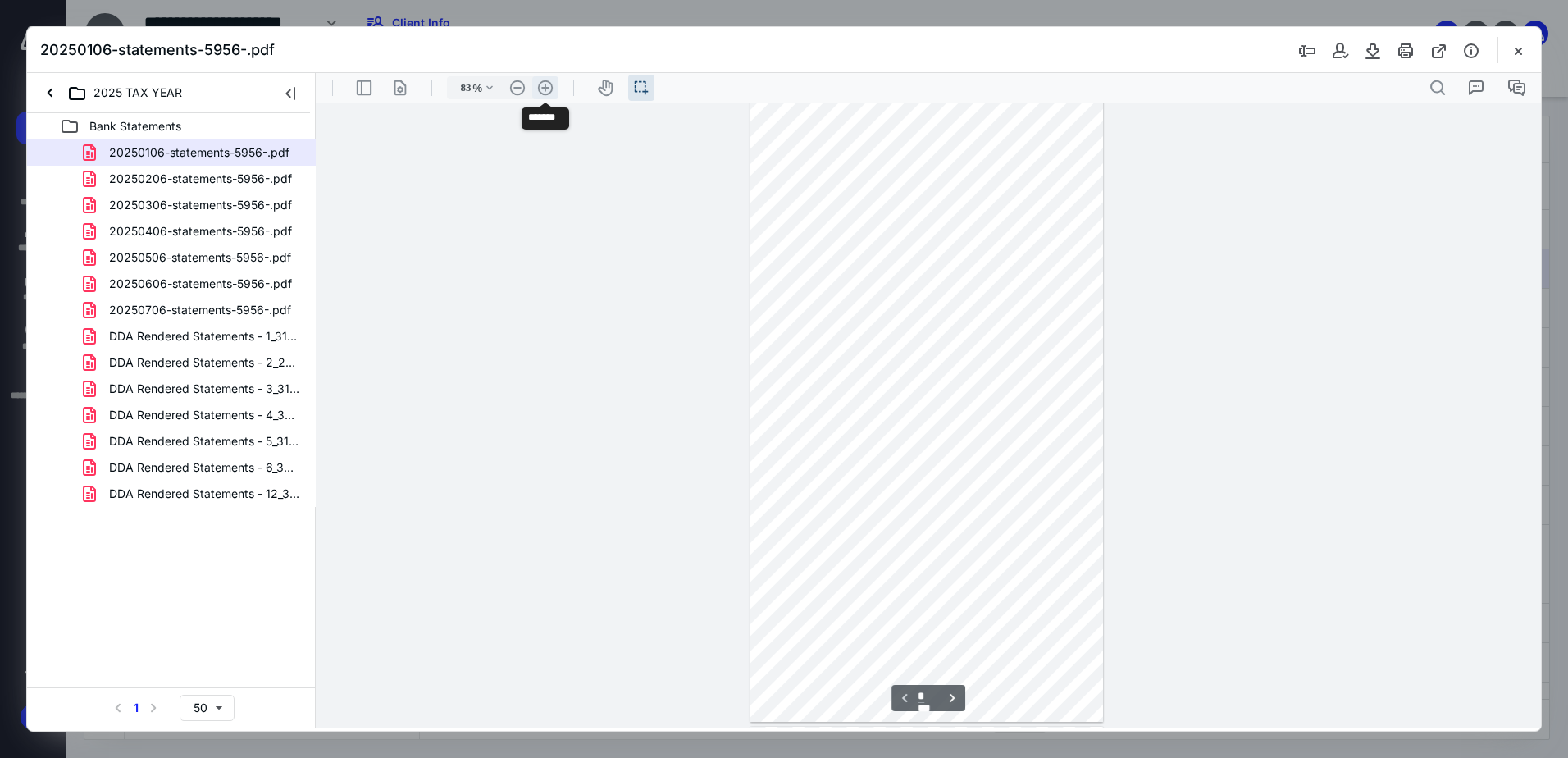 click on ".cls-1{fill:#abb0c4;} icon - header - zoom - in - line" at bounding box center [545, 88] 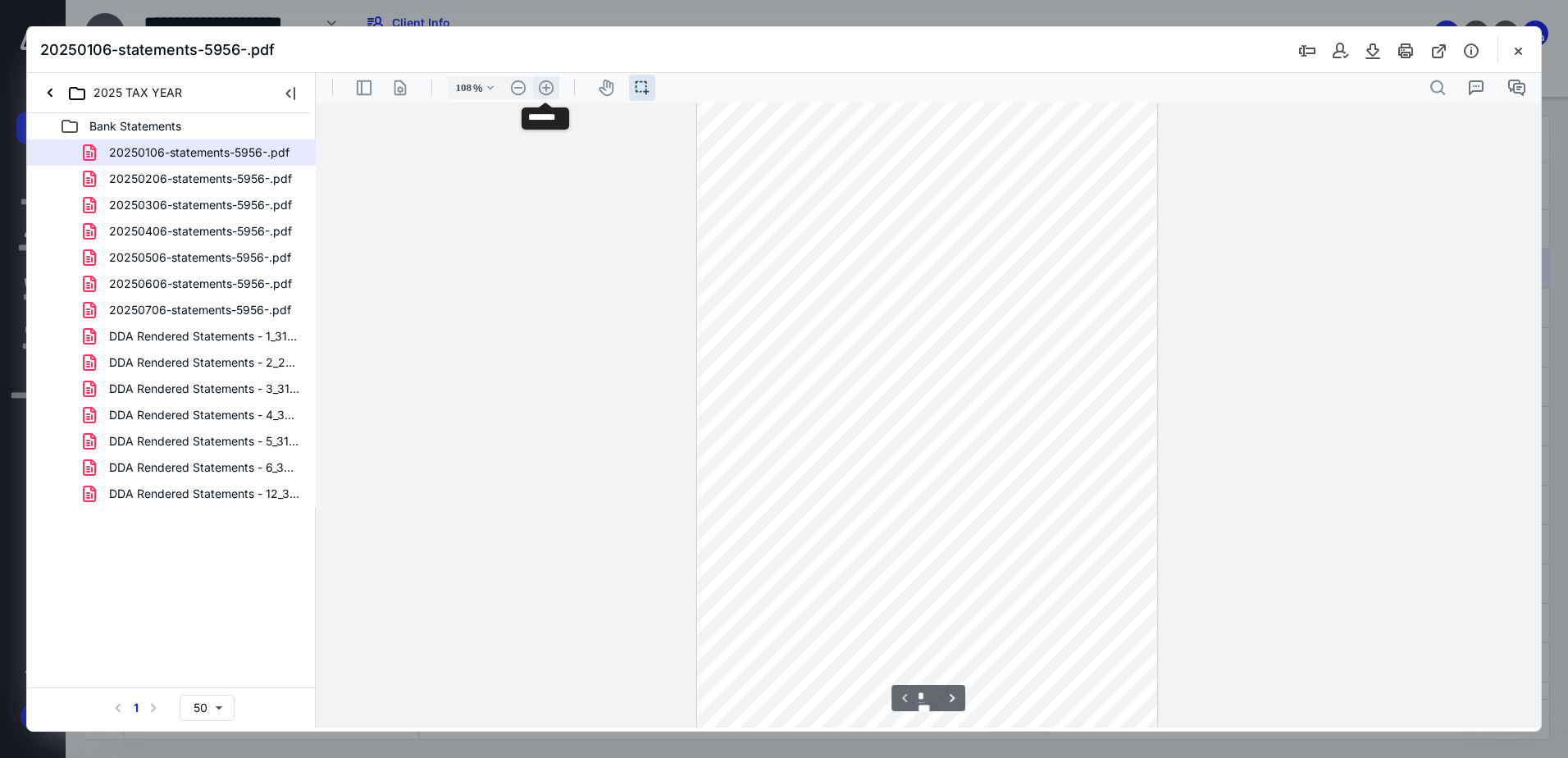 click on ".cls-1{fill:#abb0c4;} icon - header - zoom - in - line" at bounding box center (546, 88) 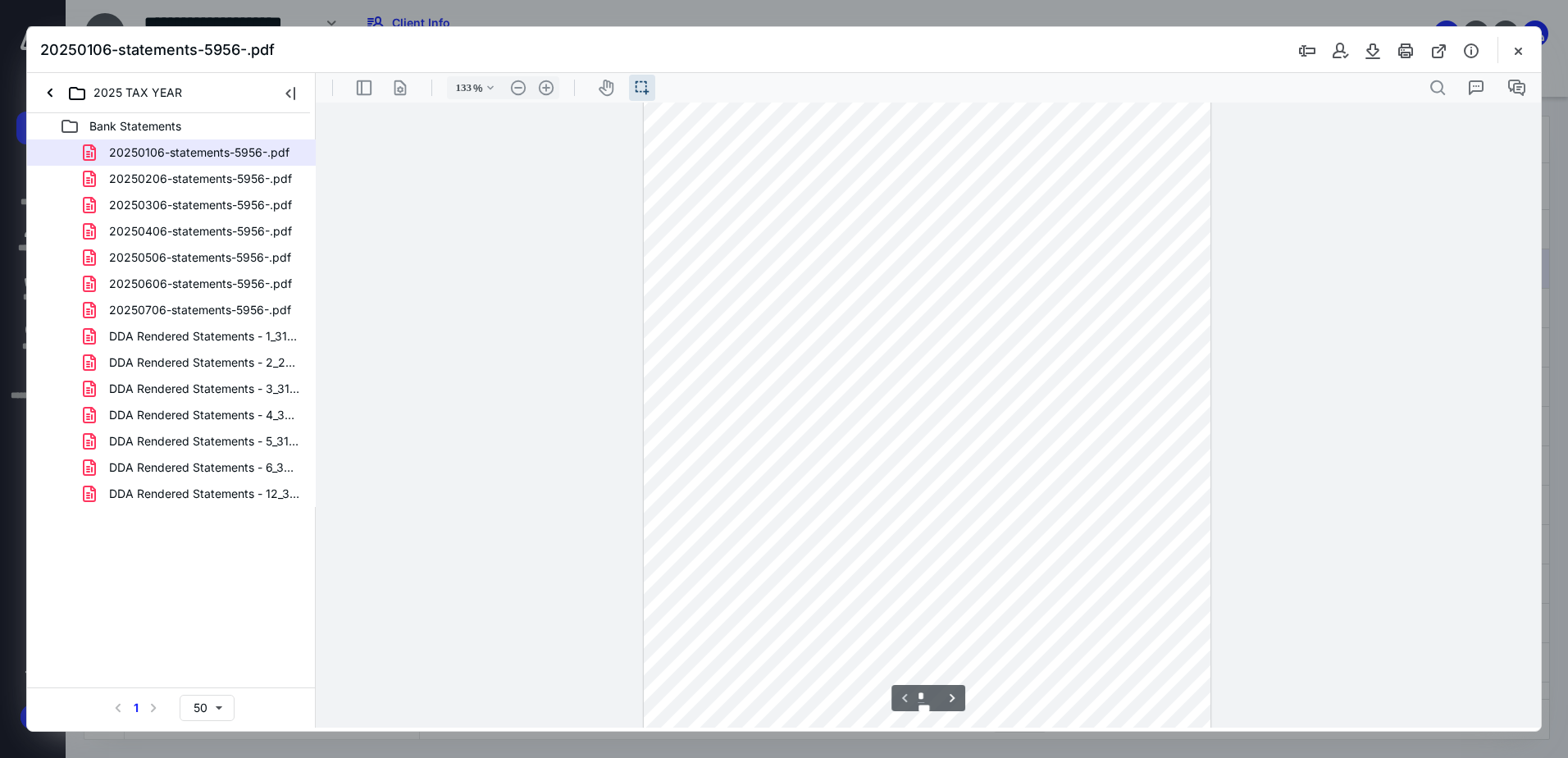 scroll, scrollTop: 164, scrollLeft: 0, axis: vertical 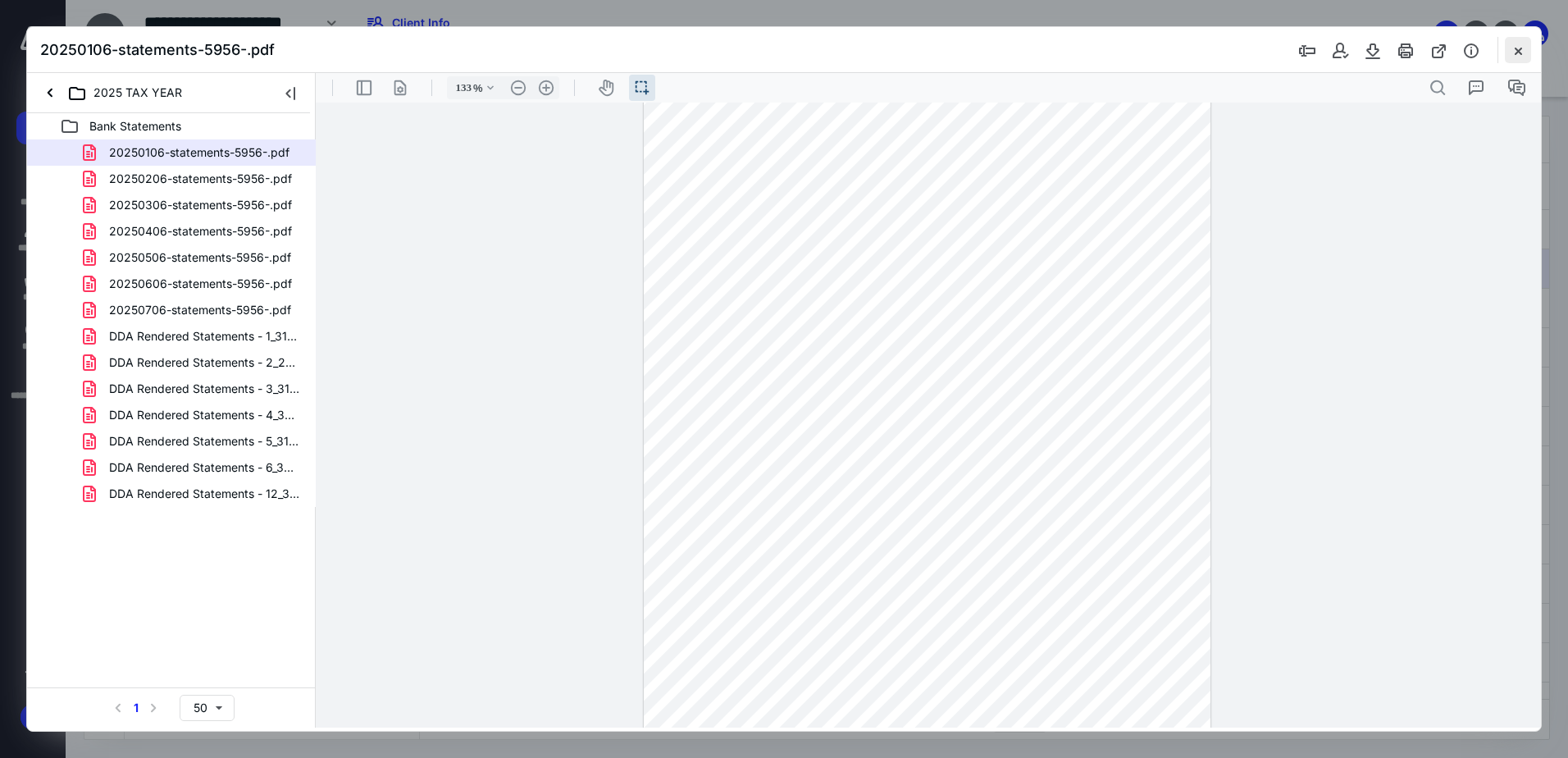 click at bounding box center [1518, 50] 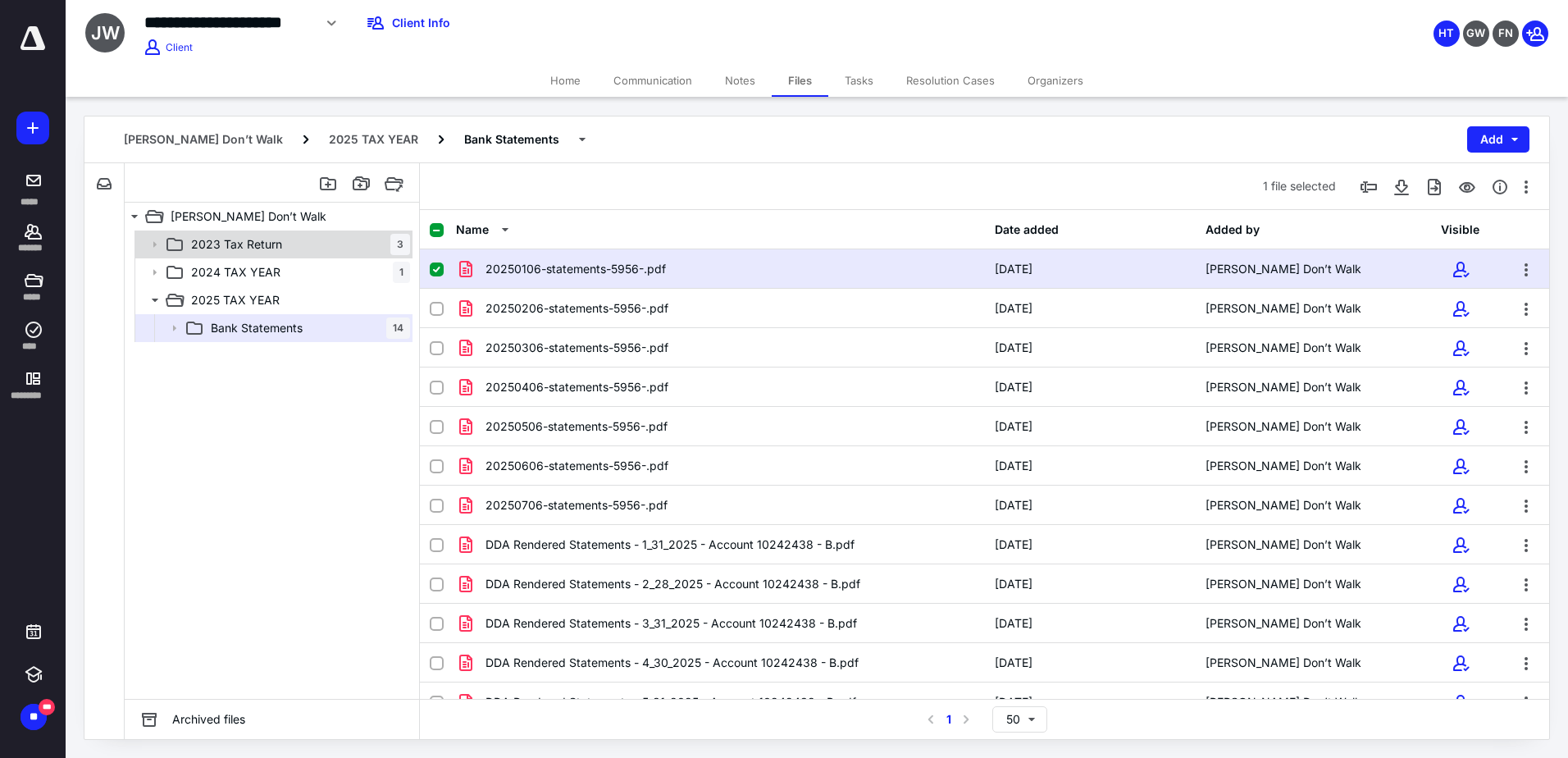 click on "2023 Tax Return 3" at bounding box center (297, 244) 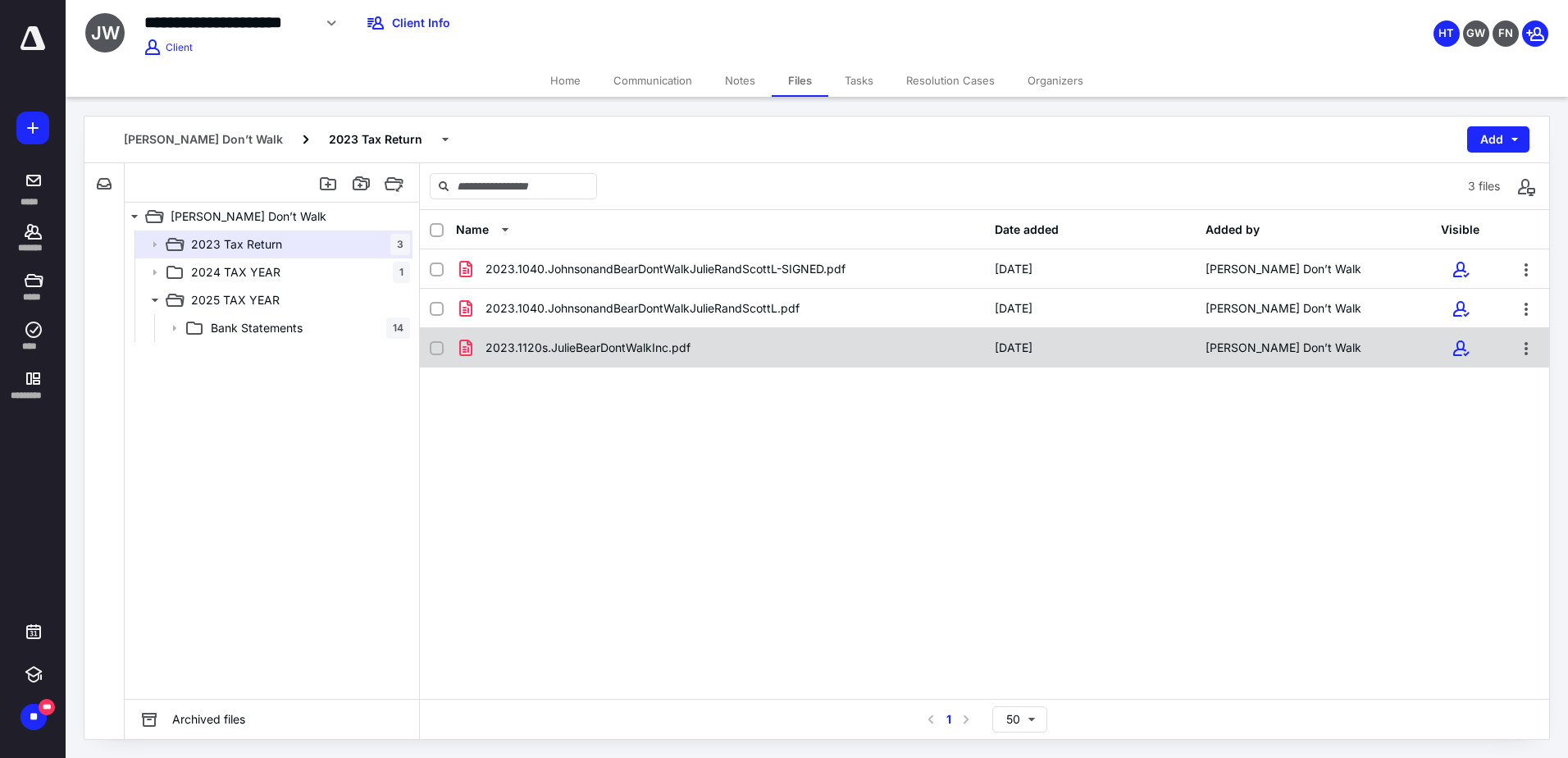 click on "2023.1120s.JulieBearDontWalkInc.pdf" at bounding box center (588, 348) 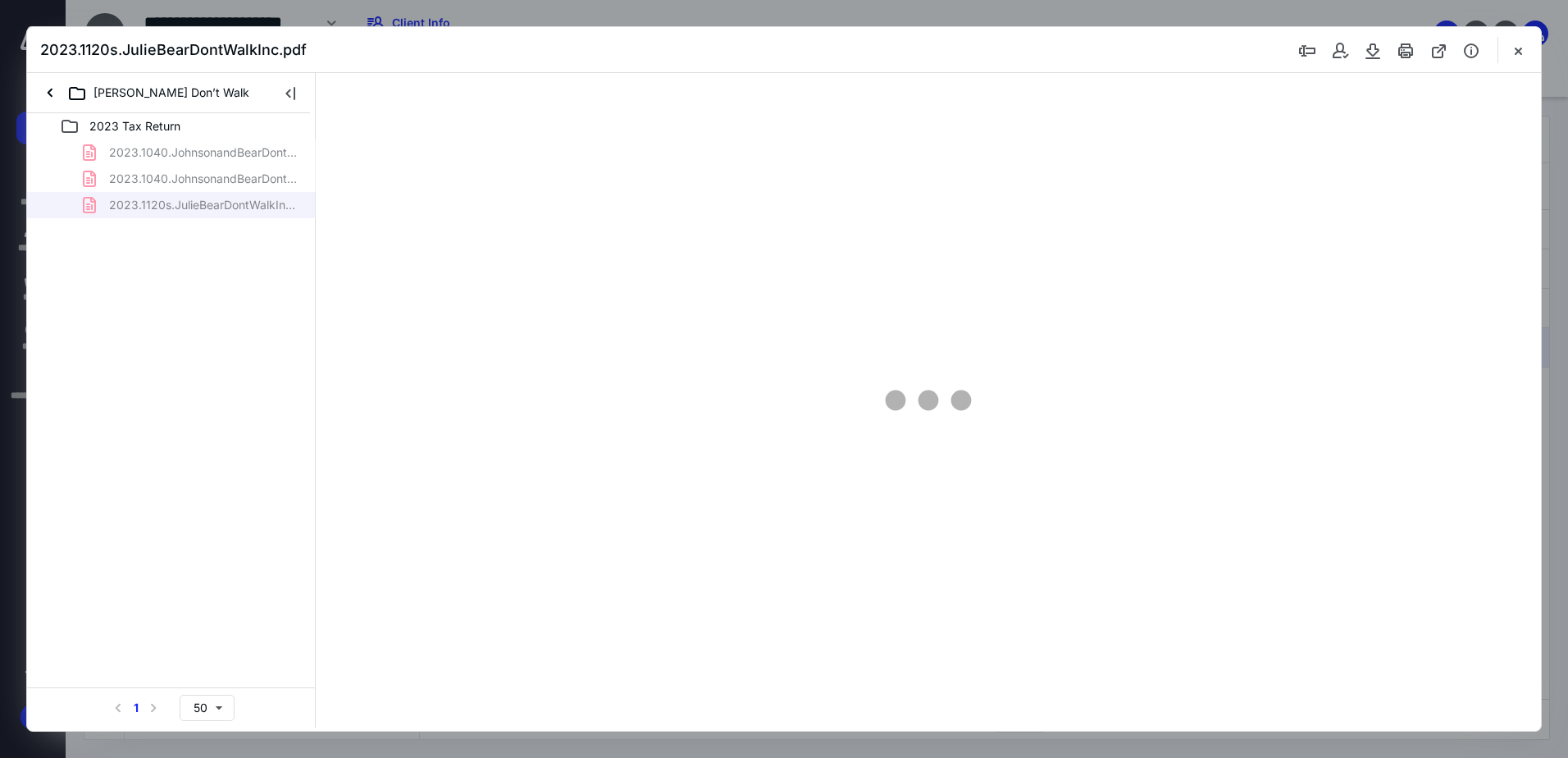 scroll, scrollTop: 0, scrollLeft: 0, axis: both 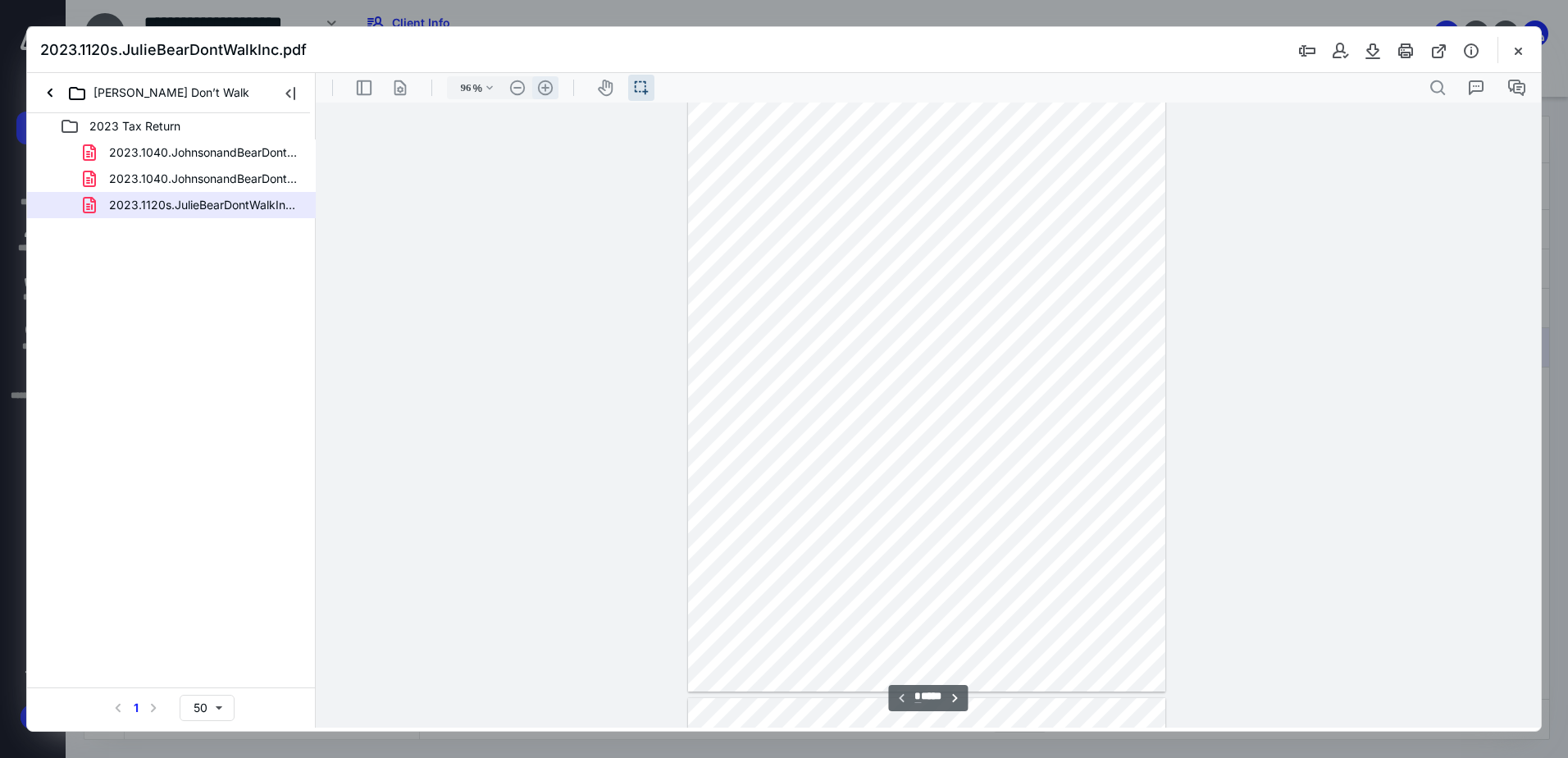 click on ".cls-1{fill:#abb0c4;} icon - header - zoom - in - line" at bounding box center [545, 88] 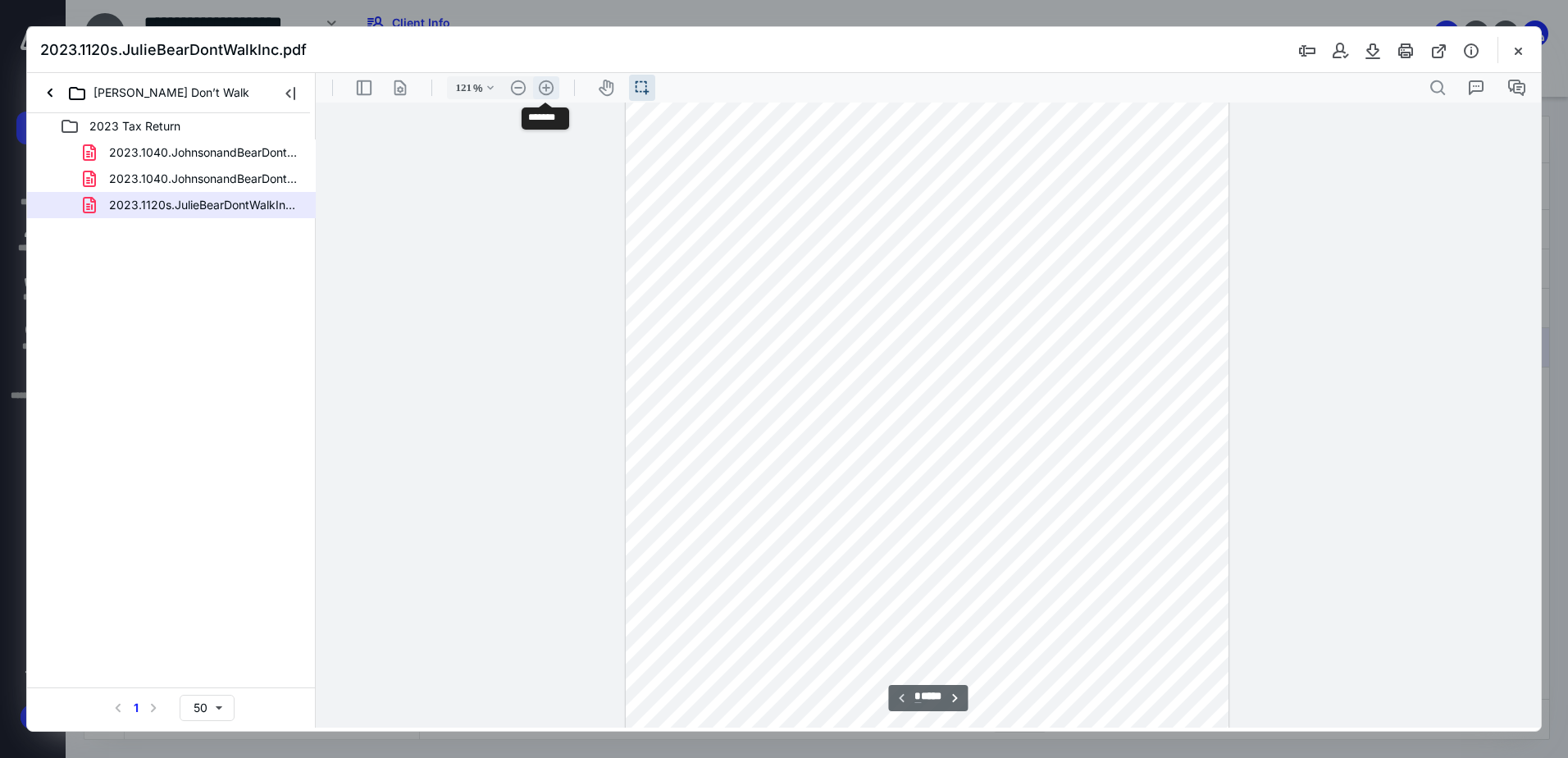 click on ".cls-1{fill:#abb0c4;} icon - header - zoom - in - line" at bounding box center [546, 88] 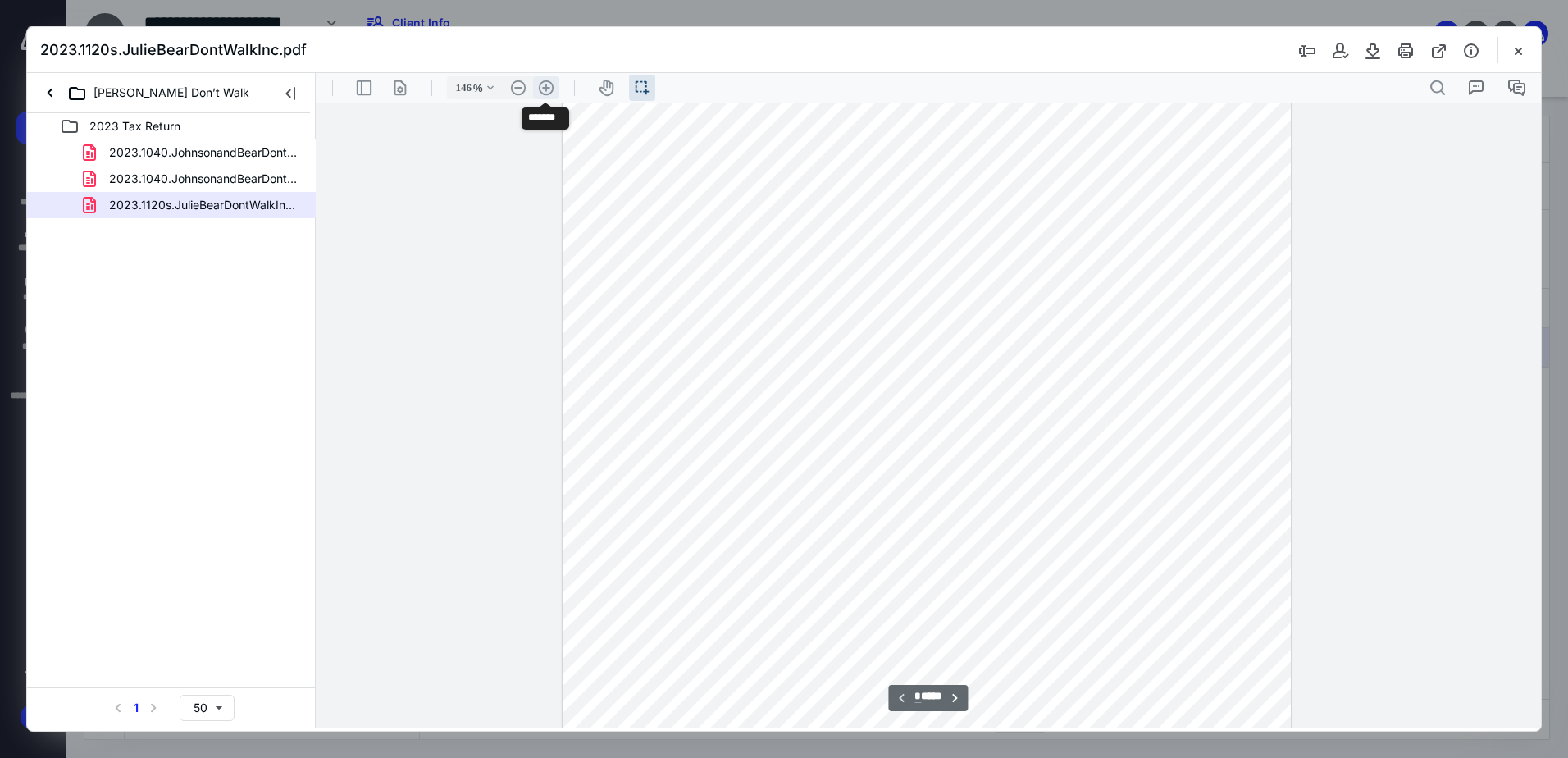 click on ".cls-1{fill:#abb0c4;} icon - header - zoom - in - line" at bounding box center [546, 88] 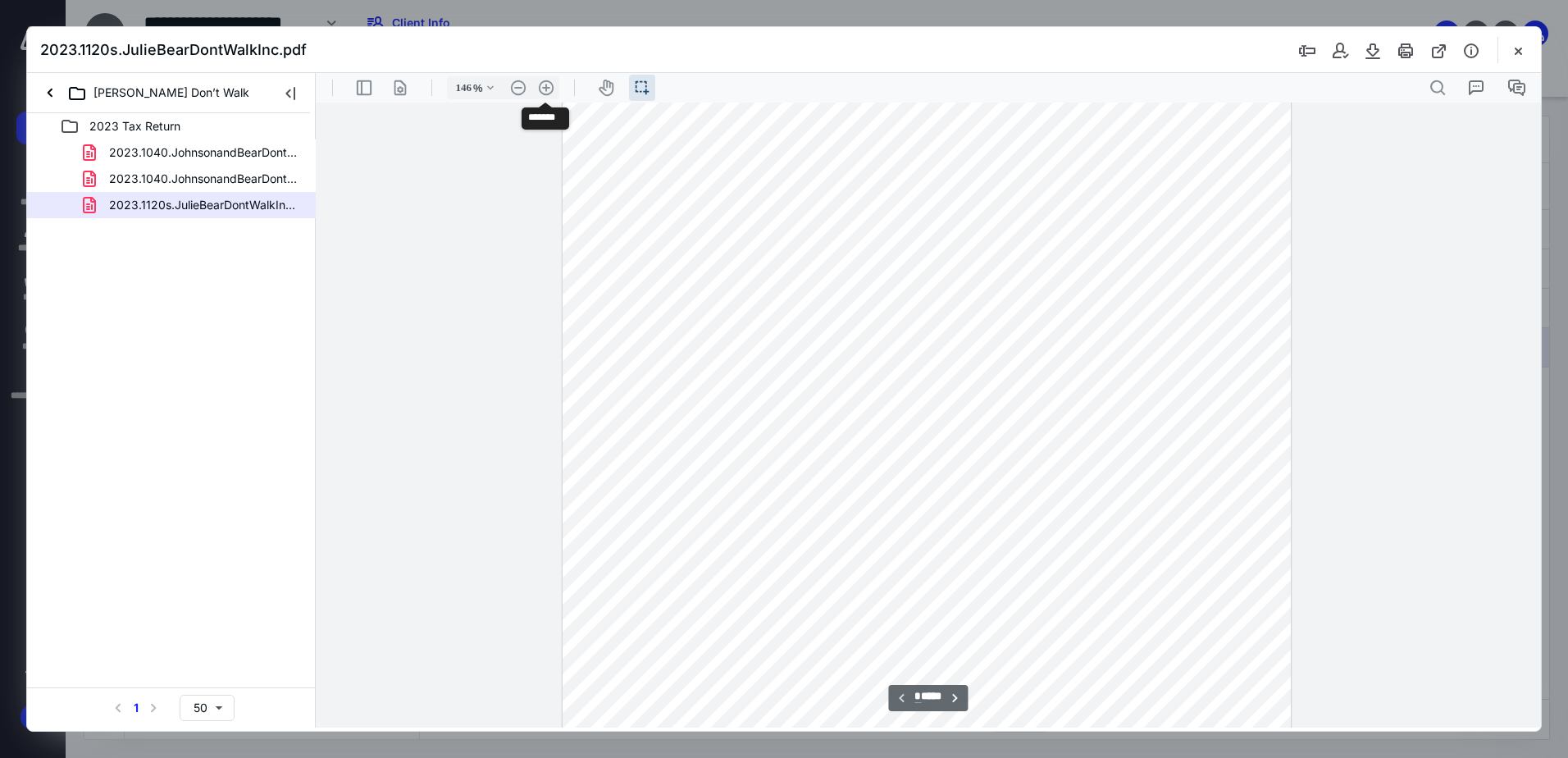 type on "171" 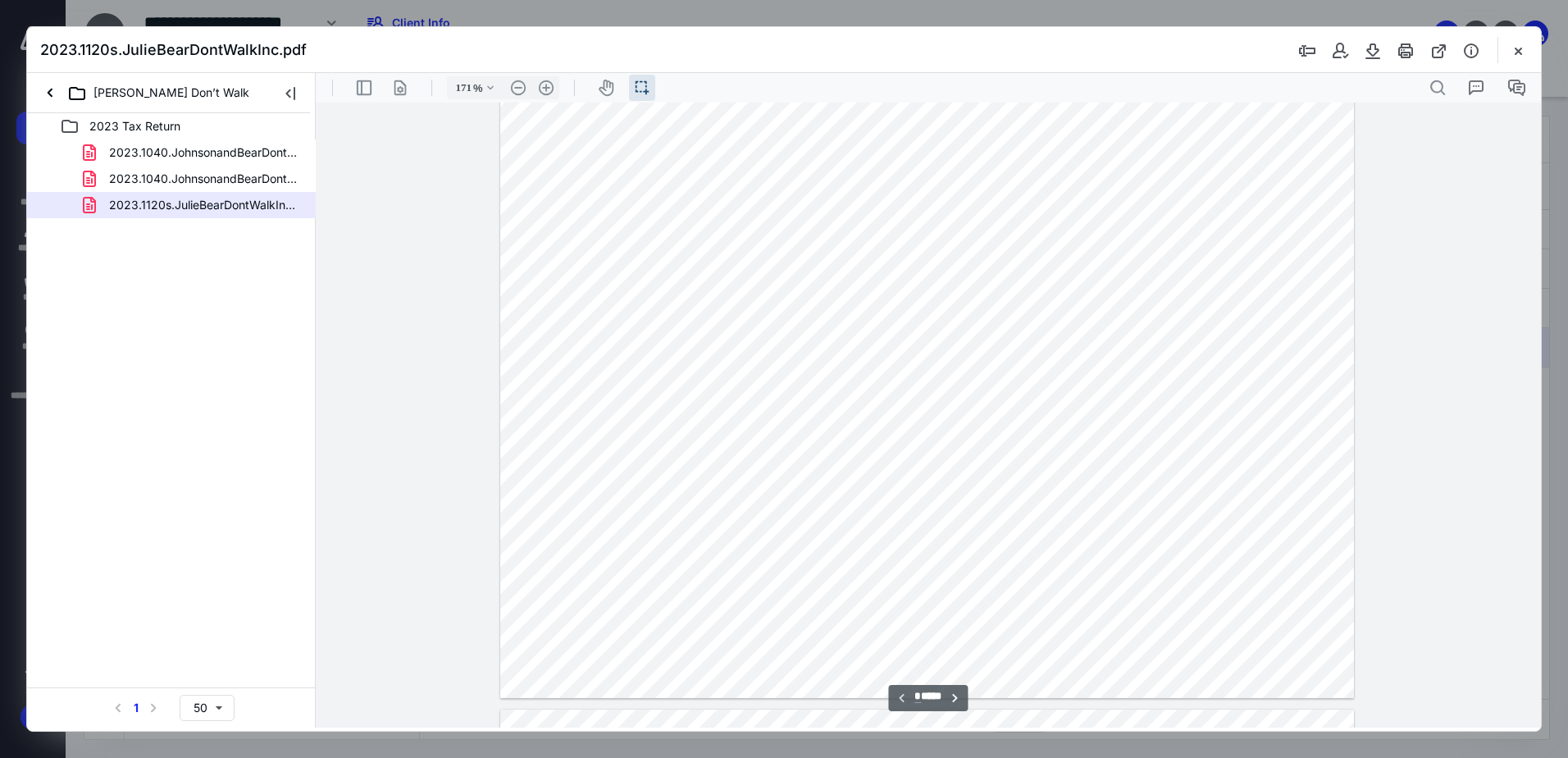 scroll, scrollTop: 540, scrollLeft: 0, axis: vertical 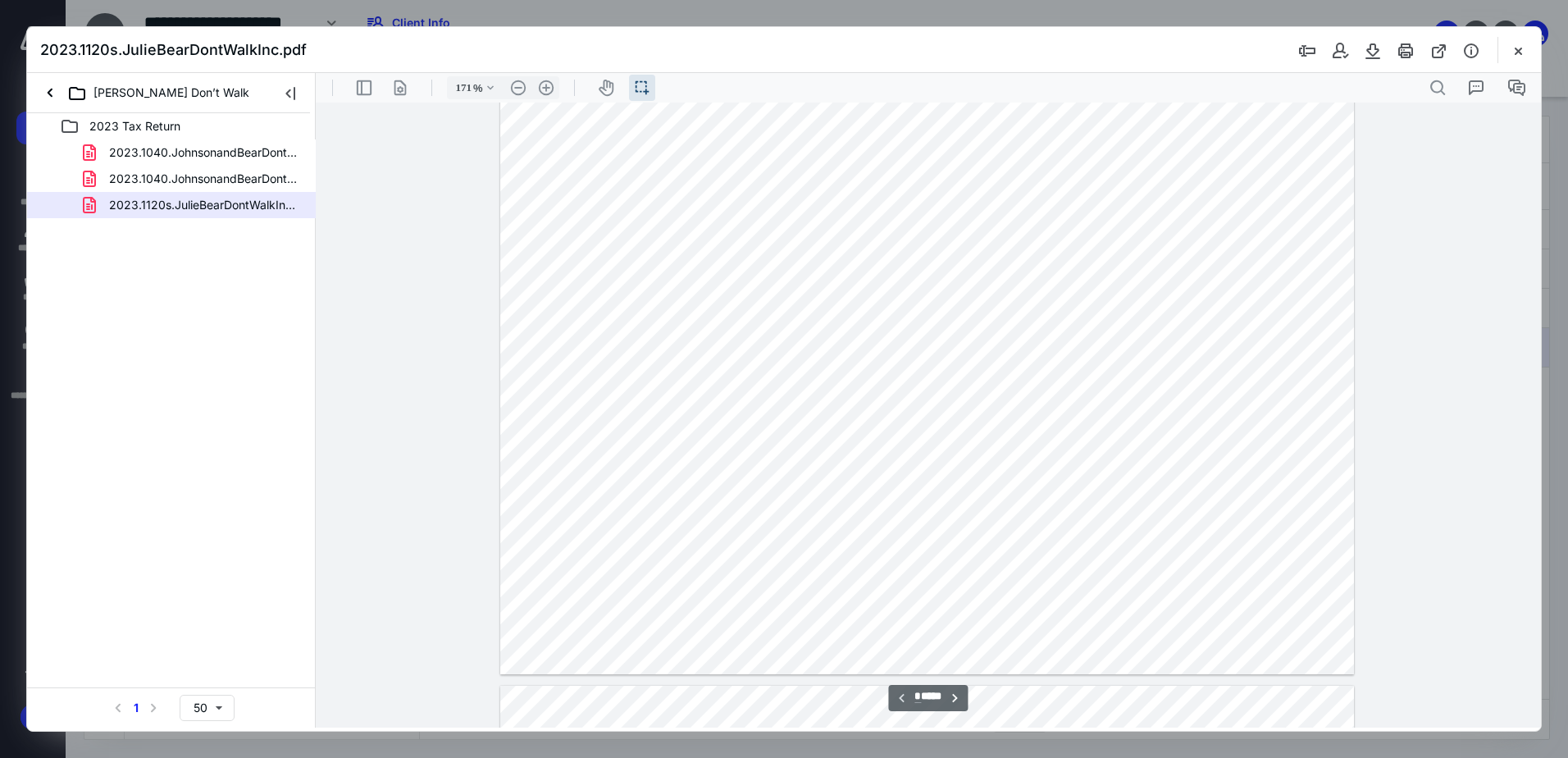 click on ".cls-1{fill:#abb0c4;} icon - header - sidebar - line .cls-1{fill:#abb0c4;} icon - header - page manipulation - line 171 % .cls-1{fill:#abb0c4;} icon - chevron - down .cls-1{fill:#abb0c4;} icon - header - zoom - out - line Current zoom is   171 % .cls-1{fill:#abb0c4;} icon - header - zoom - in - line icon-header-pan20 icon / operation / multi select .cls-1{fill:#abb0c4;} icon - header - search" at bounding box center [928, 88] 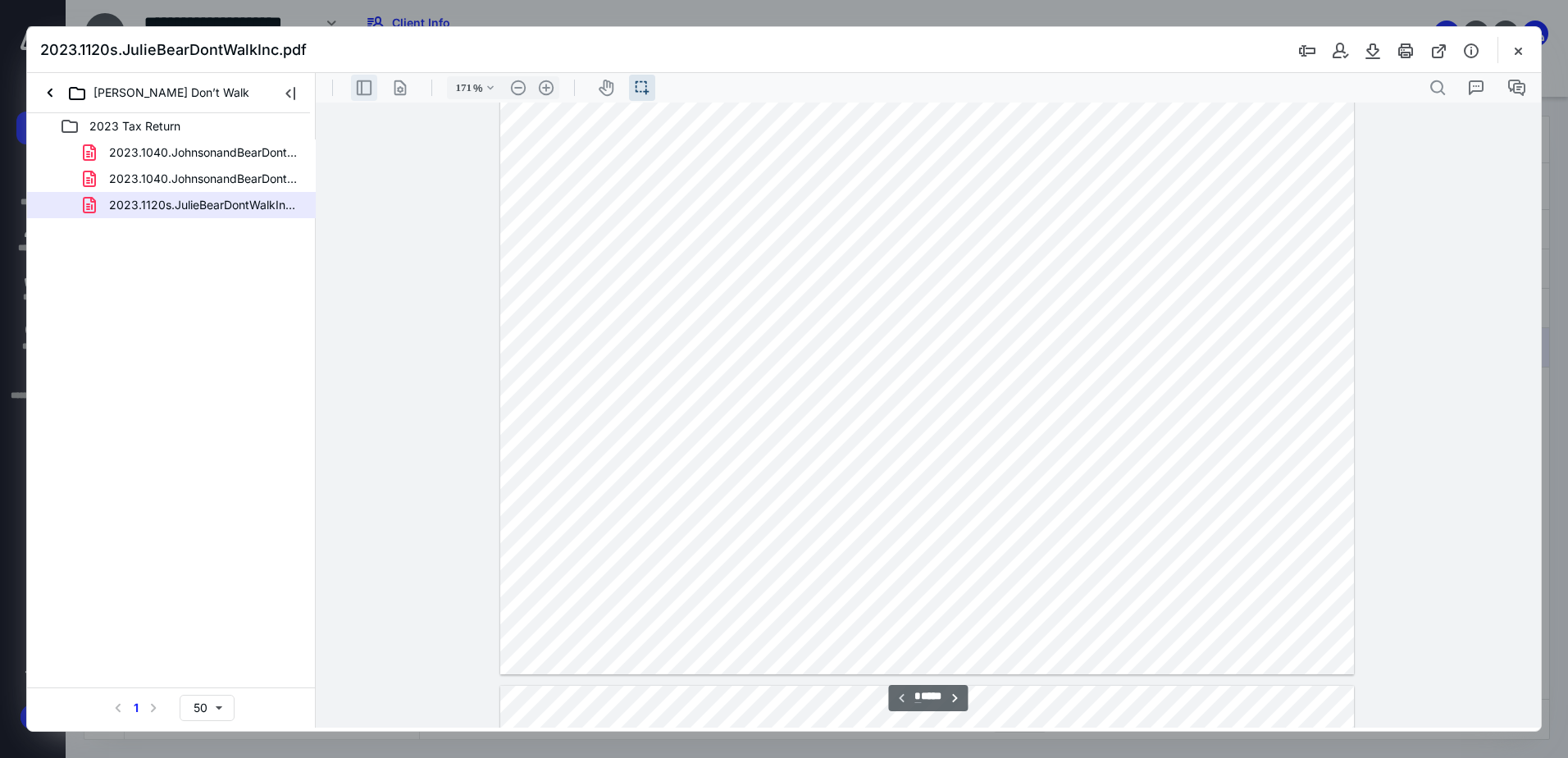 click on ".cls-1{fill:#abb0c4;} icon - header - sidebar - line" at bounding box center [364, 88] 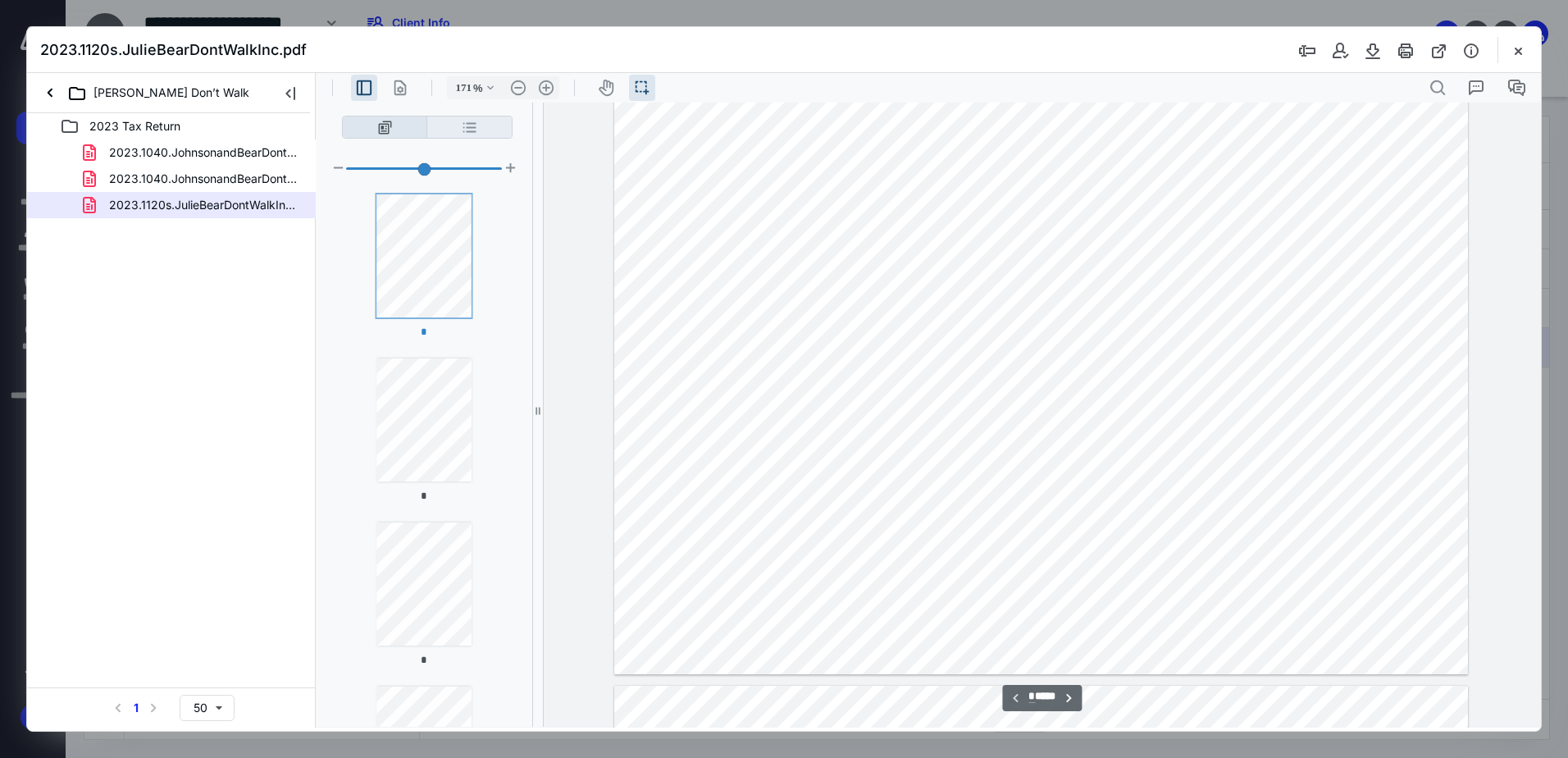 click on "**********" at bounding box center (469, 127) 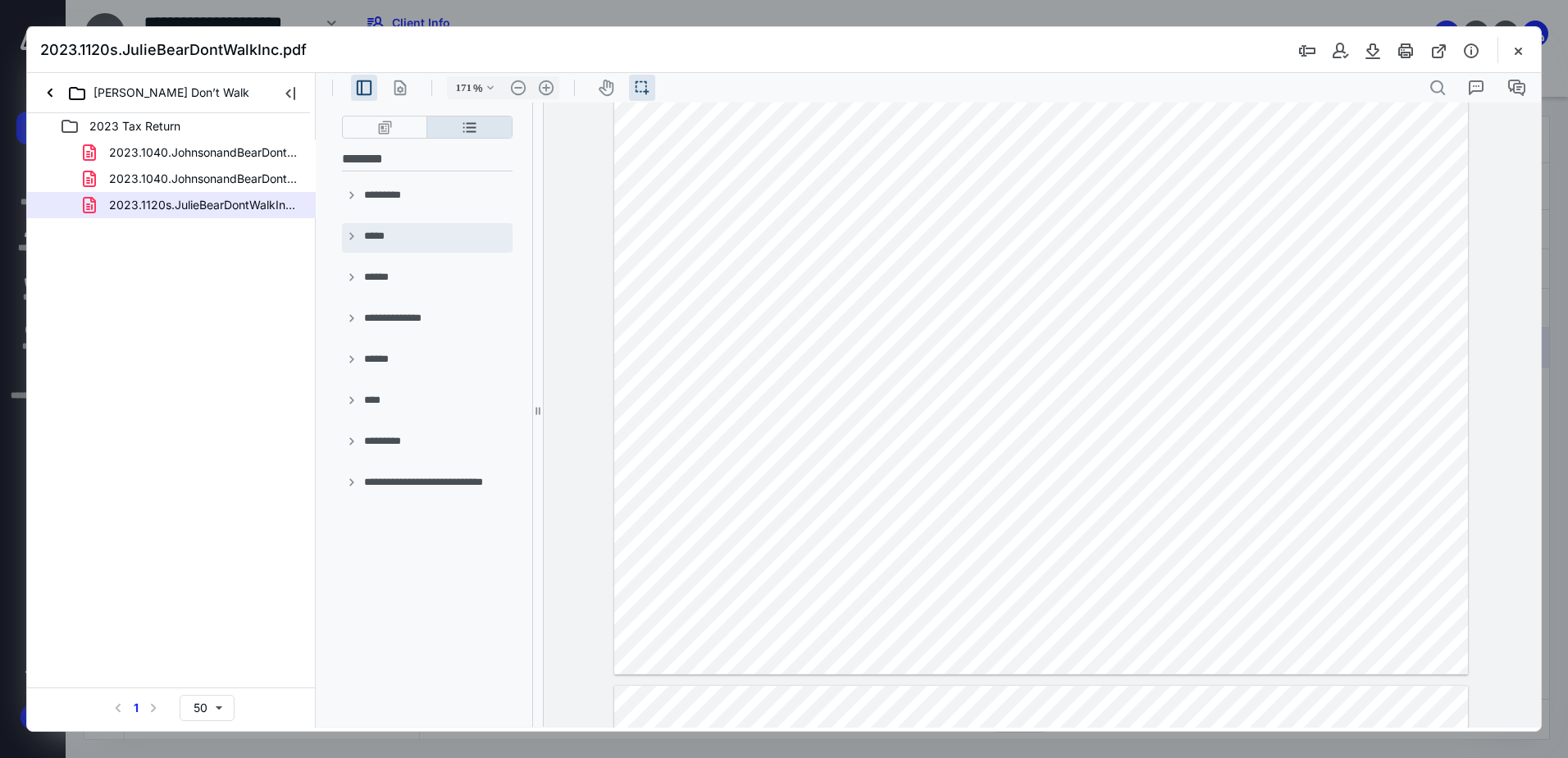 click on "*****" at bounding box center (436, 237) 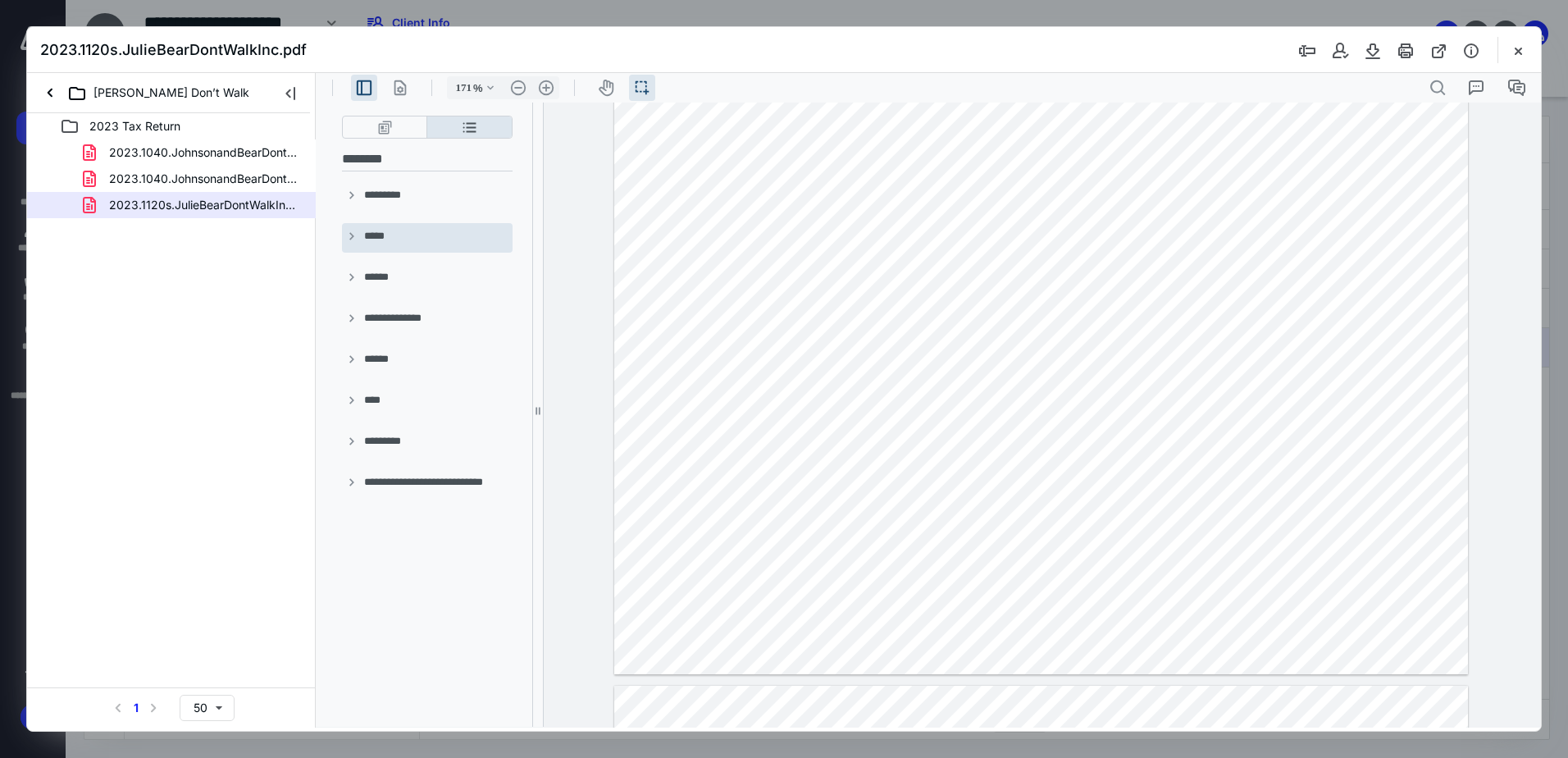 click on "**********" at bounding box center [352, 238] 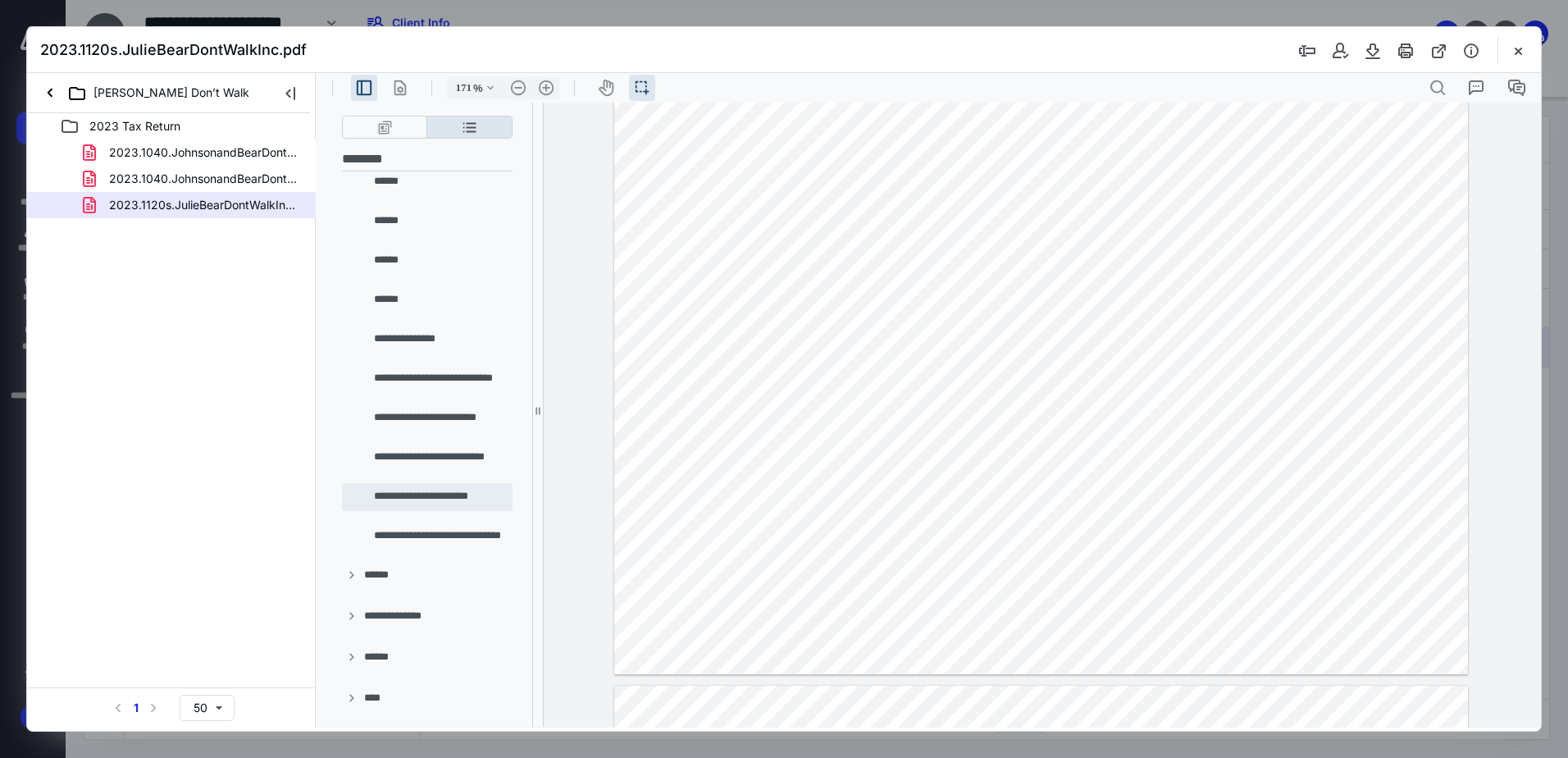 scroll, scrollTop: 164, scrollLeft: 0, axis: vertical 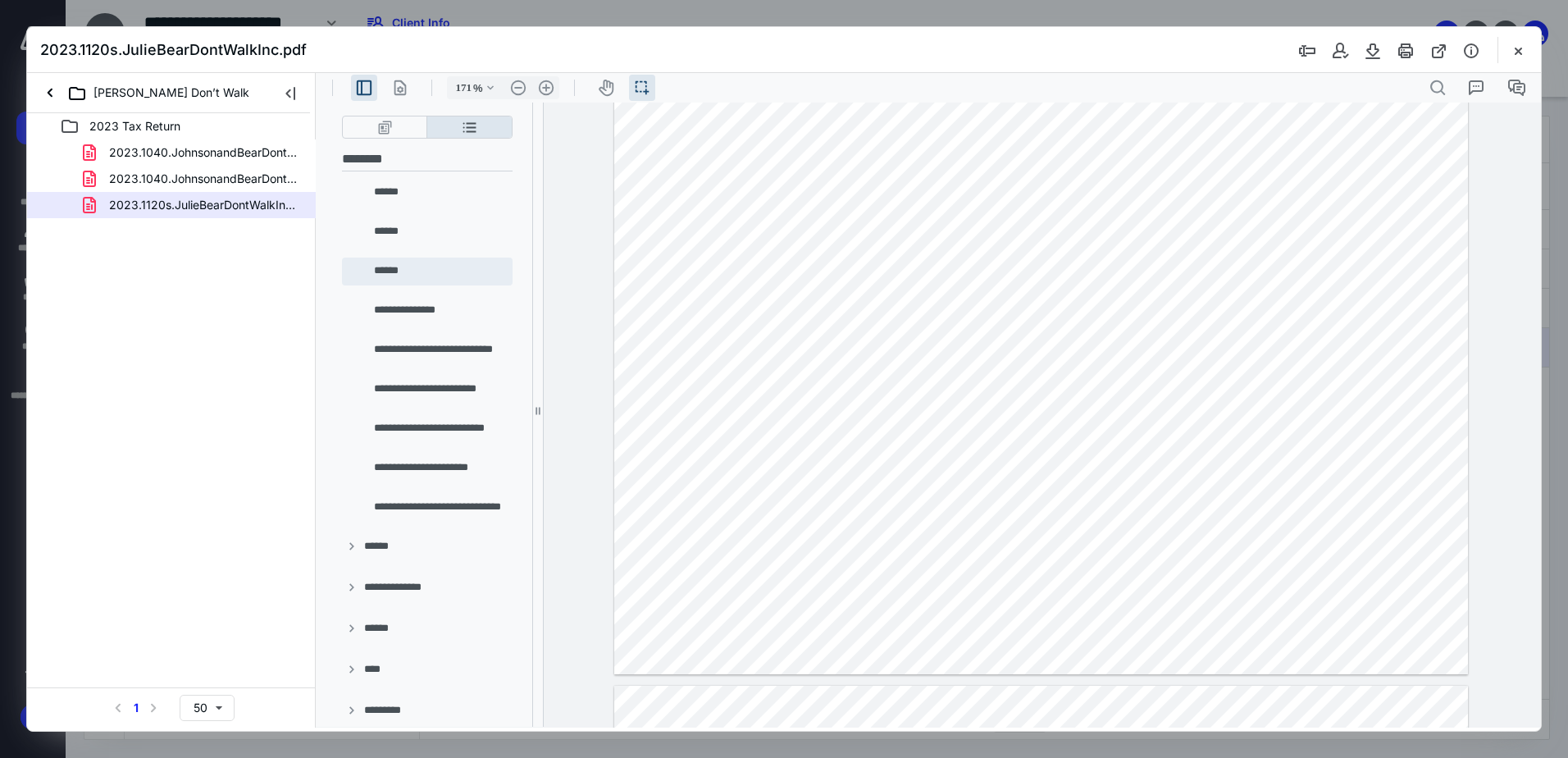 click on "******" at bounding box center [427, 272] 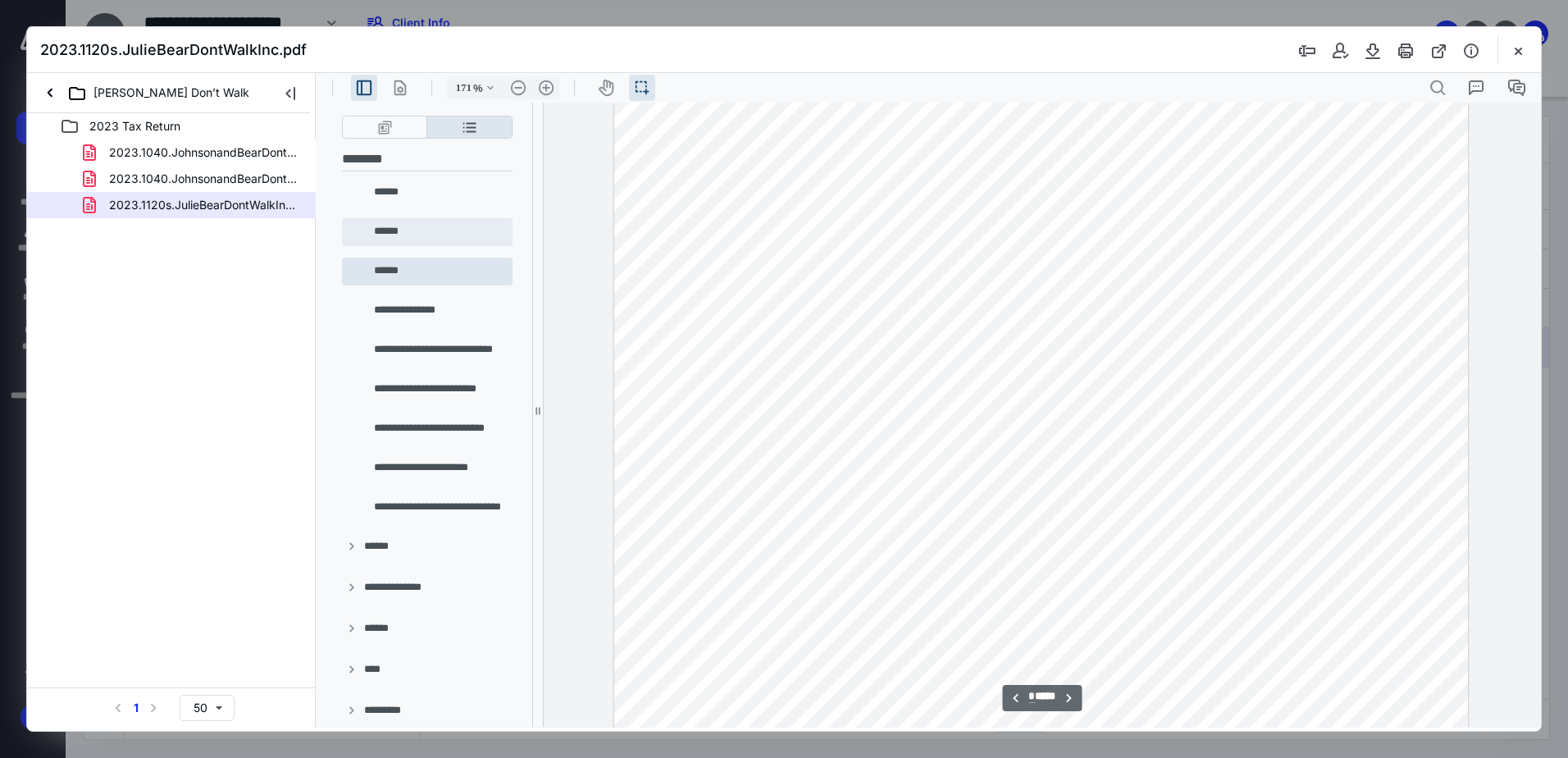 click on "******" at bounding box center [438, 232] 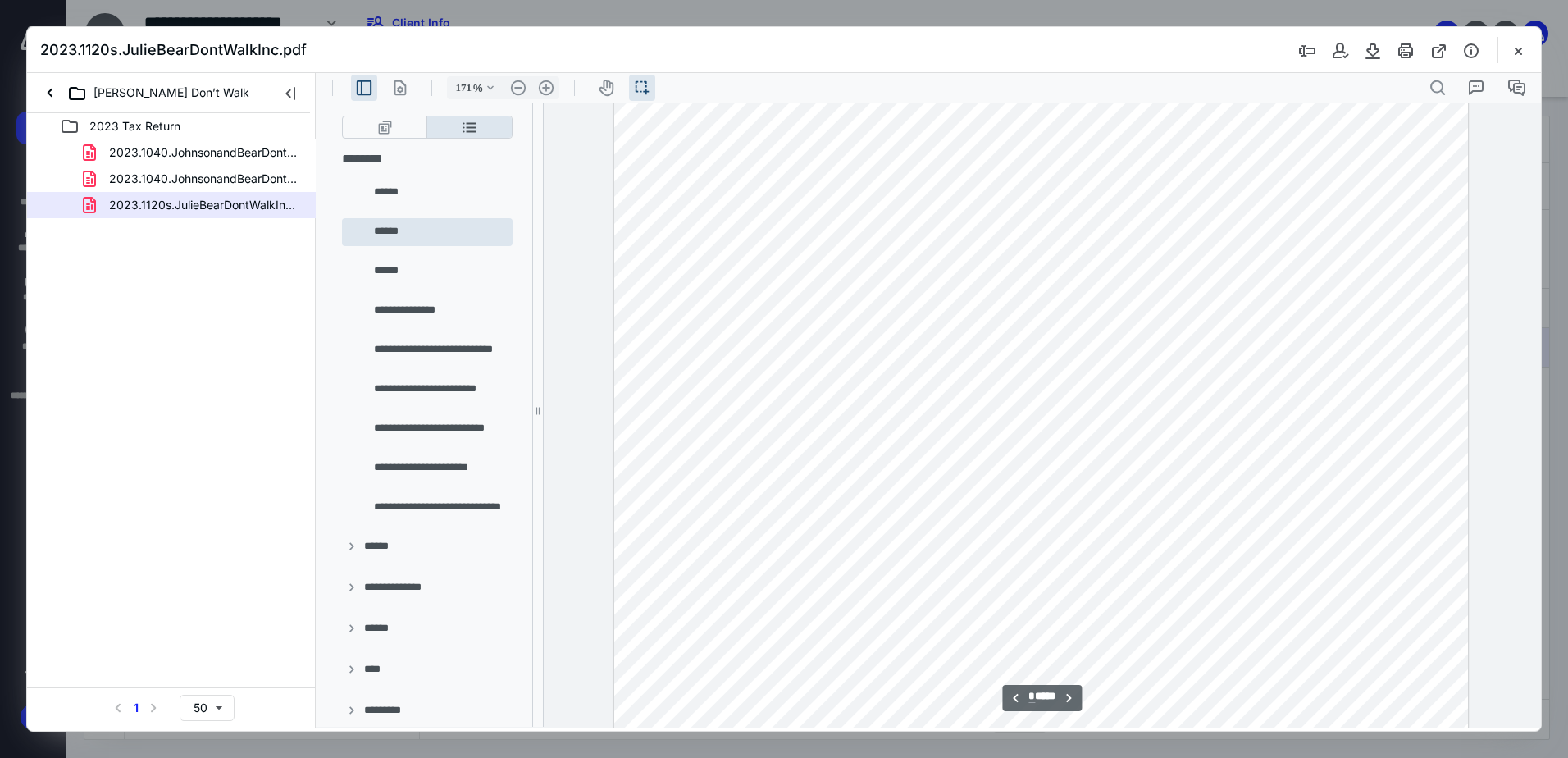 scroll, scrollTop: 4885, scrollLeft: 0, axis: vertical 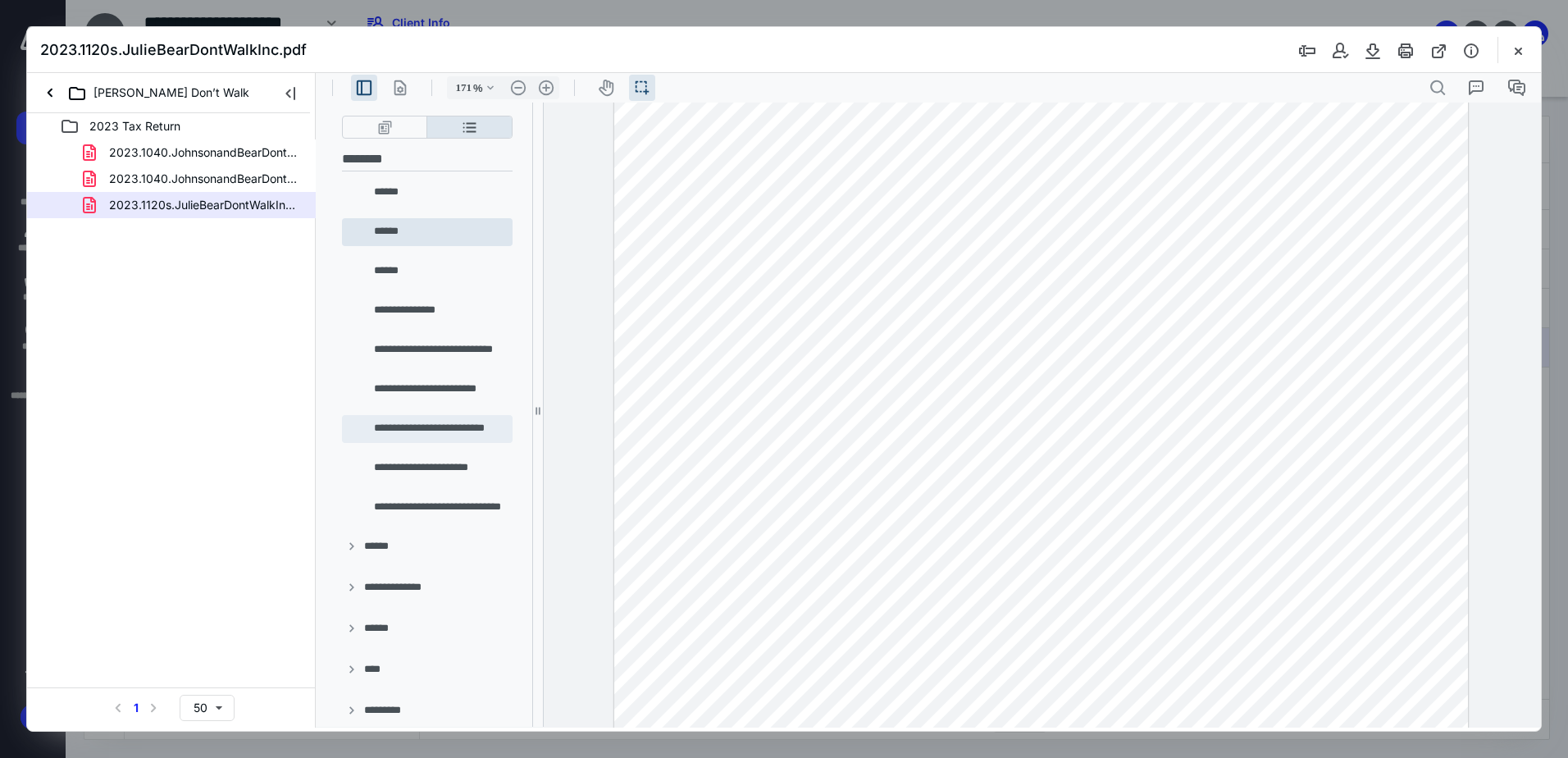 click on "**********" at bounding box center (427, 429) 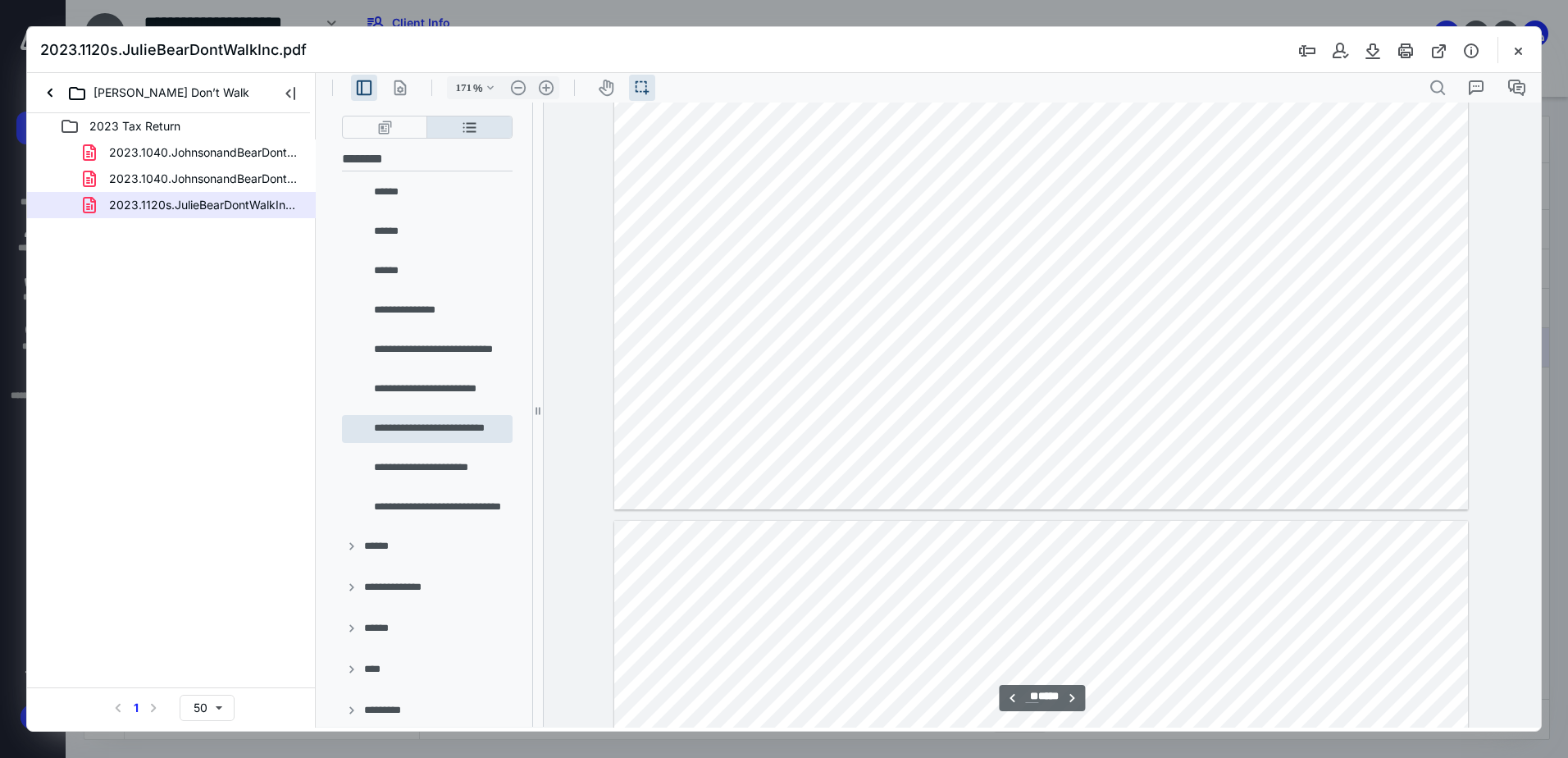 scroll, scrollTop: 12124, scrollLeft: 0, axis: vertical 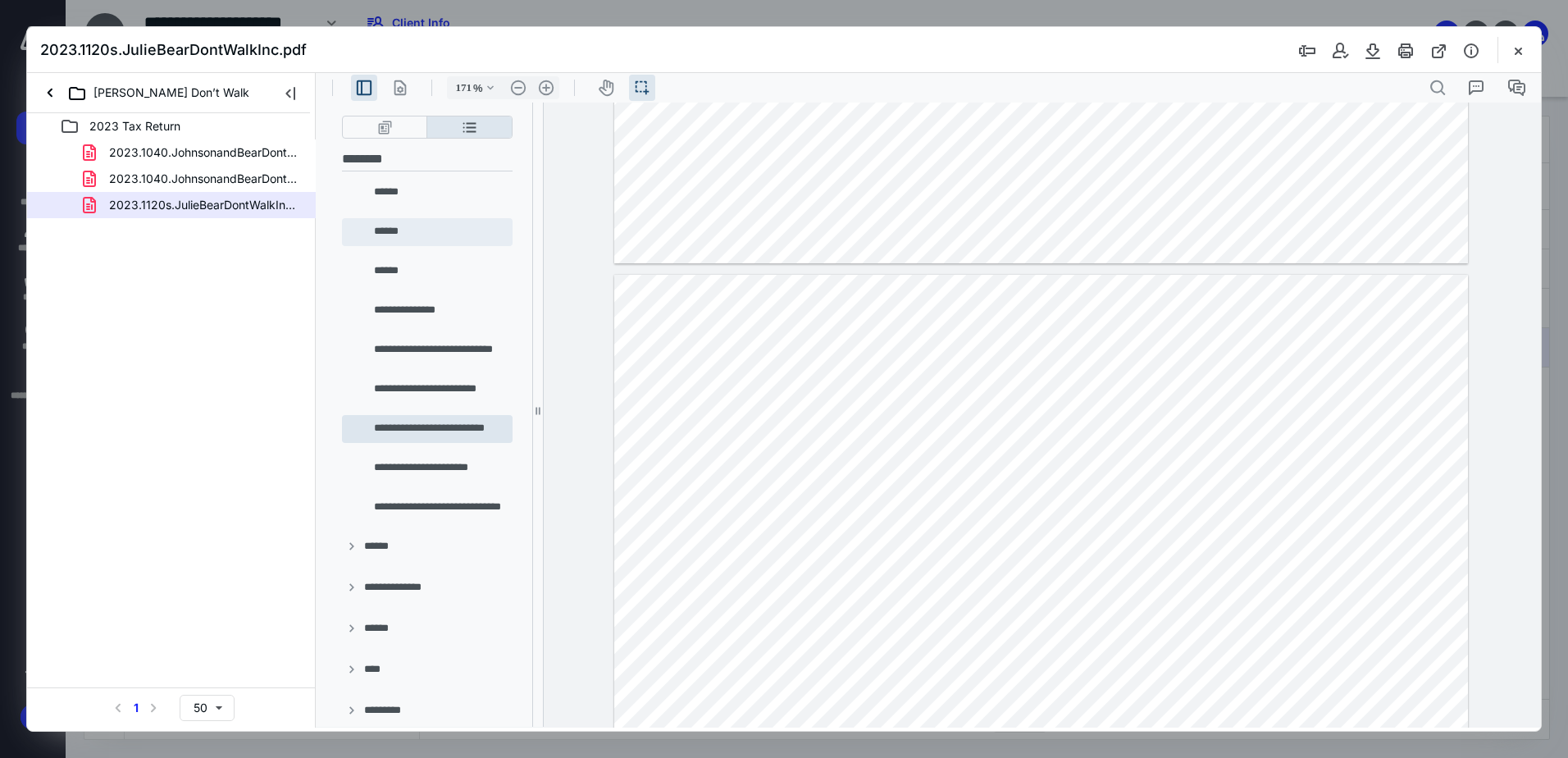 click on "******" at bounding box center (427, 232) 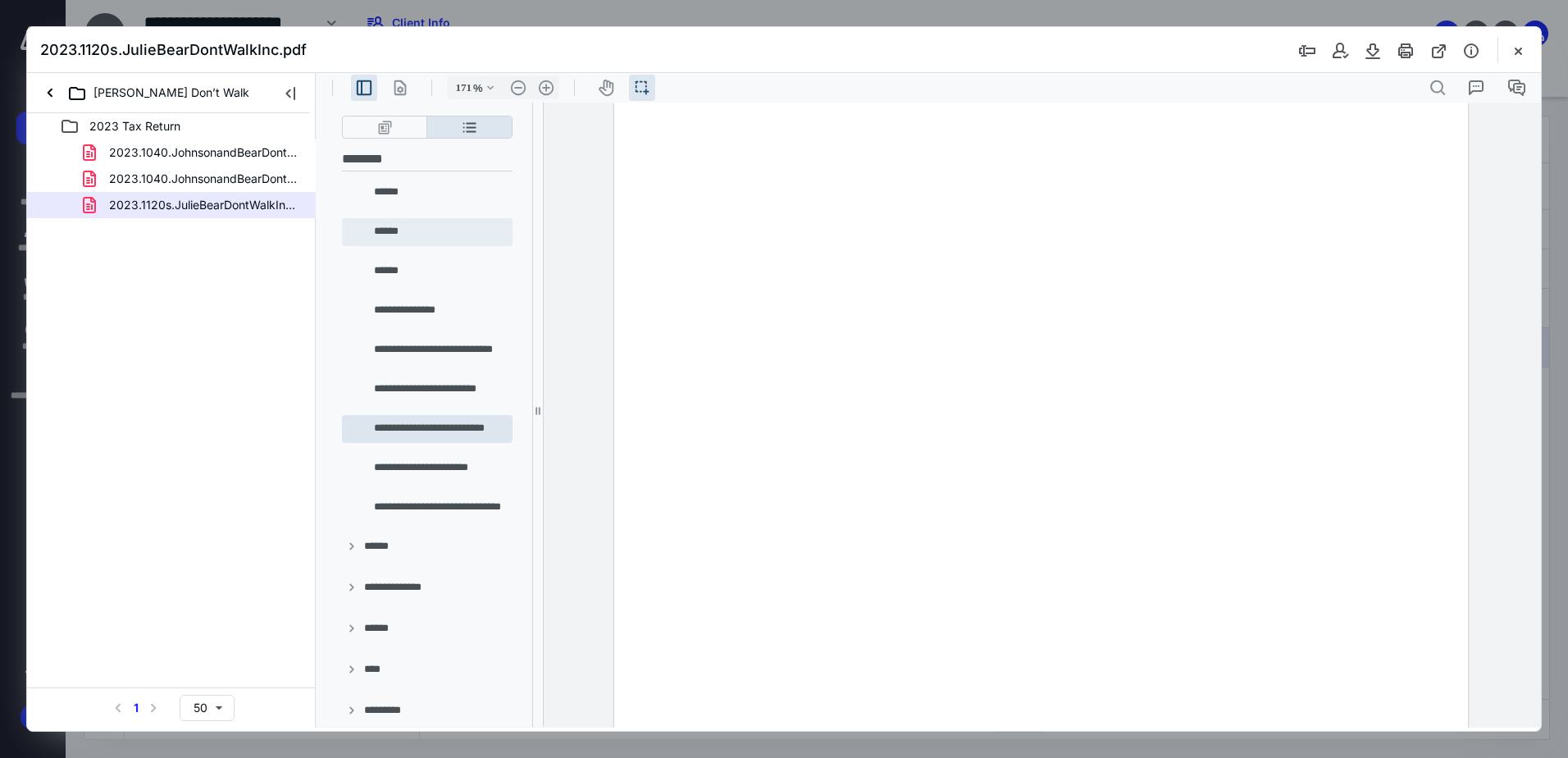 click on "******" at bounding box center (438, 232) 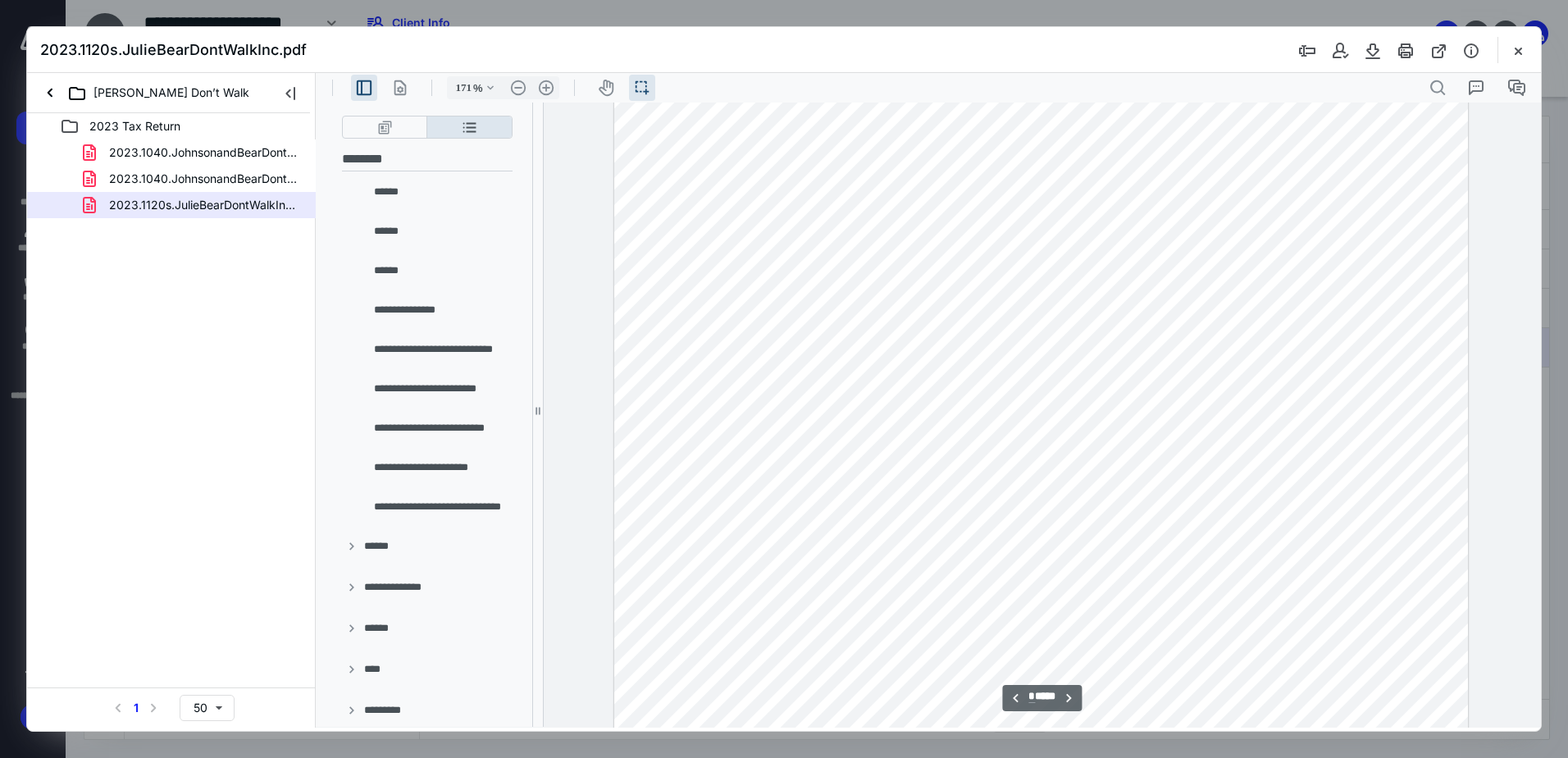 scroll, scrollTop: 4885, scrollLeft: 0, axis: vertical 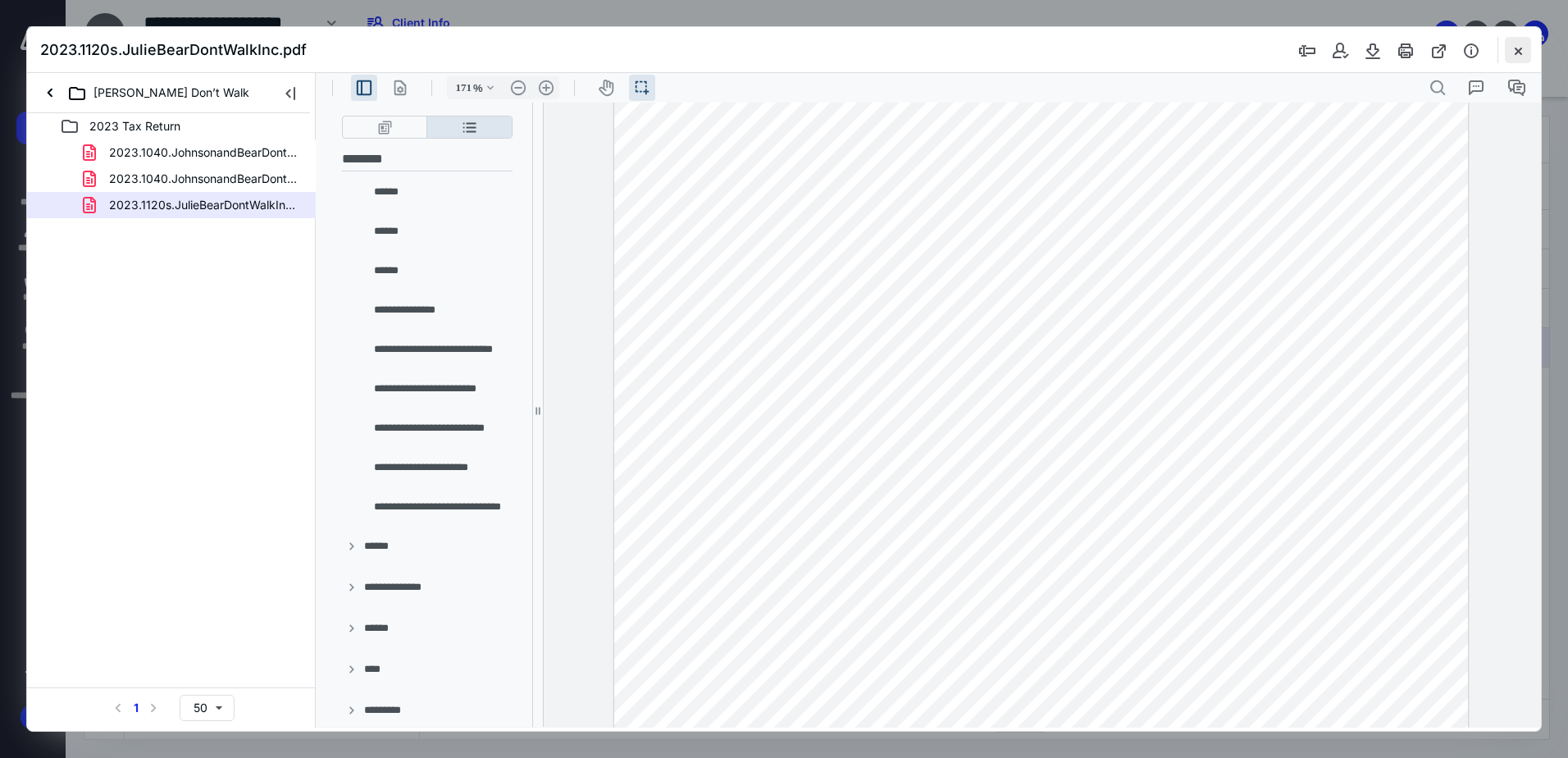 click at bounding box center (1518, 50) 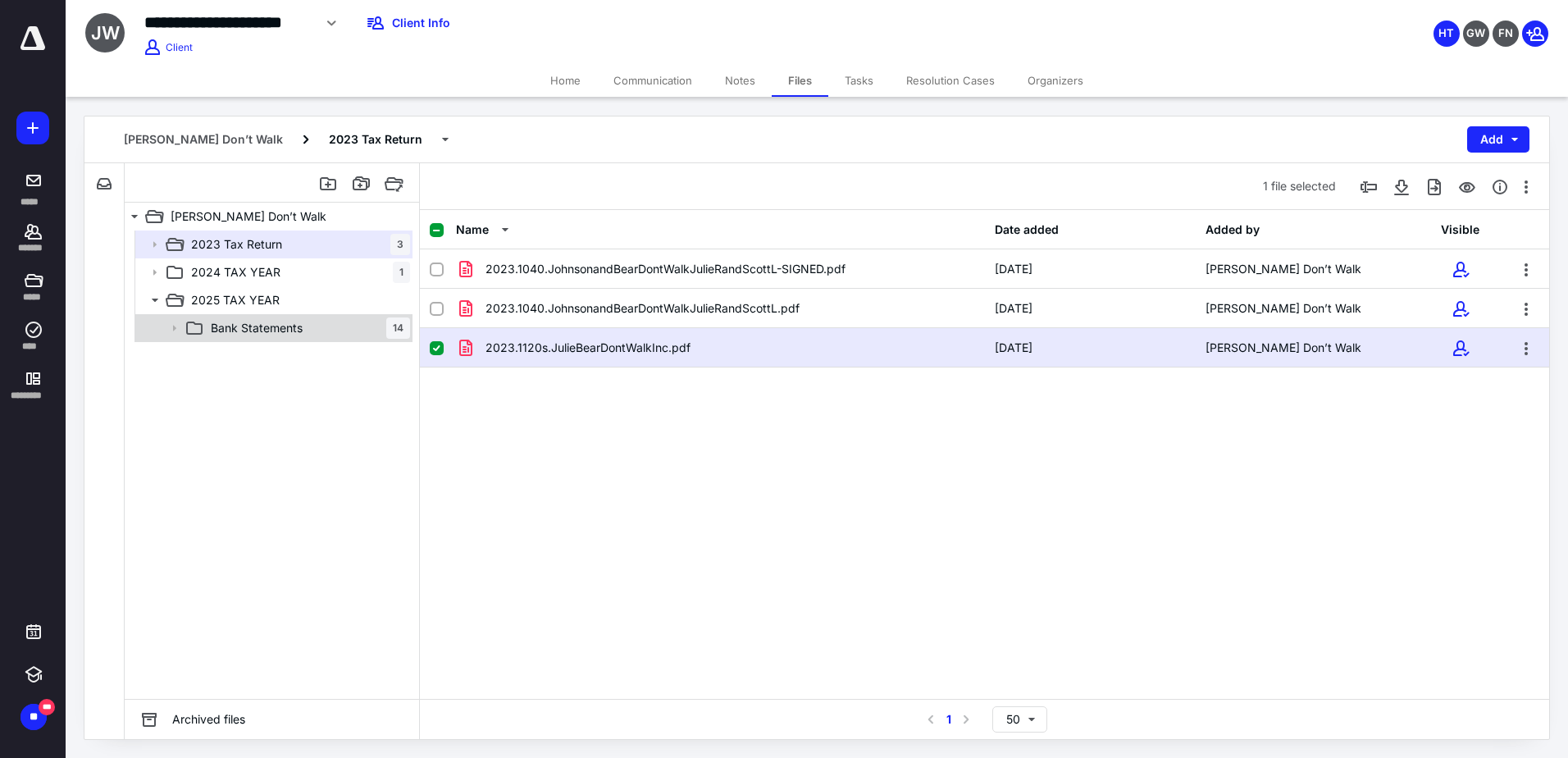 click on "Bank Statements" at bounding box center (257, 328) 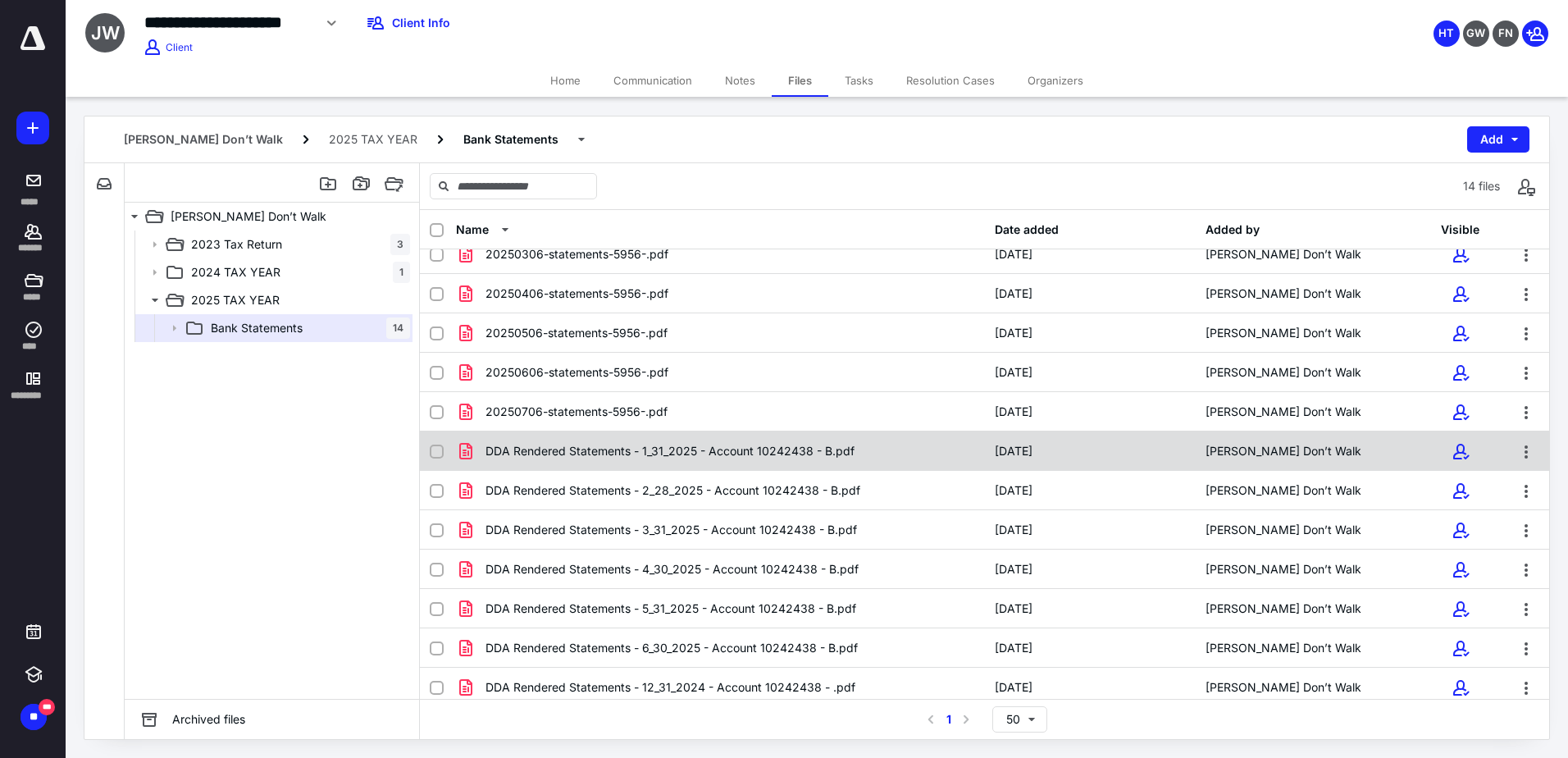 scroll, scrollTop: 102, scrollLeft: 0, axis: vertical 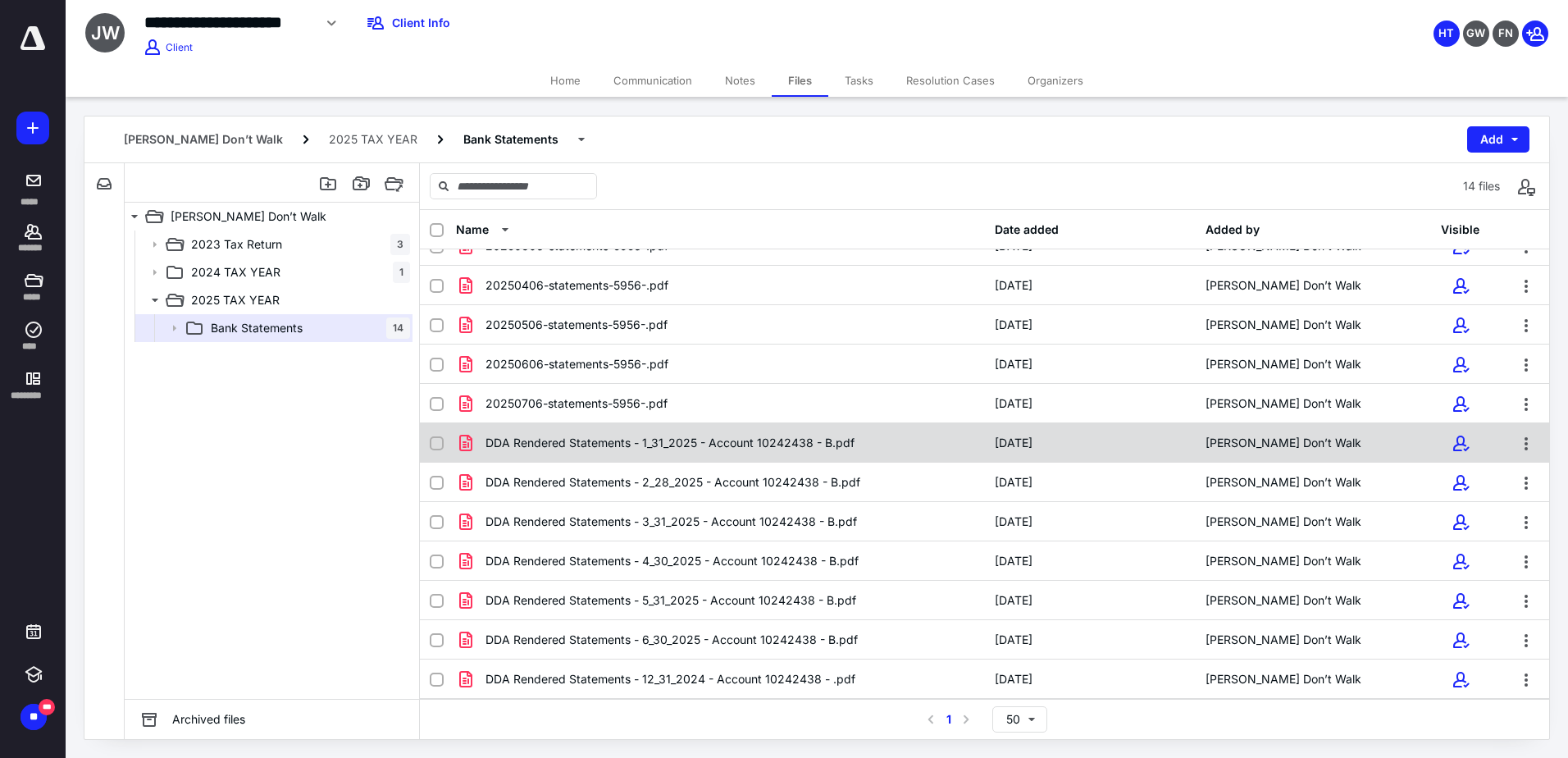 click on "DDA Rendered Statements - 1_31_2025 - Account 10242438 - B.pdf [DATE] [PERSON_NAME] Don’t Walk" at bounding box center [984, 443] 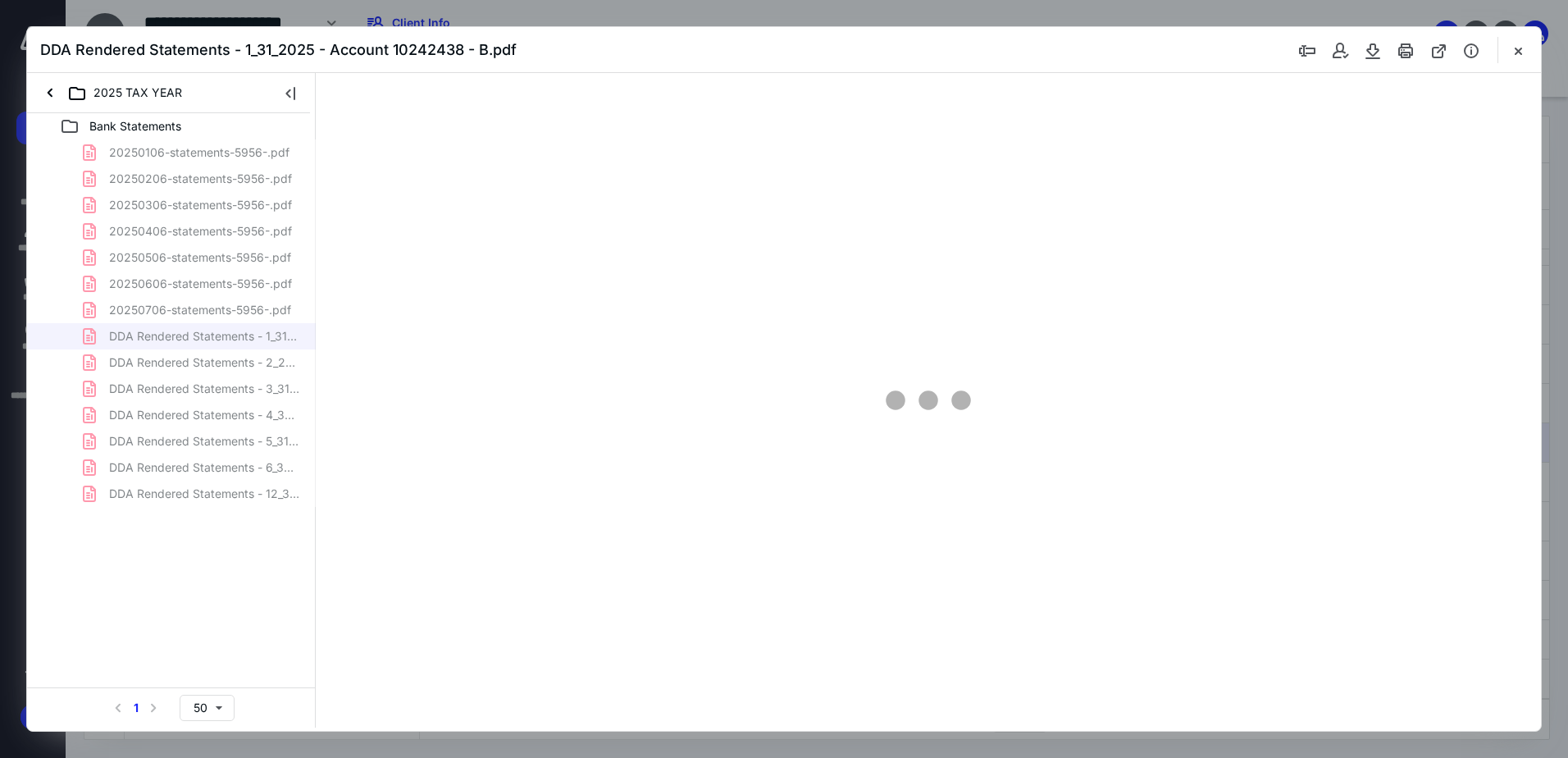 scroll, scrollTop: 0, scrollLeft: 0, axis: both 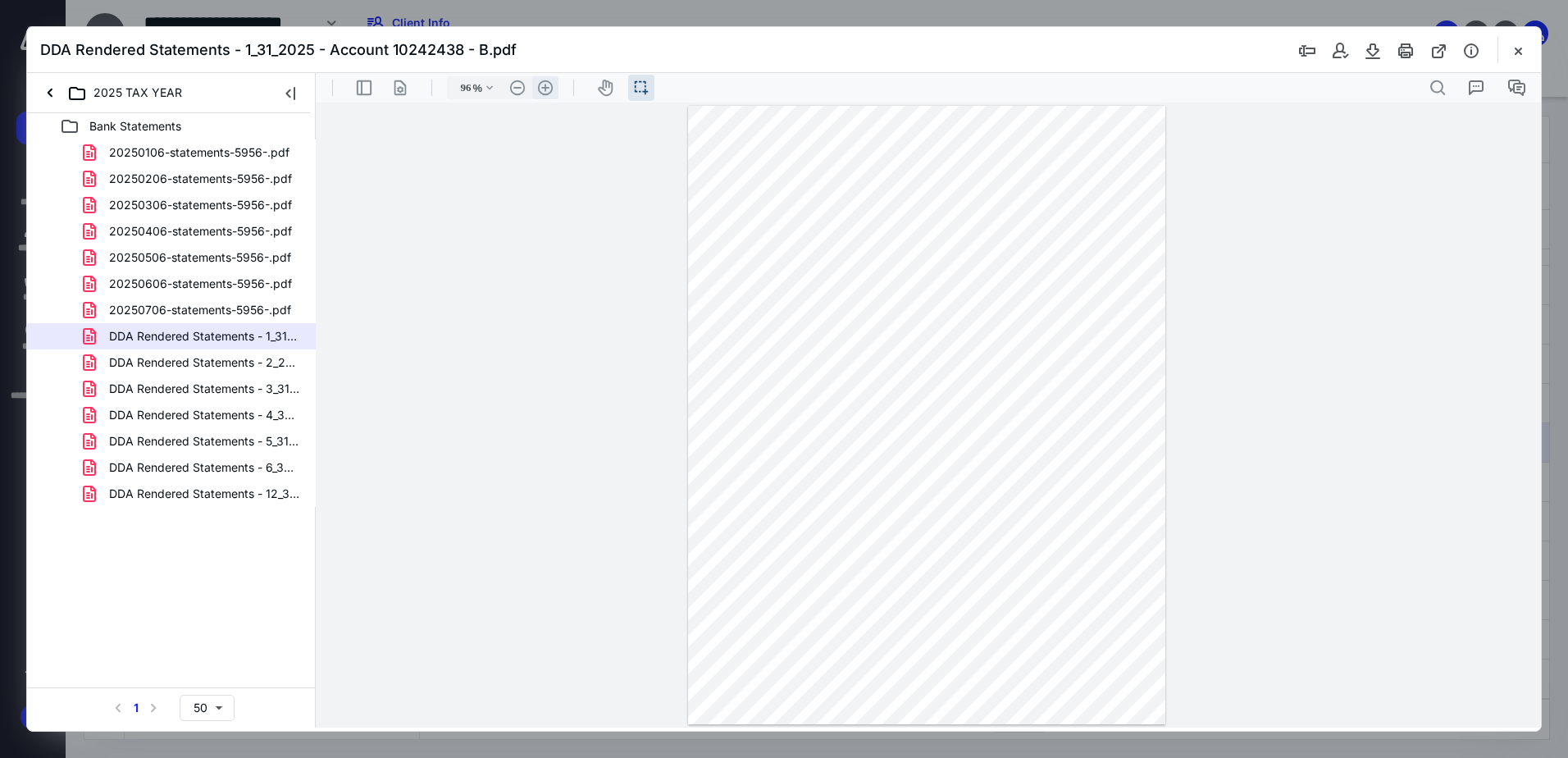click on ".cls-1{fill:#abb0c4;} icon - header - zoom - in - line" at bounding box center (545, 88) 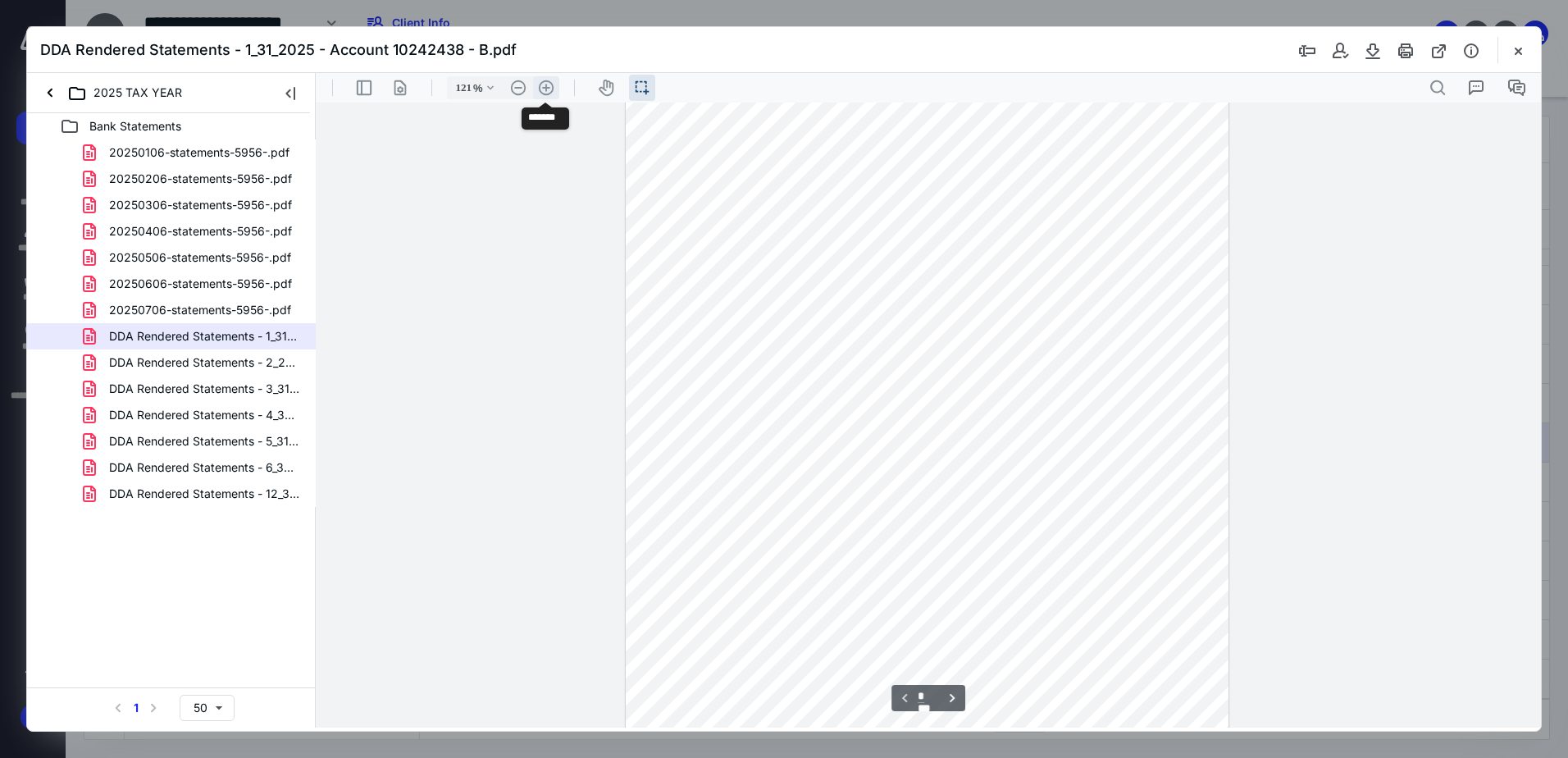 click on ".cls-1{fill:#abb0c4;} icon - header - zoom - in - line" at bounding box center [546, 88] 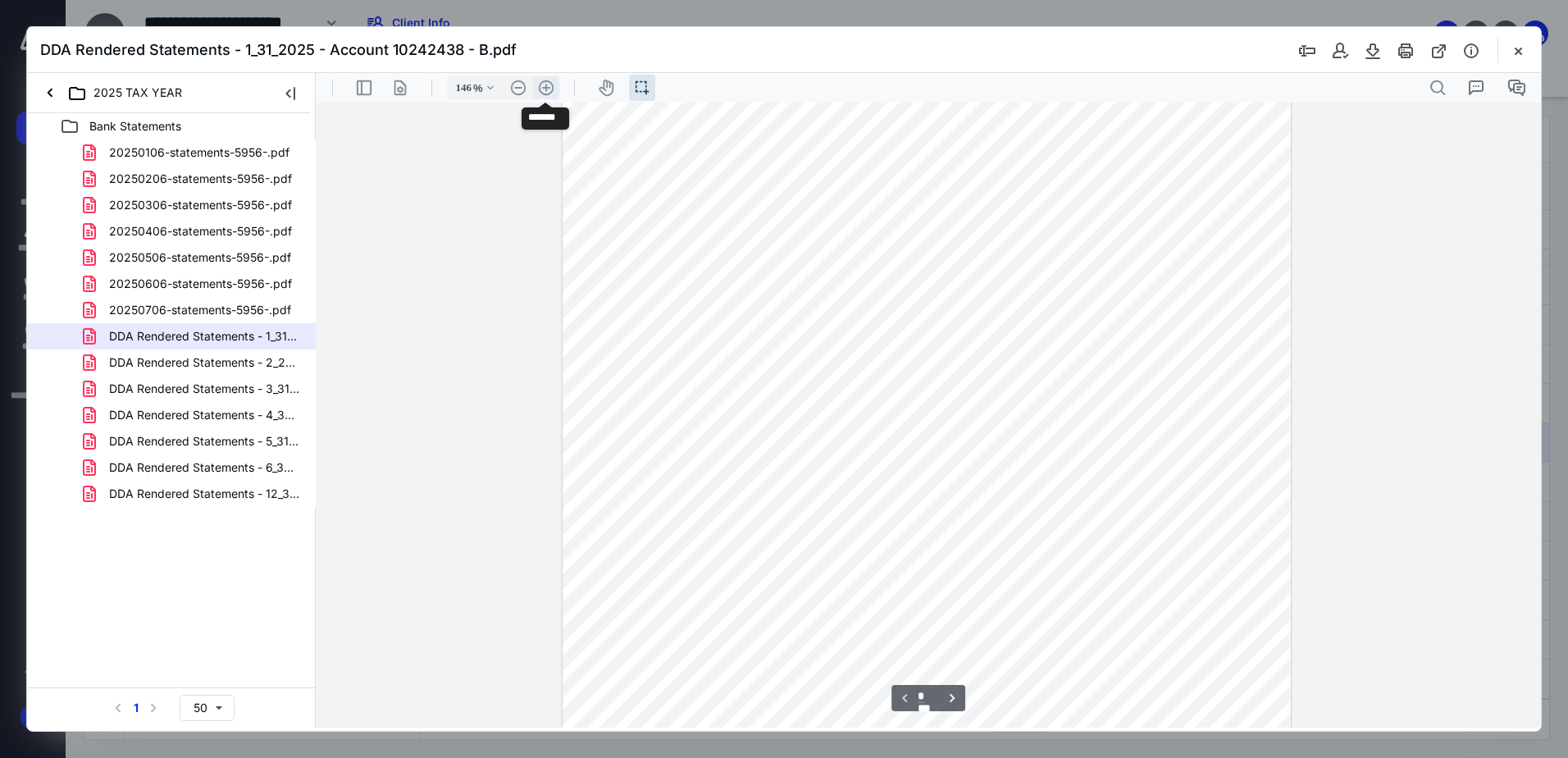 click on ".cls-1{fill:#abb0c4;} icon - header - zoom - in - line" at bounding box center (546, 88) 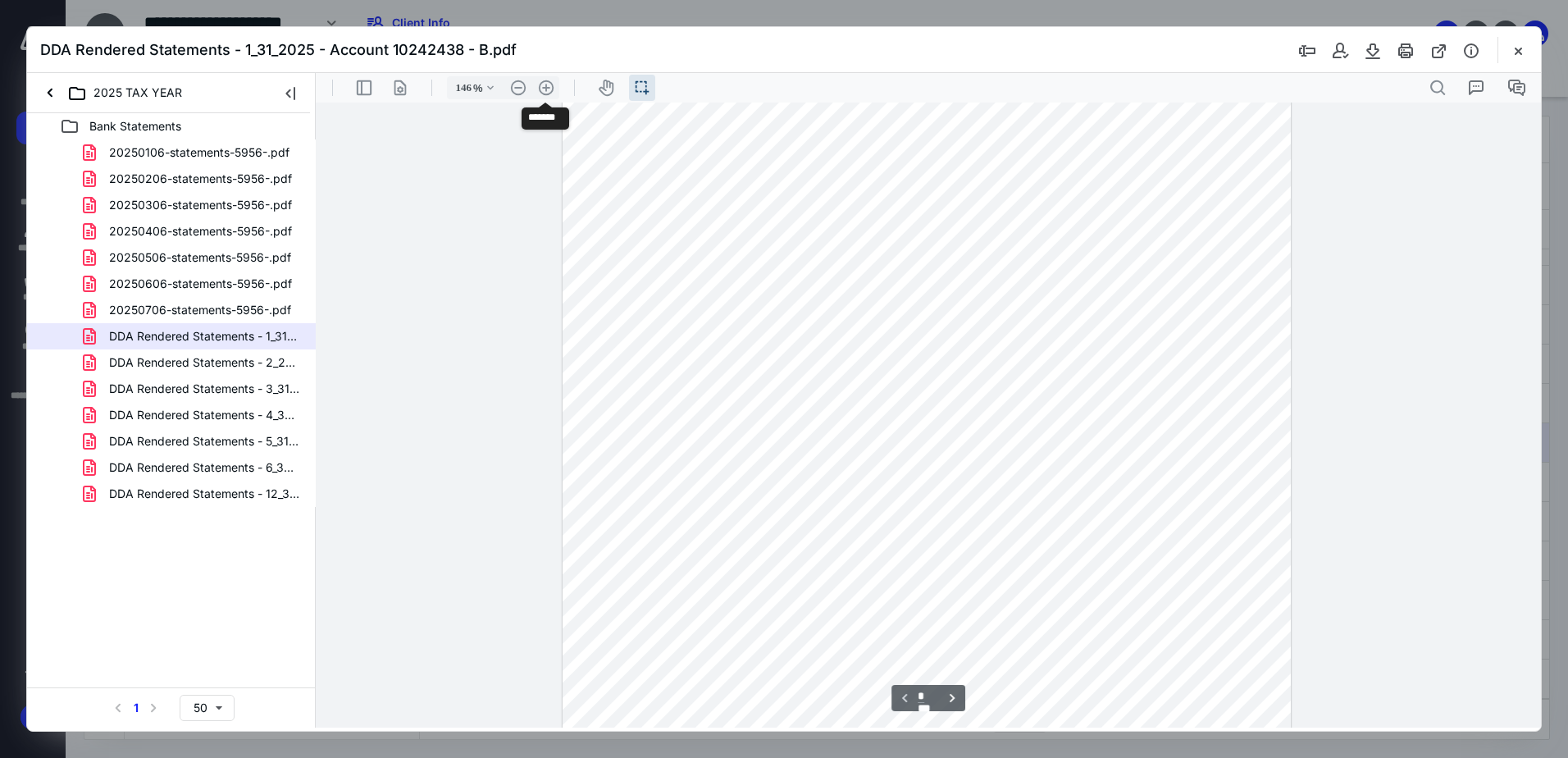 type on "171" 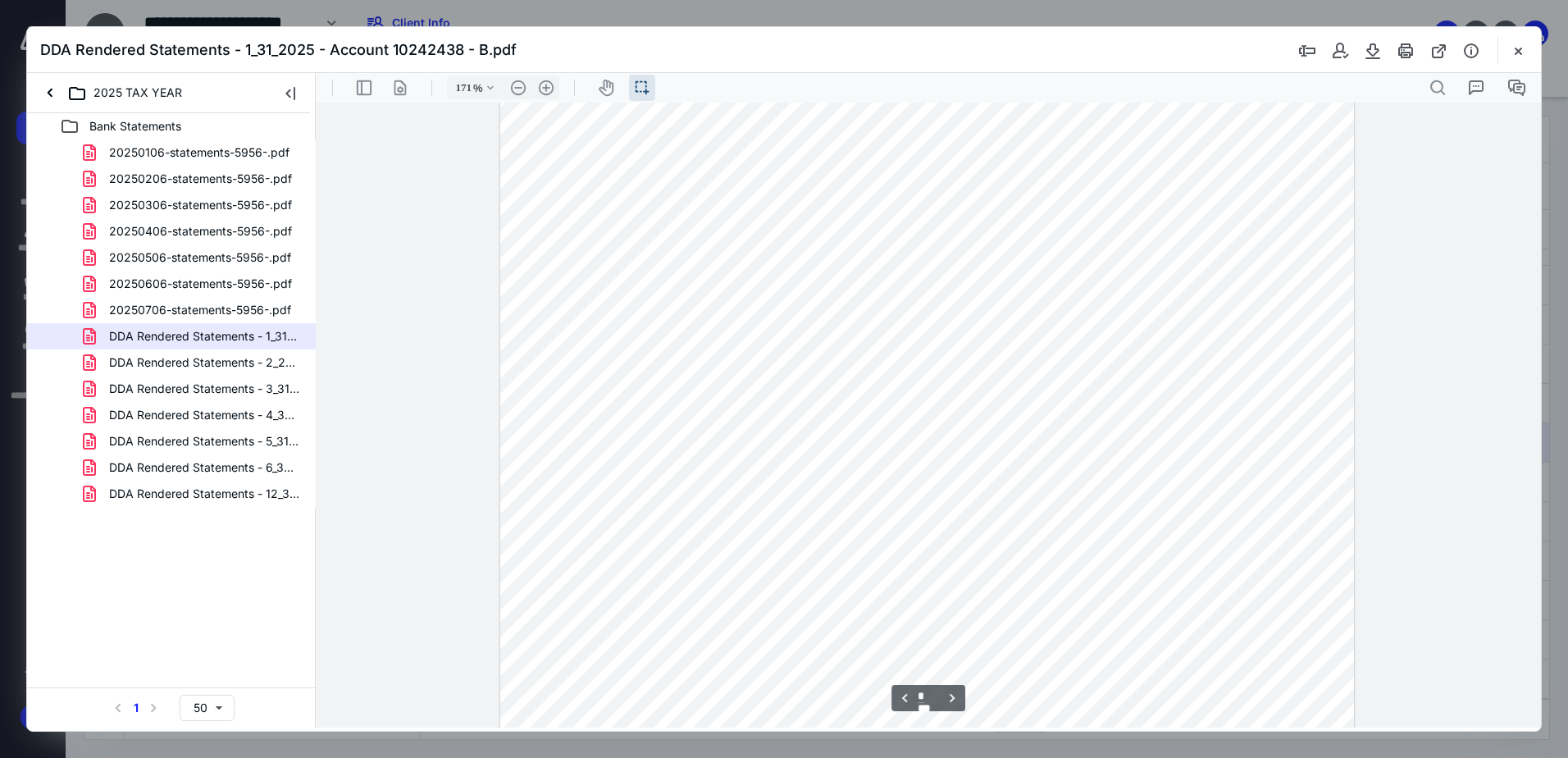 scroll, scrollTop: 1628, scrollLeft: 0, axis: vertical 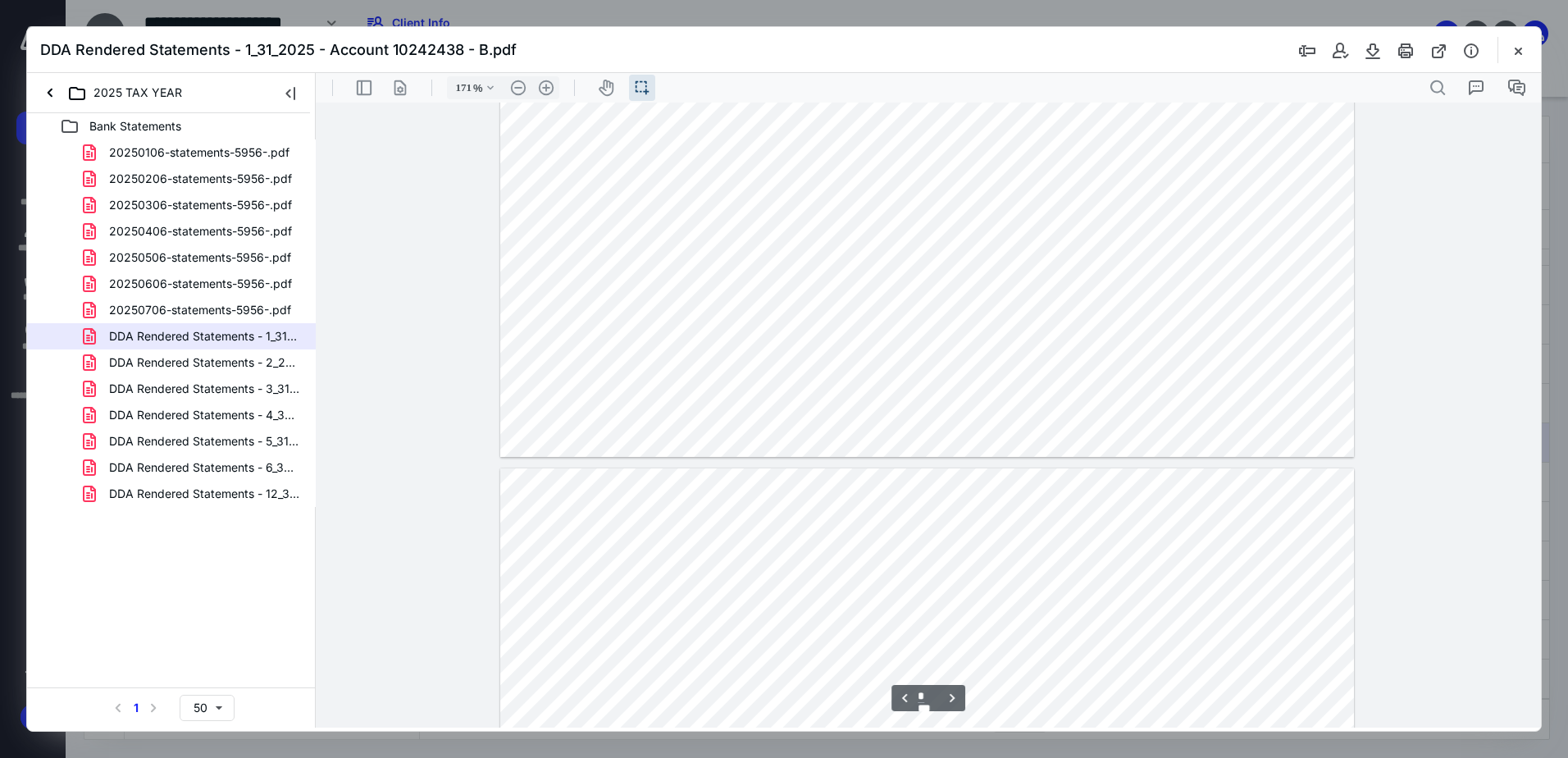 type on "*" 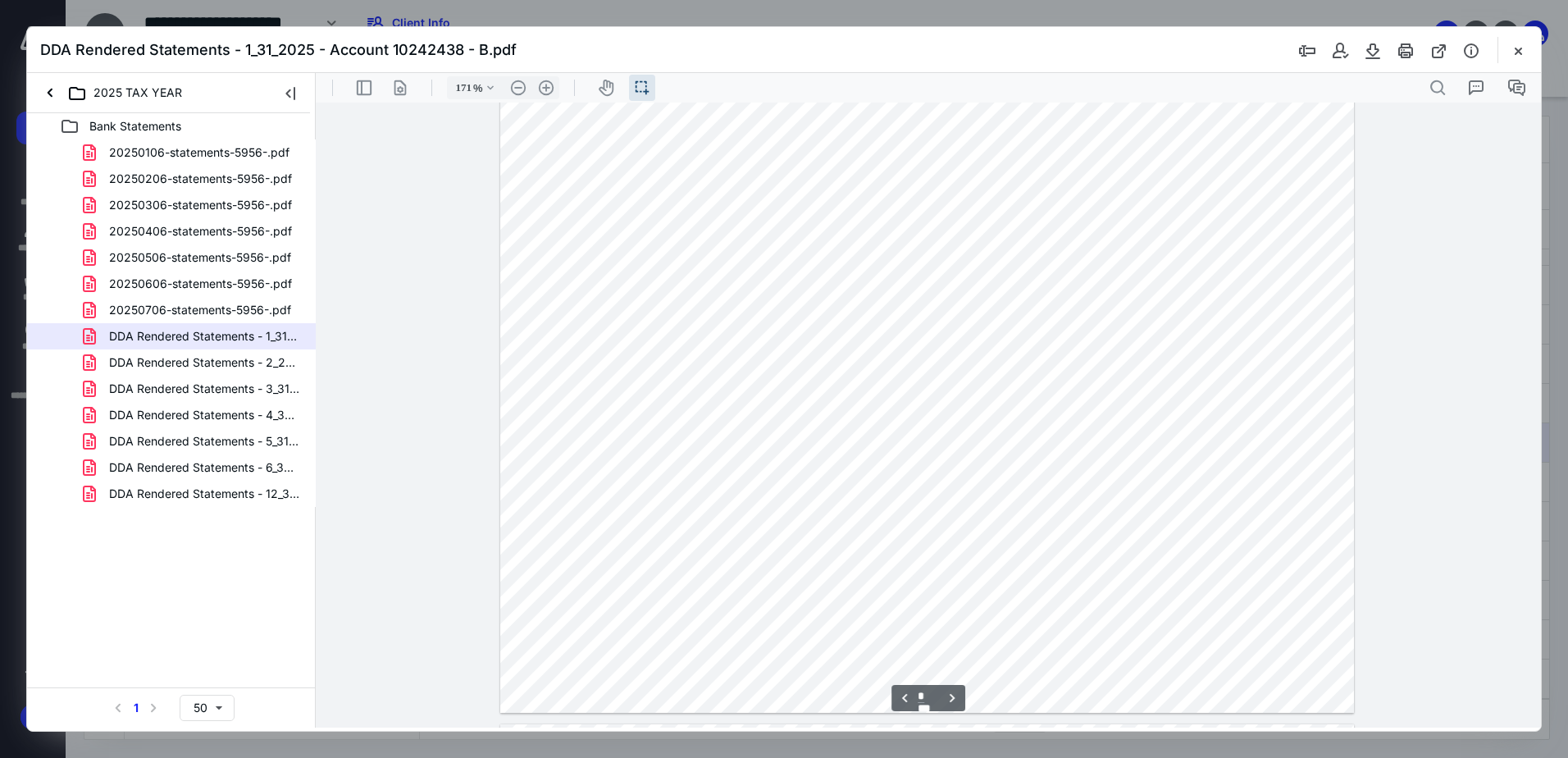 scroll, scrollTop: 2859, scrollLeft: 0, axis: vertical 